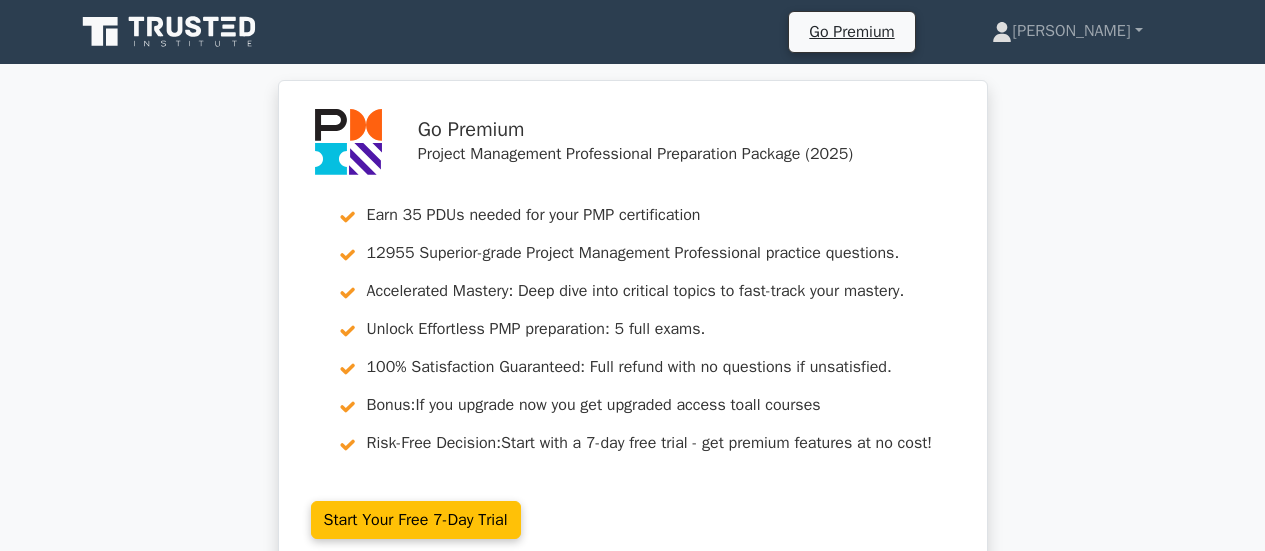 scroll, scrollTop: 0, scrollLeft: 0, axis: both 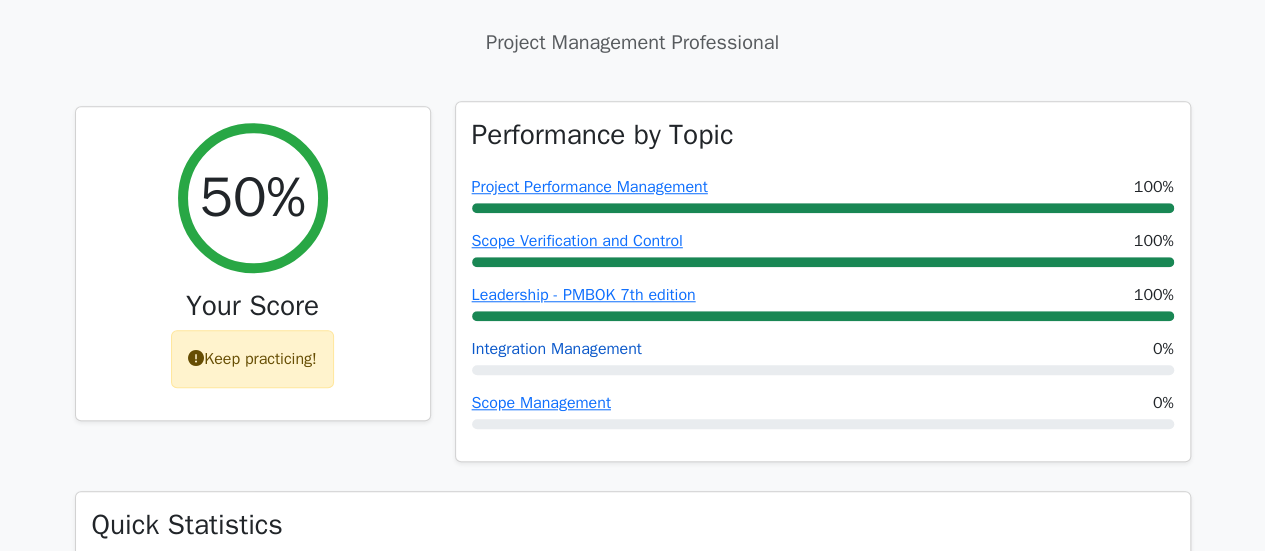 click on "Integration Management" at bounding box center (557, 349) 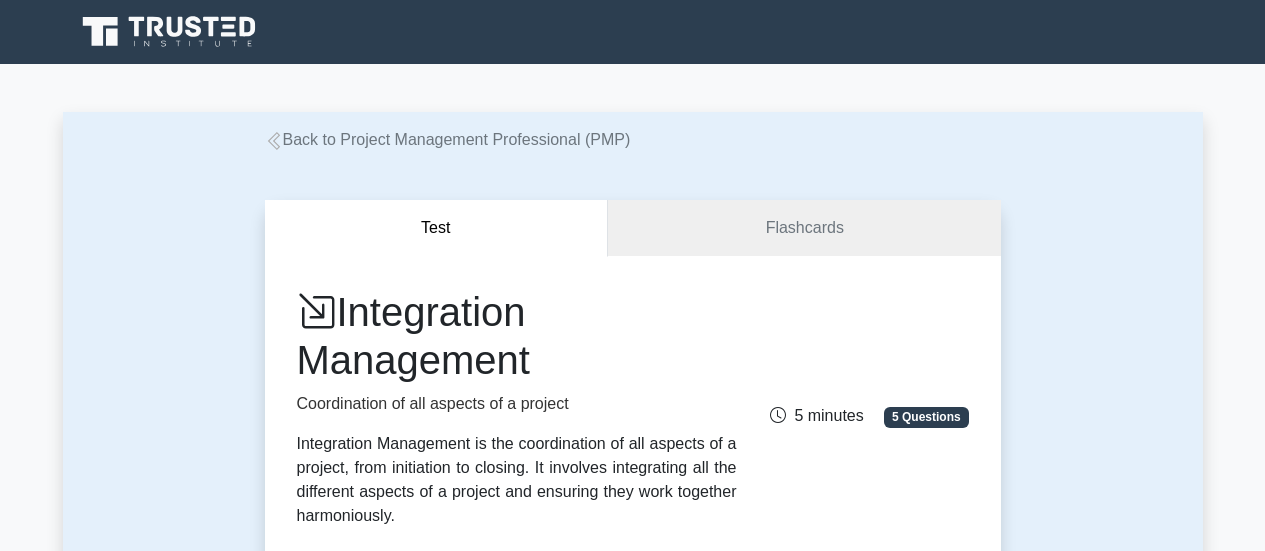 scroll, scrollTop: 0, scrollLeft: 0, axis: both 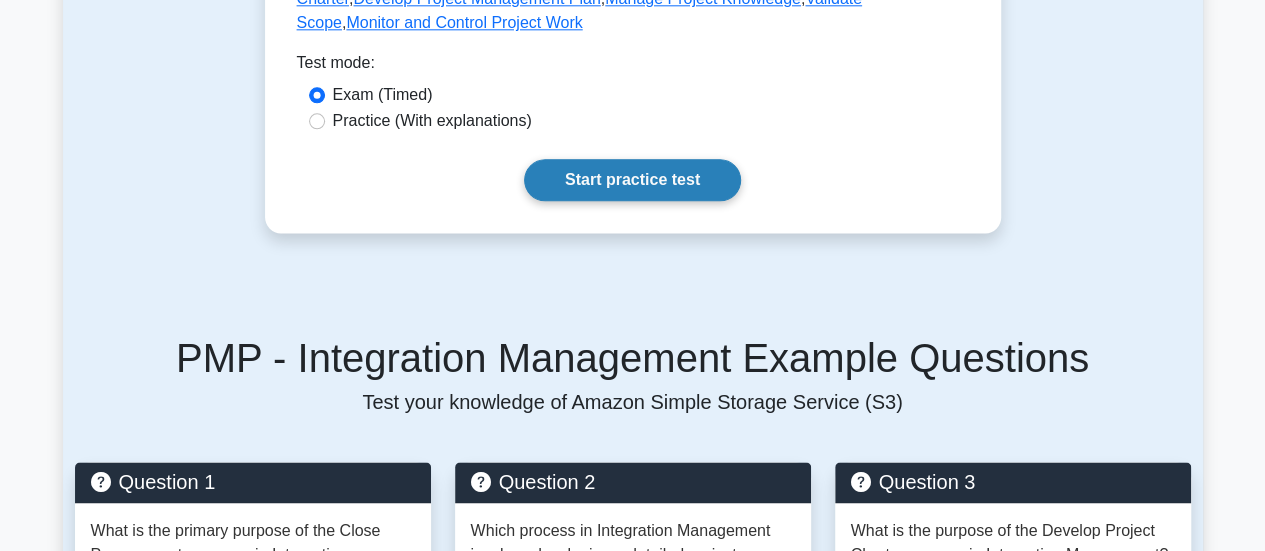 click on "Start practice test" at bounding box center [632, 180] 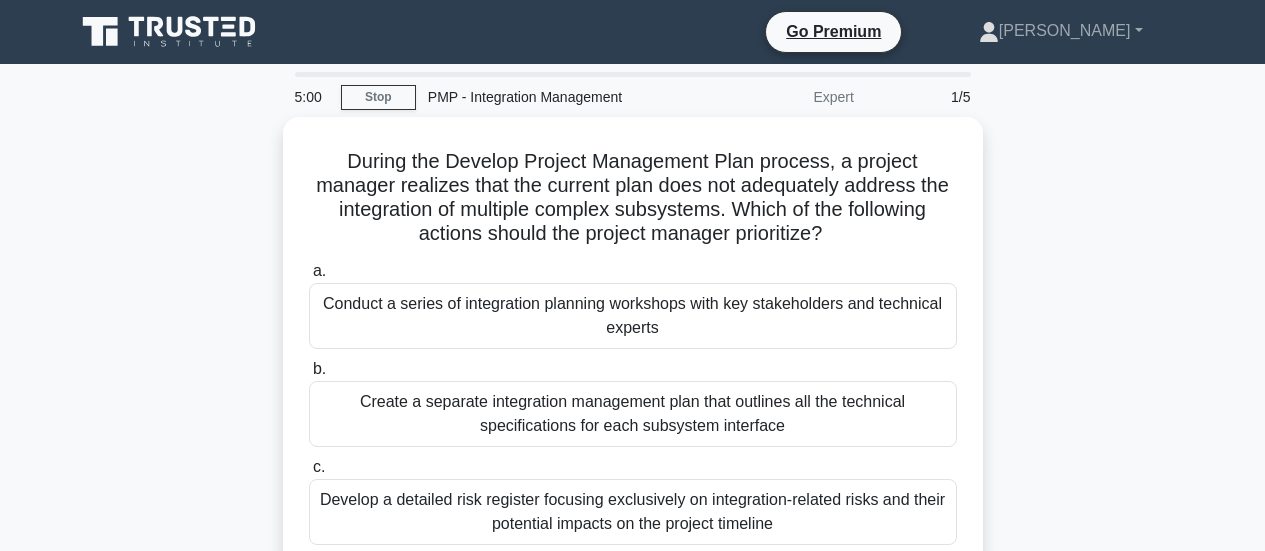 scroll, scrollTop: 0, scrollLeft: 0, axis: both 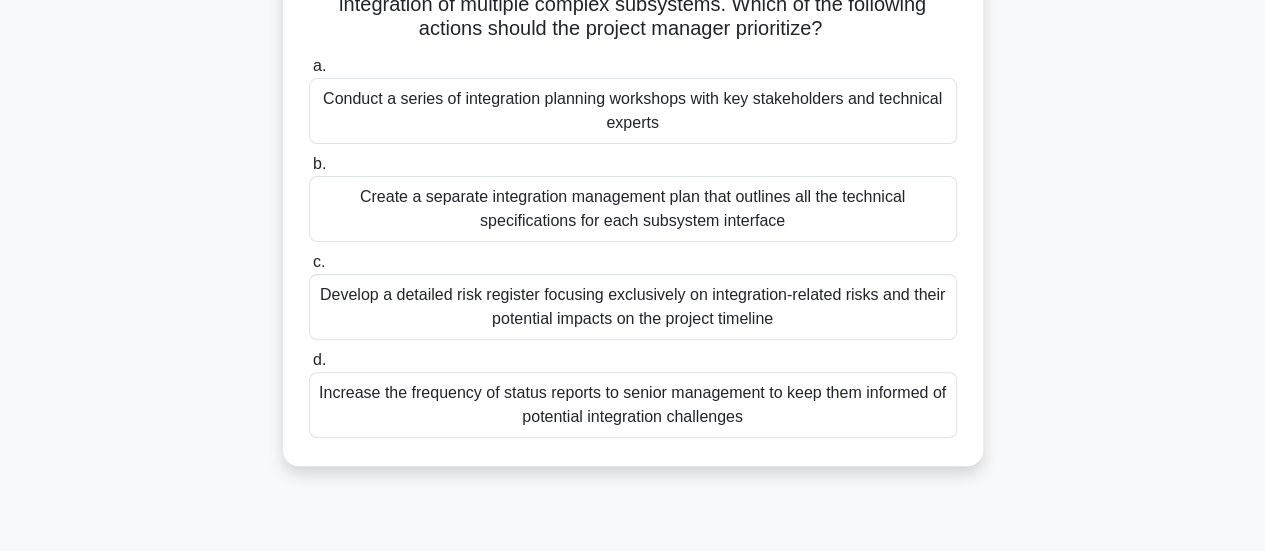 click on "Develop a detailed risk register focusing exclusively on integration-related risks and their potential impacts on the project timeline" at bounding box center [633, 307] 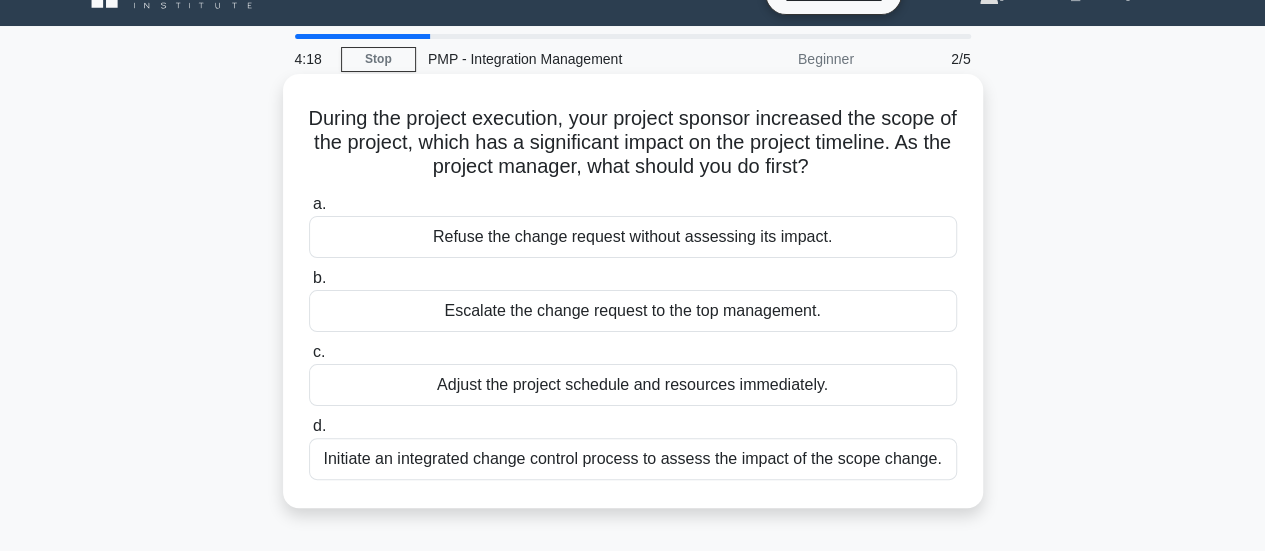scroll, scrollTop: 100, scrollLeft: 0, axis: vertical 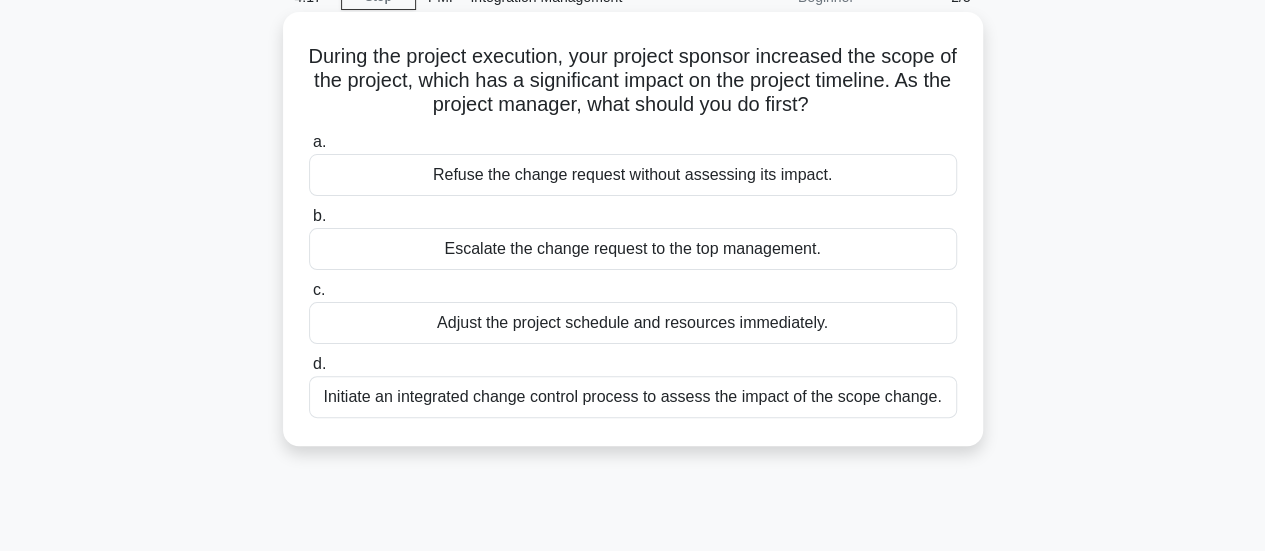 click on "Initiate an integrated change control process to assess the impact of the scope change." at bounding box center [633, 397] 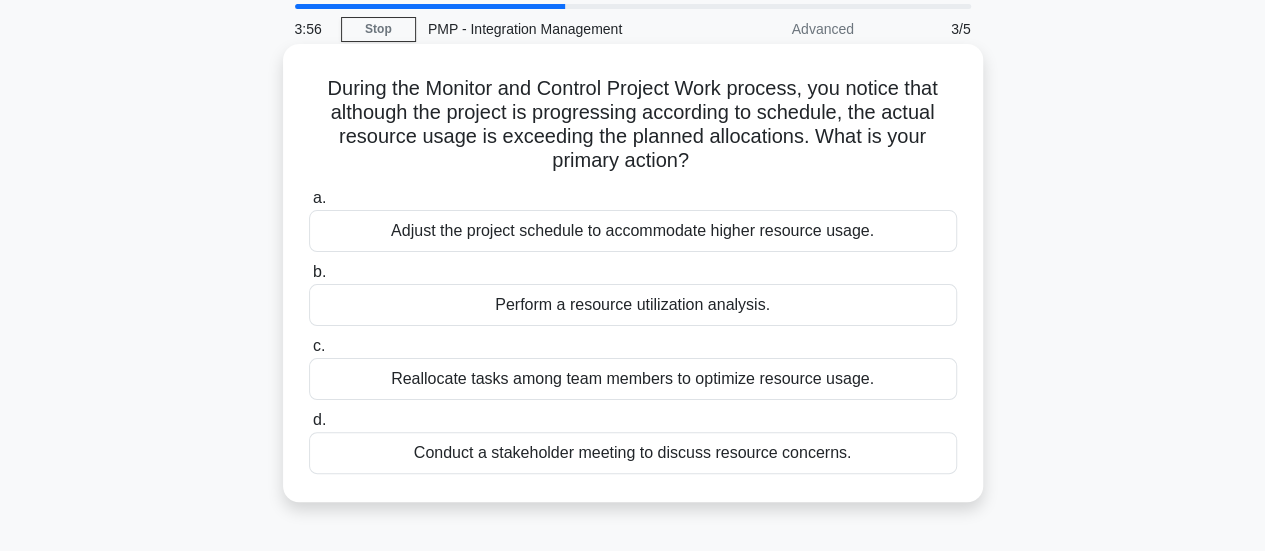 scroll, scrollTop: 100, scrollLeft: 0, axis: vertical 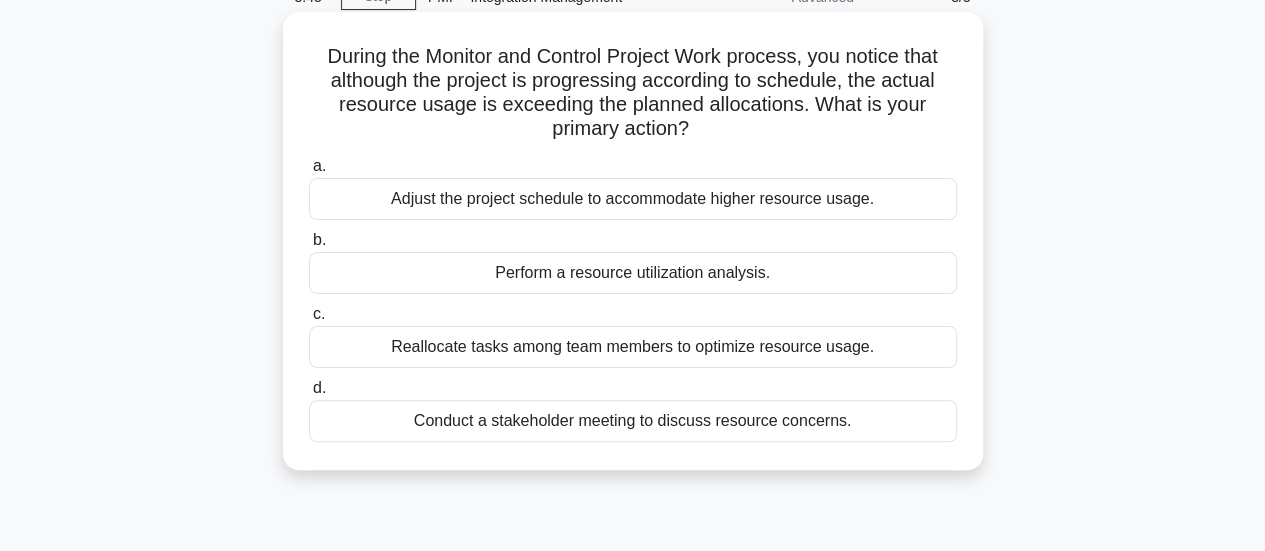 click on "Adjust the project schedule to accommodate higher resource usage." at bounding box center [633, 199] 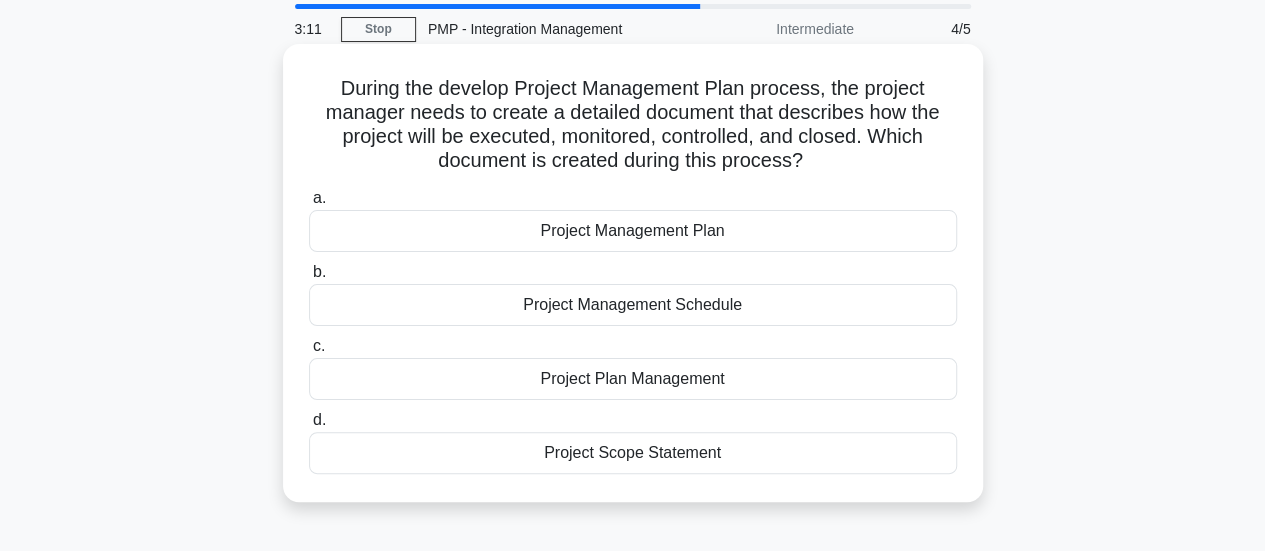 scroll, scrollTop: 100, scrollLeft: 0, axis: vertical 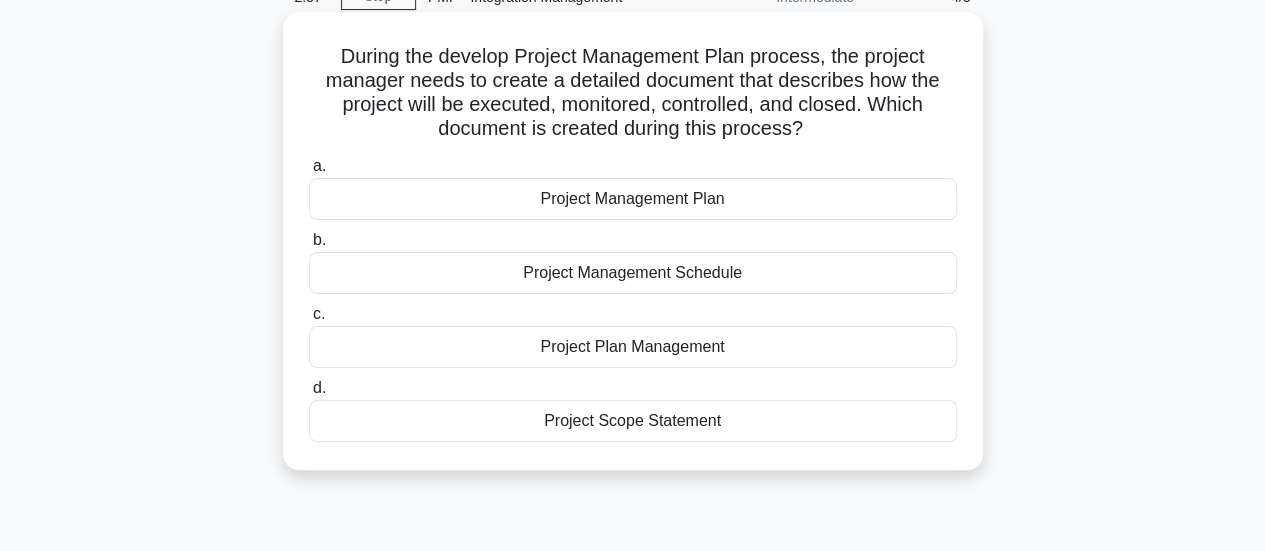 click on "Project Plan Management" at bounding box center [633, 347] 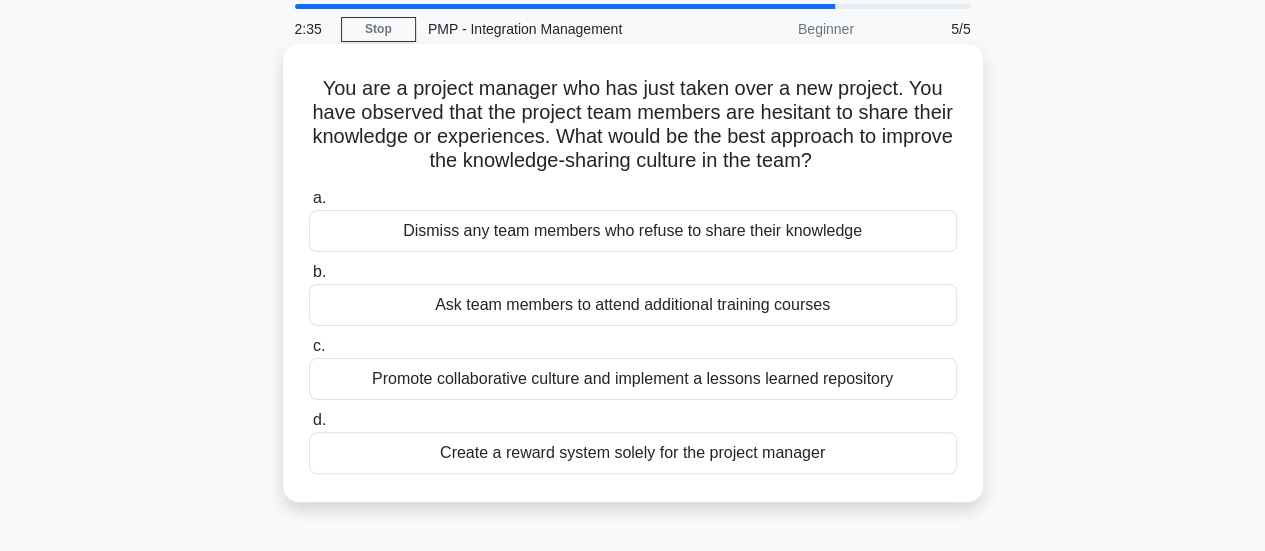 scroll, scrollTop: 100, scrollLeft: 0, axis: vertical 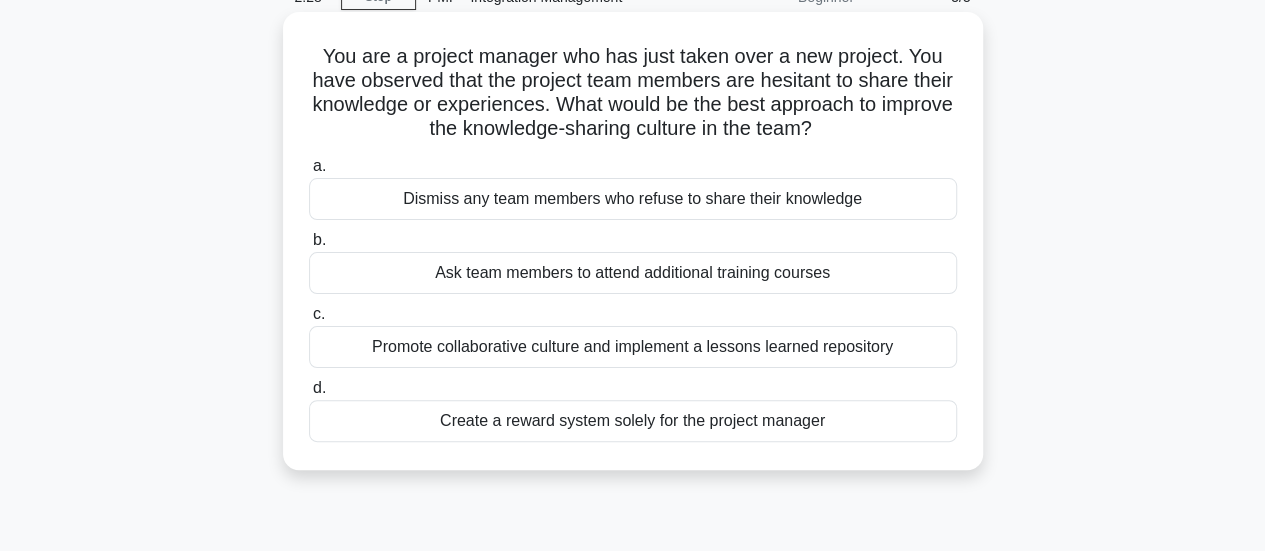 click on "Promote collaborative culture and implement a lessons learned repository" at bounding box center [633, 347] 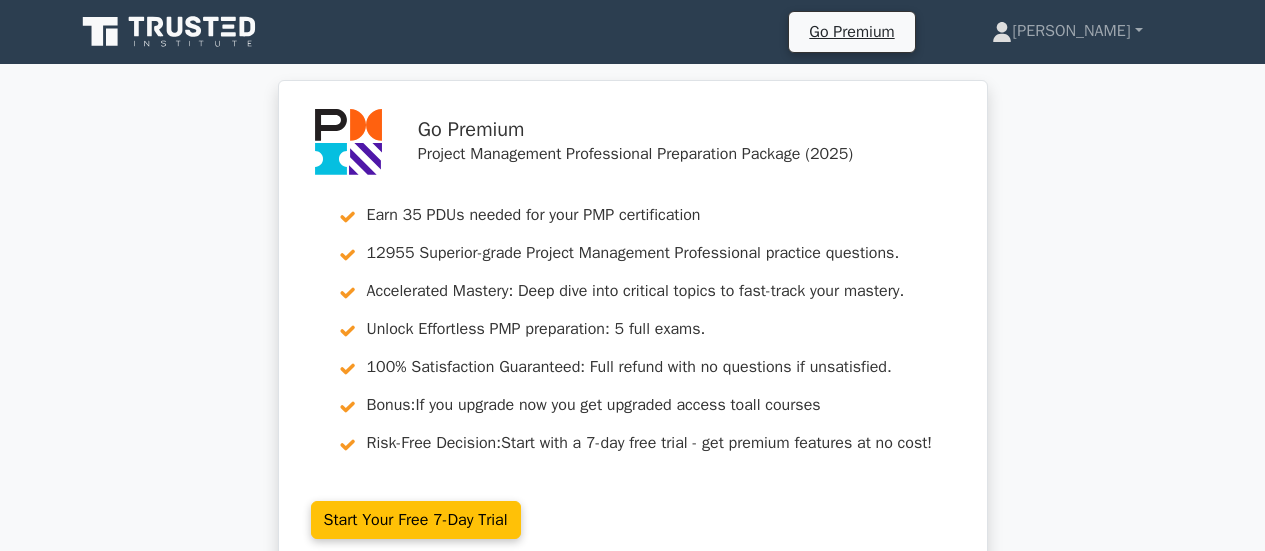 scroll, scrollTop: 0, scrollLeft: 0, axis: both 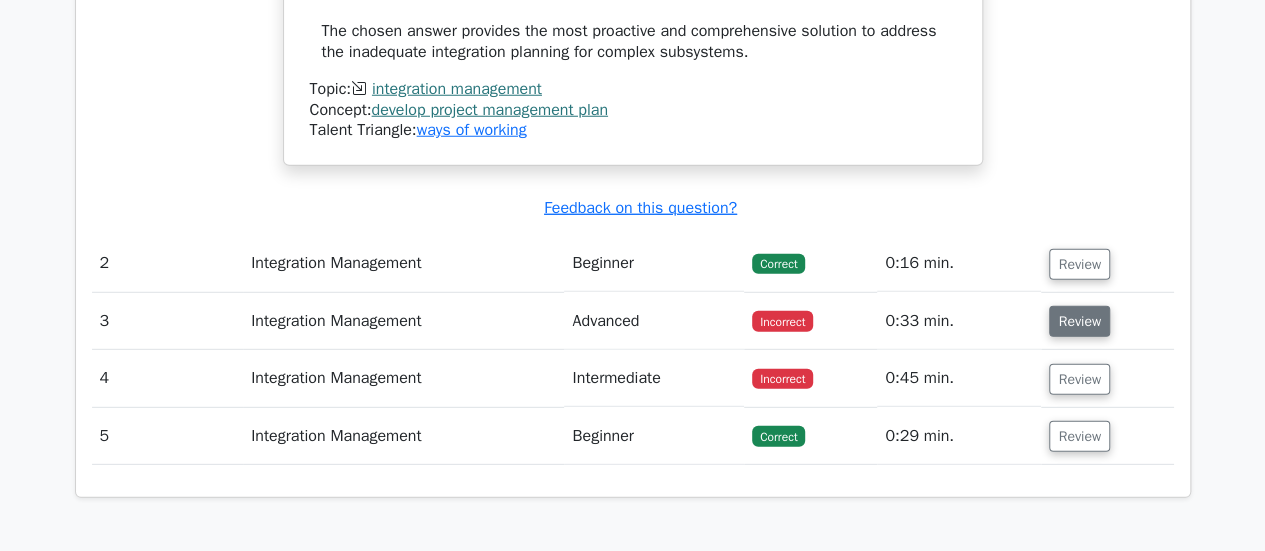 click on "Review" at bounding box center (1079, 321) 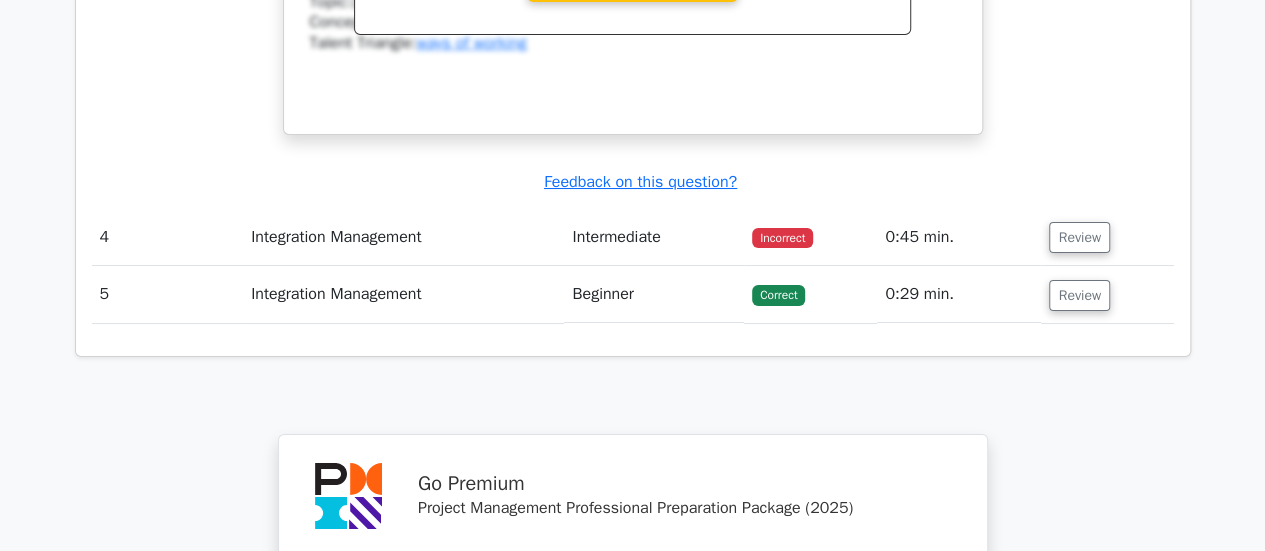 scroll, scrollTop: 3700, scrollLeft: 0, axis: vertical 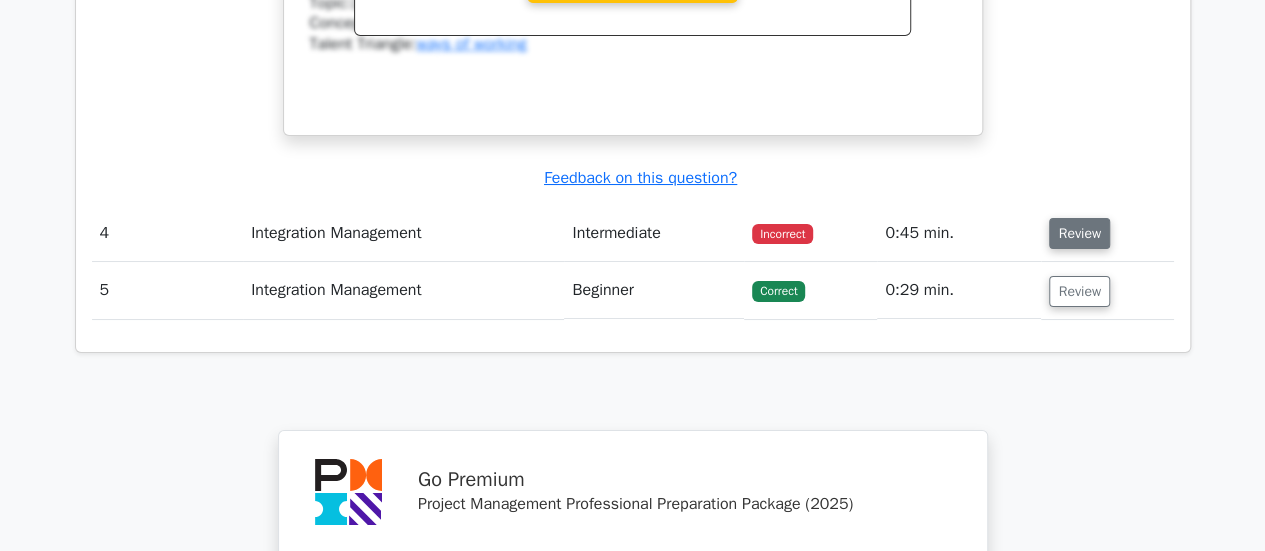 click on "Review" at bounding box center (1079, 233) 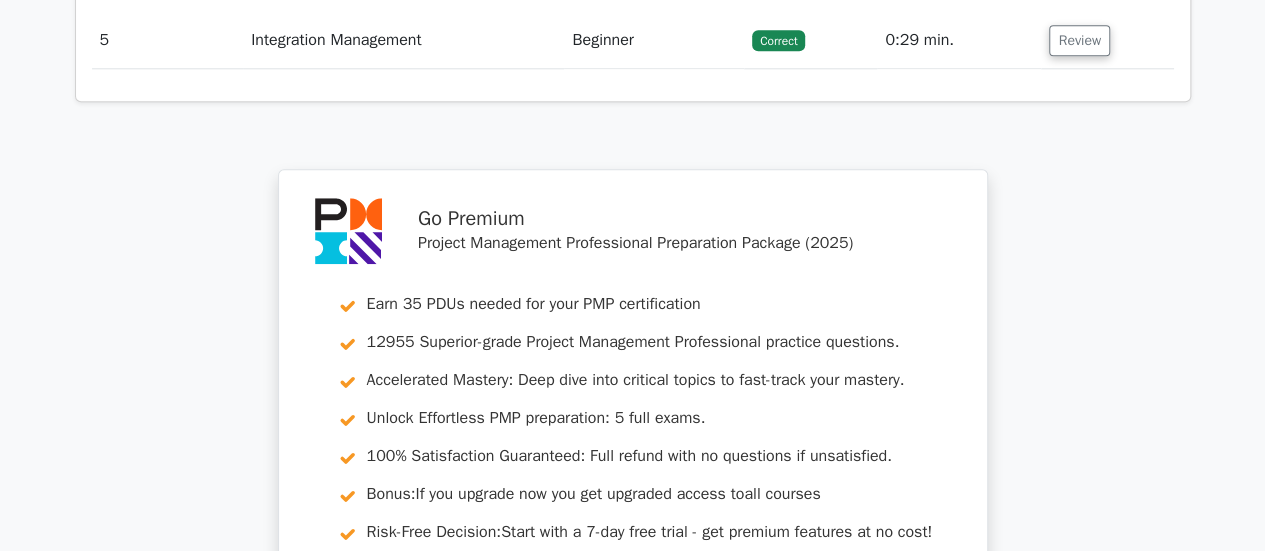 scroll, scrollTop: 5406, scrollLeft: 0, axis: vertical 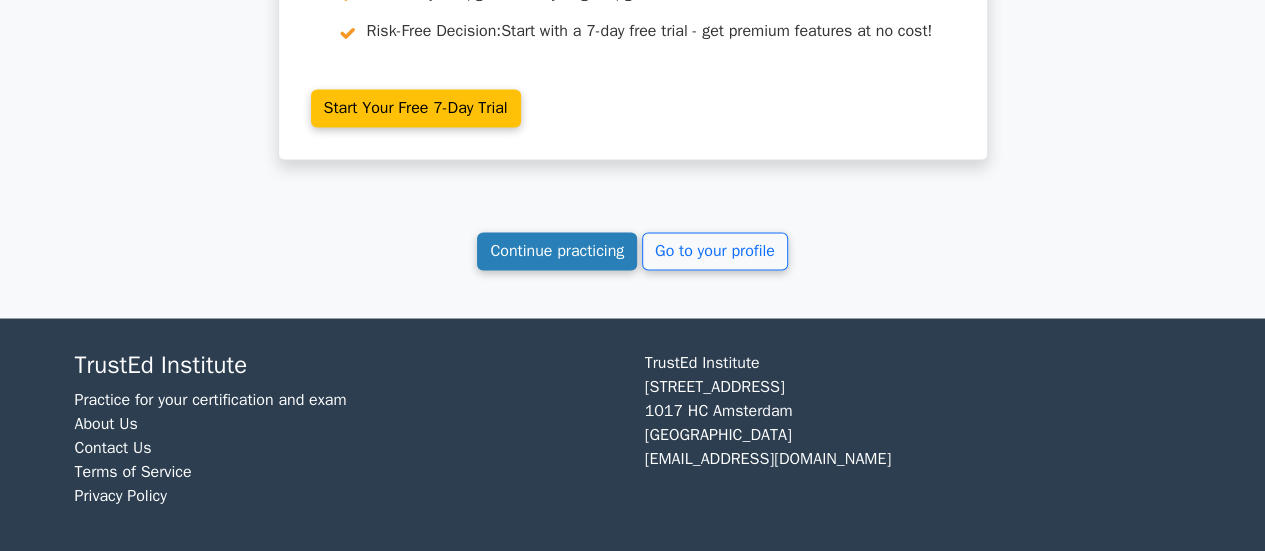 click on "Continue practicing" at bounding box center [557, 251] 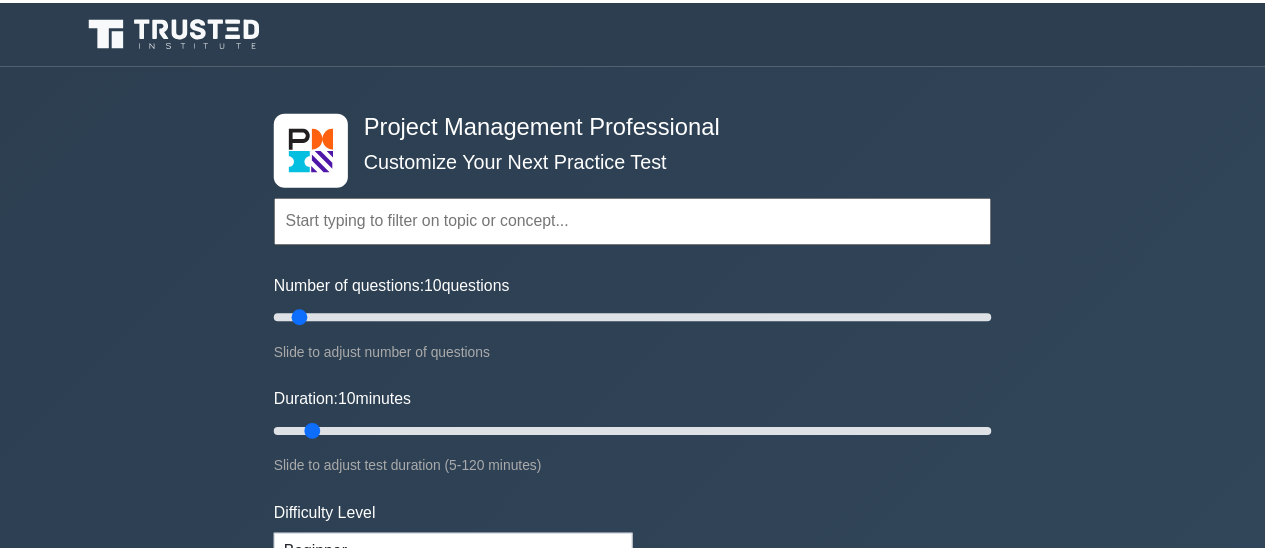 scroll, scrollTop: 0, scrollLeft: 0, axis: both 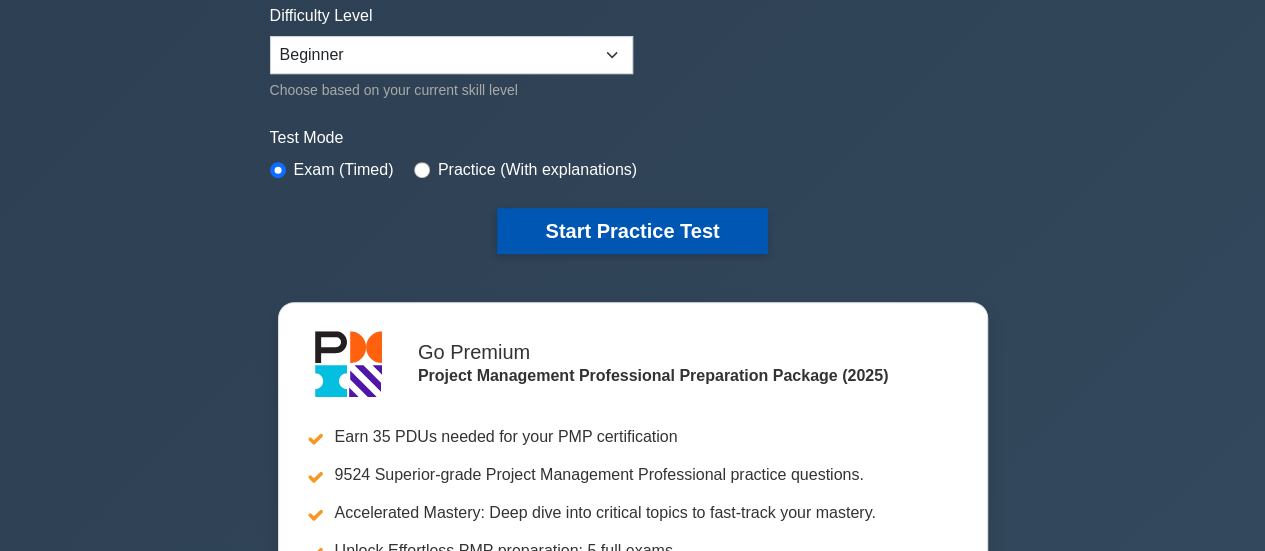 click on "Start Practice Test" at bounding box center [632, 231] 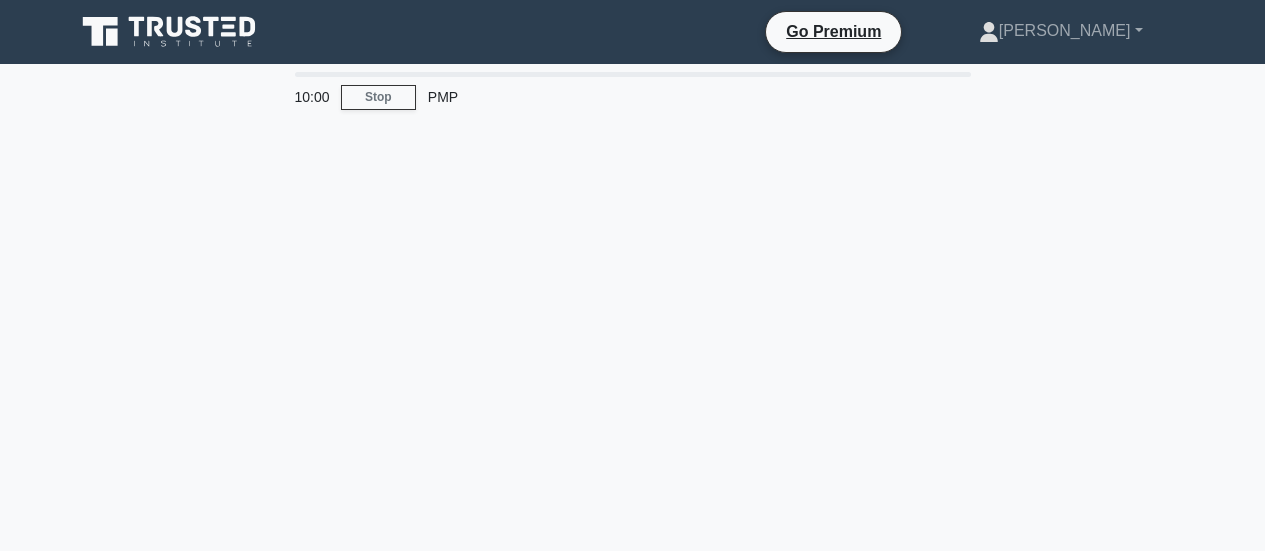 scroll, scrollTop: 0, scrollLeft: 0, axis: both 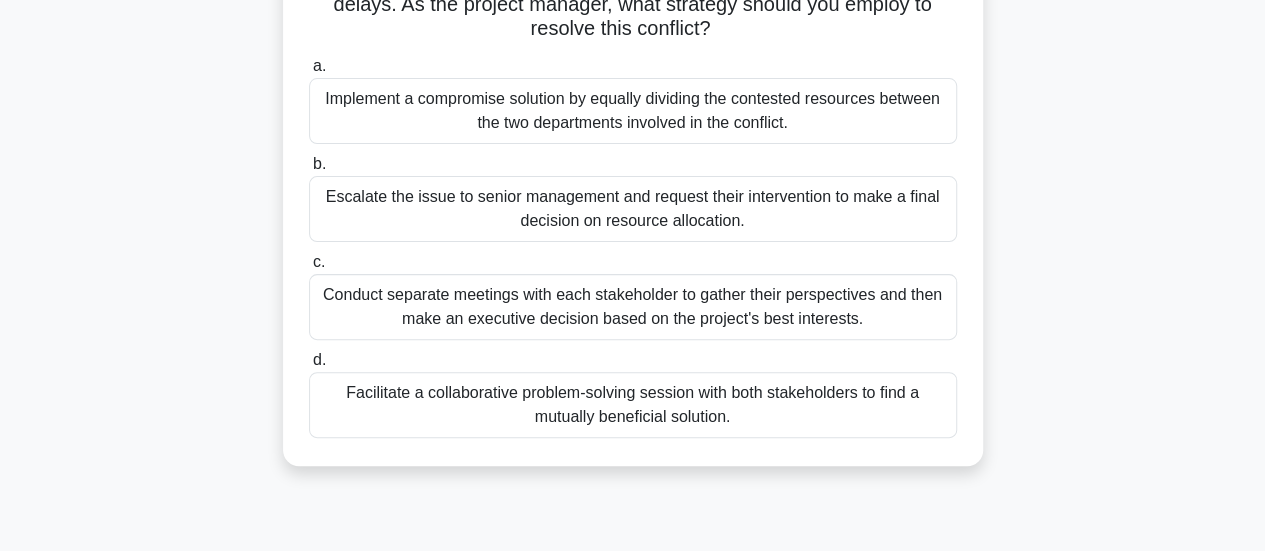 click on "Facilitate a collaborative problem-solving session with both stakeholders to find a mutually beneficial solution." at bounding box center [633, 405] 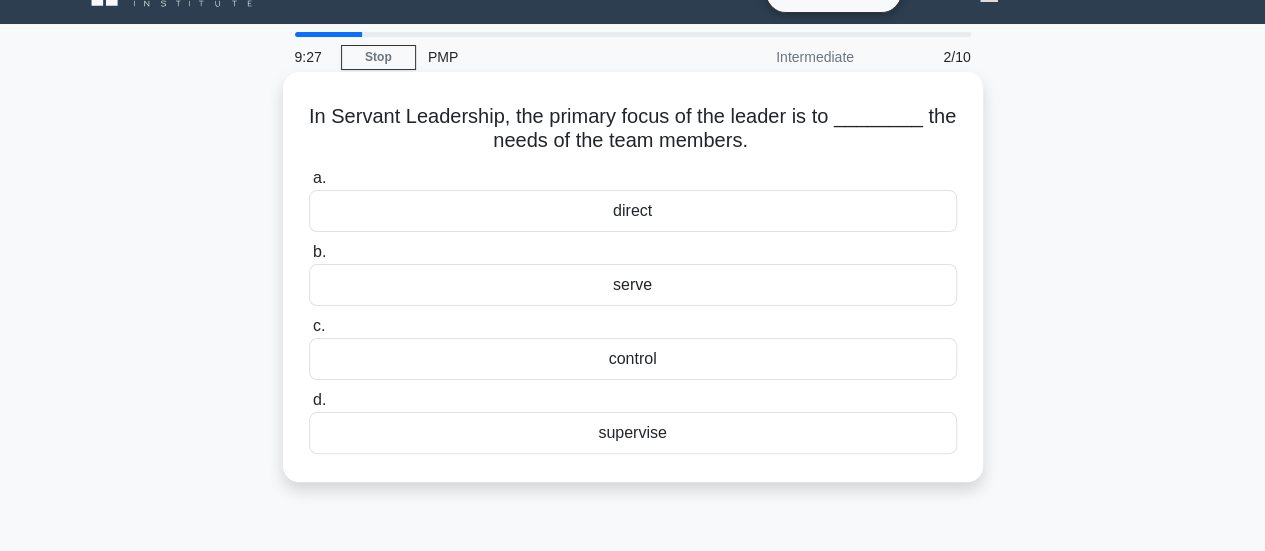 scroll, scrollTop: 0, scrollLeft: 0, axis: both 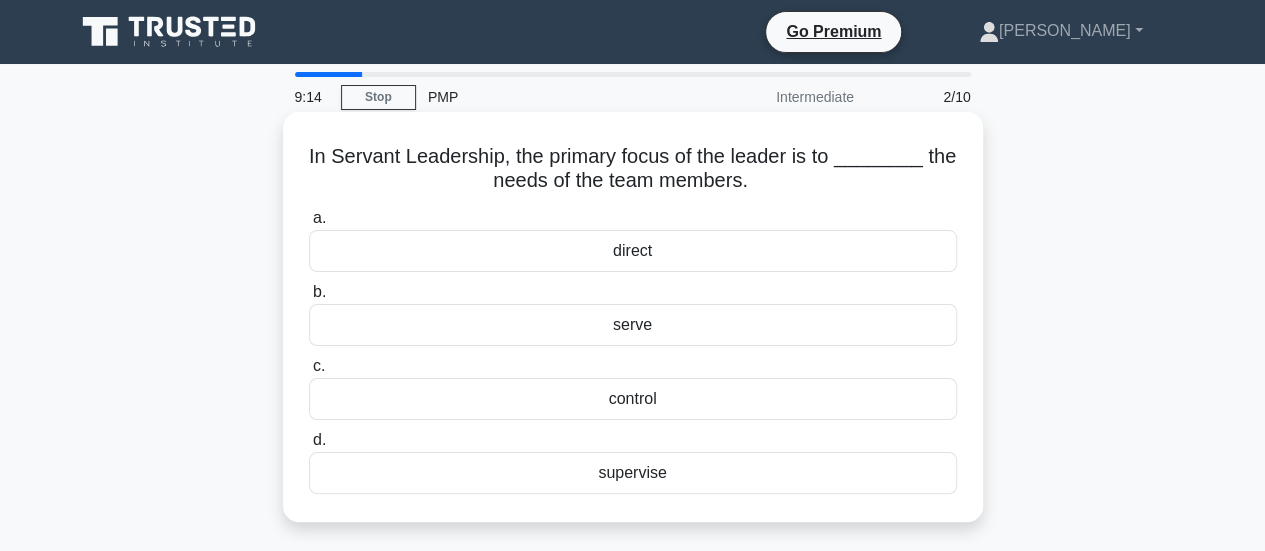 click on "serve" at bounding box center [633, 325] 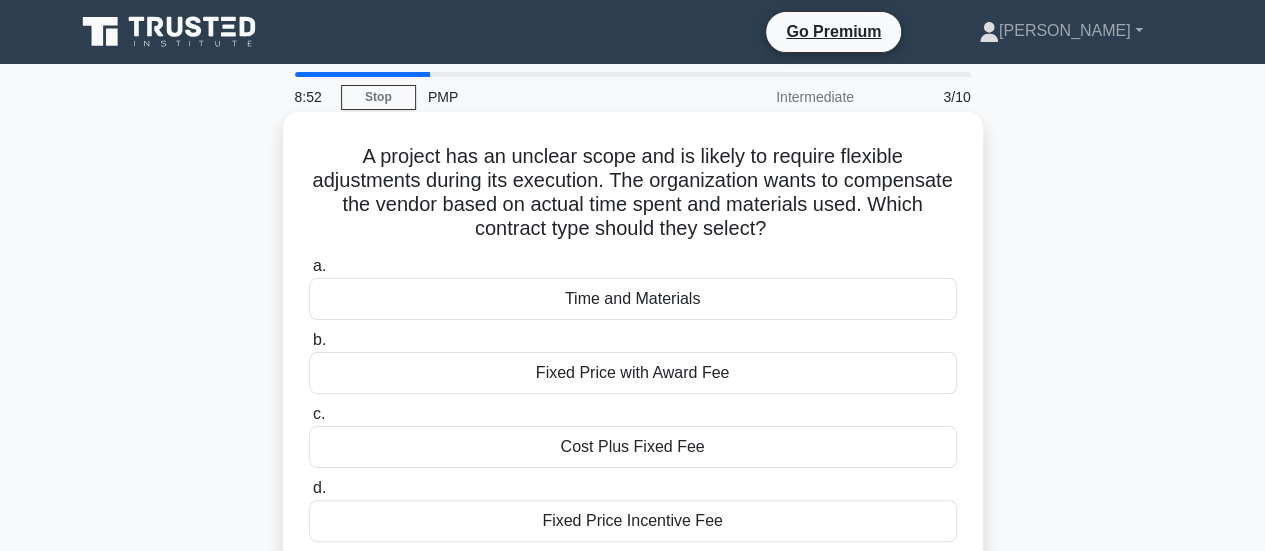 scroll, scrollTop: 100, scrollLeft: 0, axis: vertical 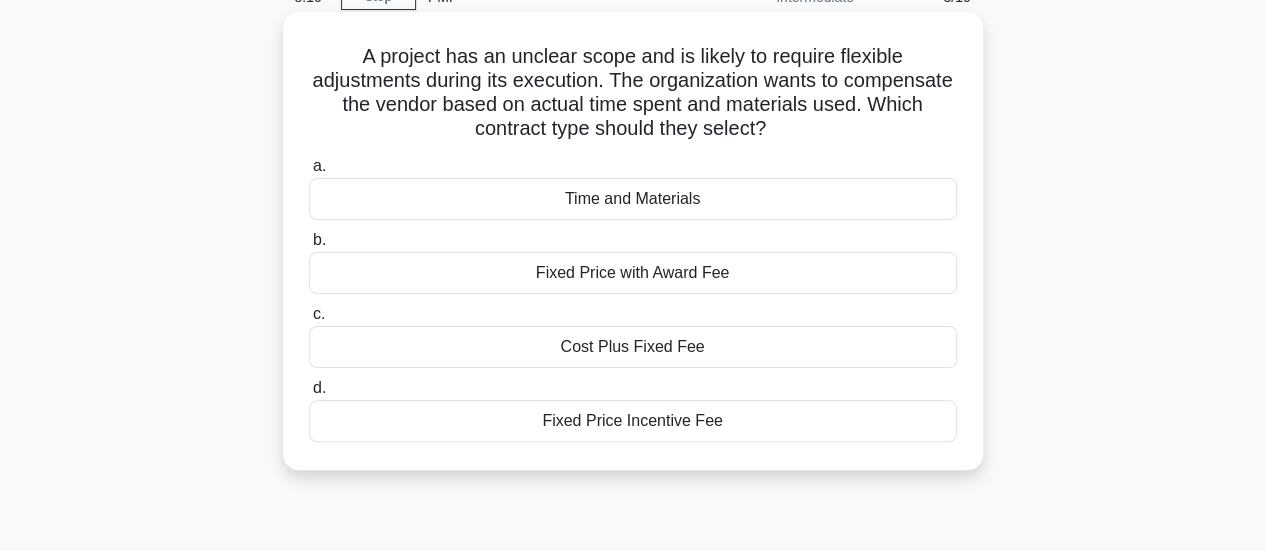 click on "Time and Materials" at bounding box center (633, 199) 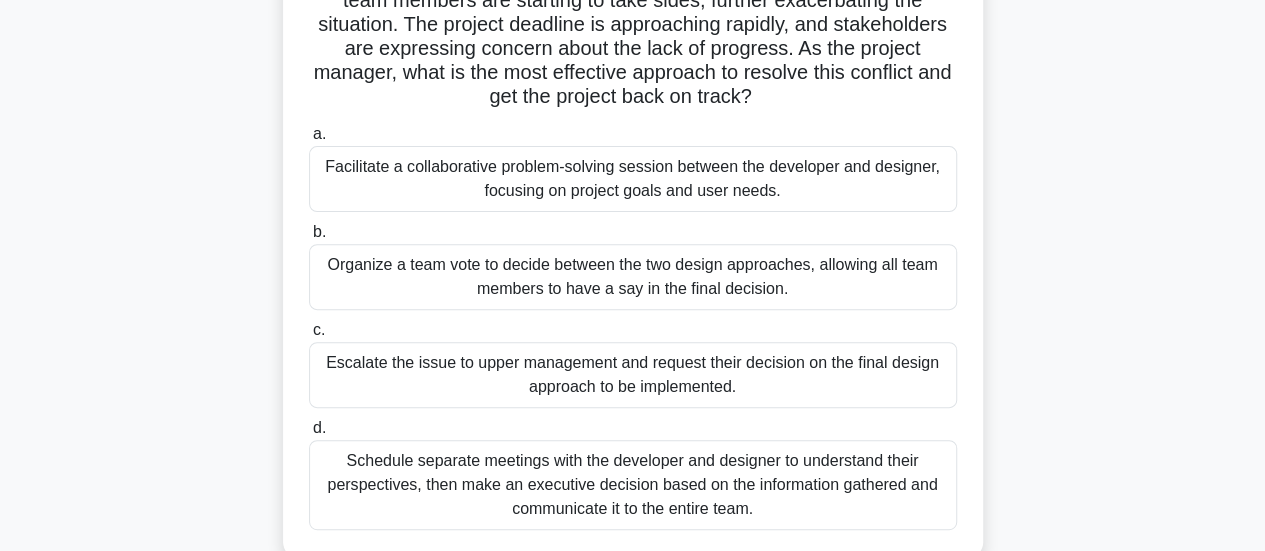 scroll, scrollTop: 300, scrollLeft: 0, axis: vertical 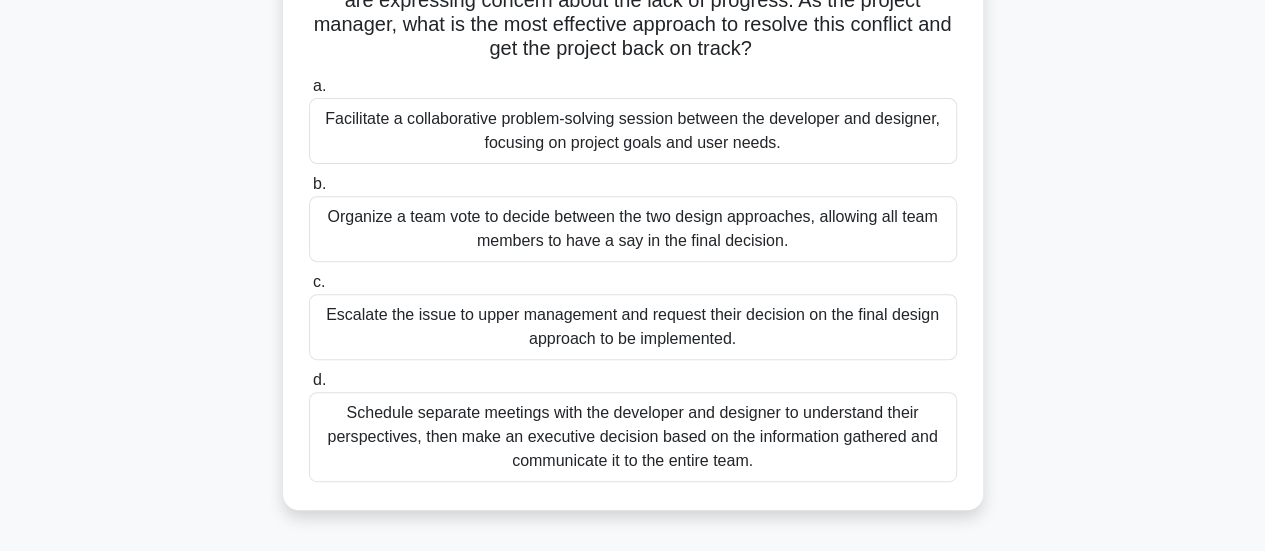 click on "Facilitate a collaborative problem-solving session between the developer and designer, focusing on project goals and user needs." at bounding box center (633, 131) 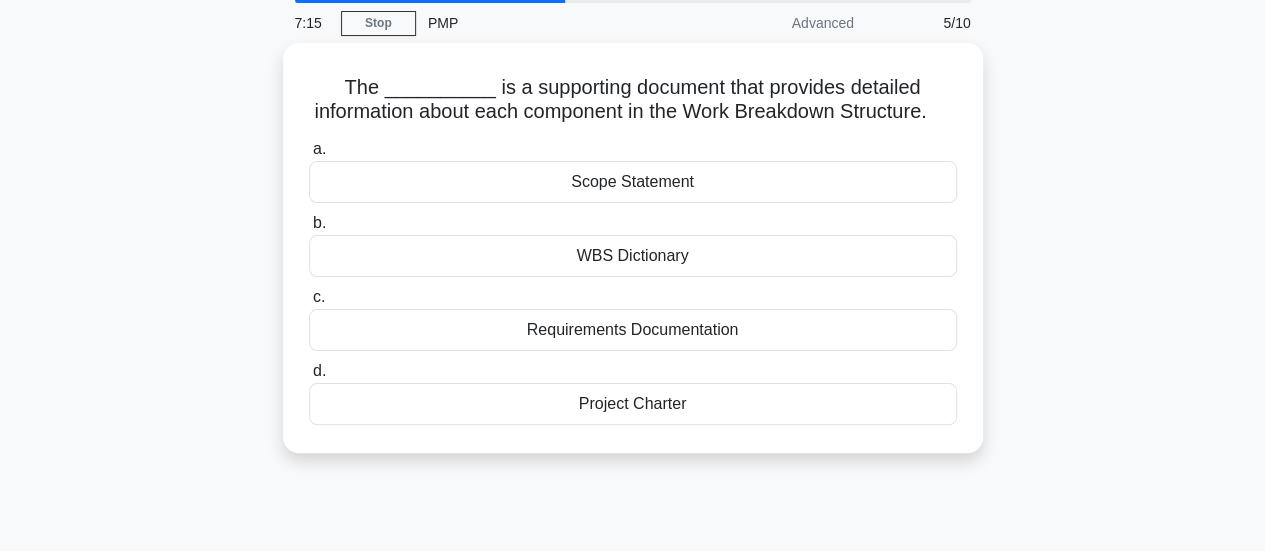 scroll, scrollTop: 0, scrollLeft: 0, axis: both 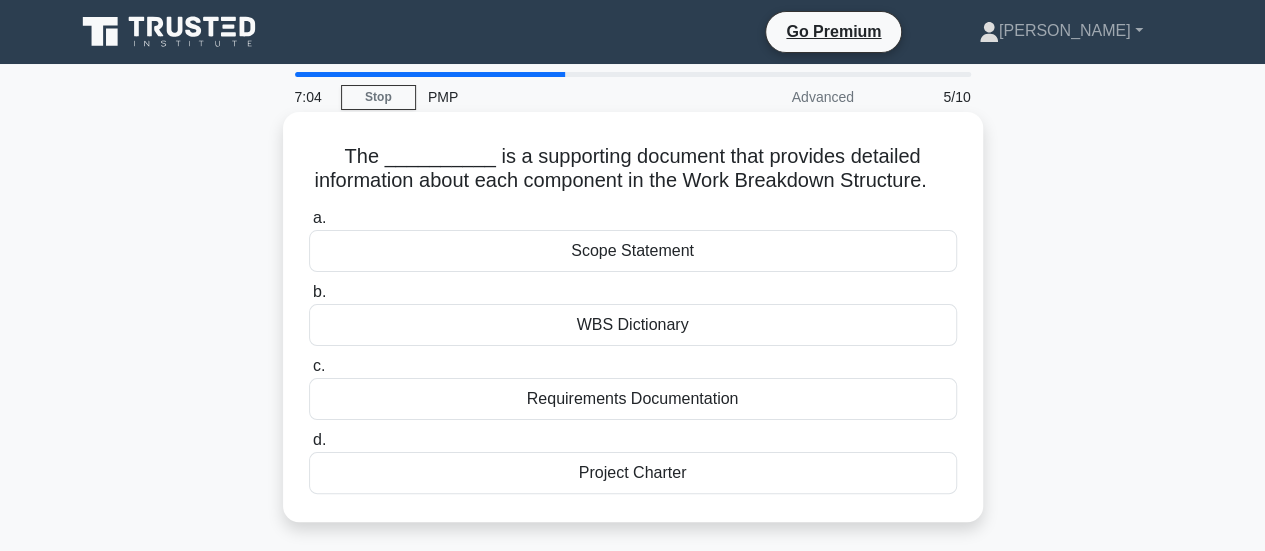 click on "WBS Dictionary" at bounding box center (633, 325) 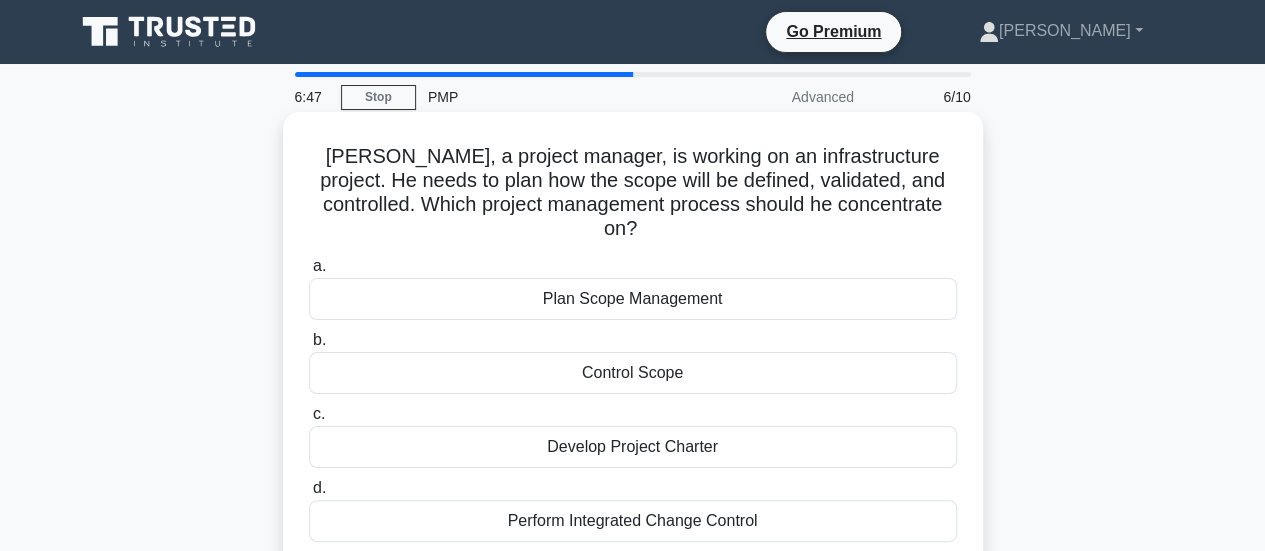 click on "Plan Scope Management" at bounding box center [633, 299] 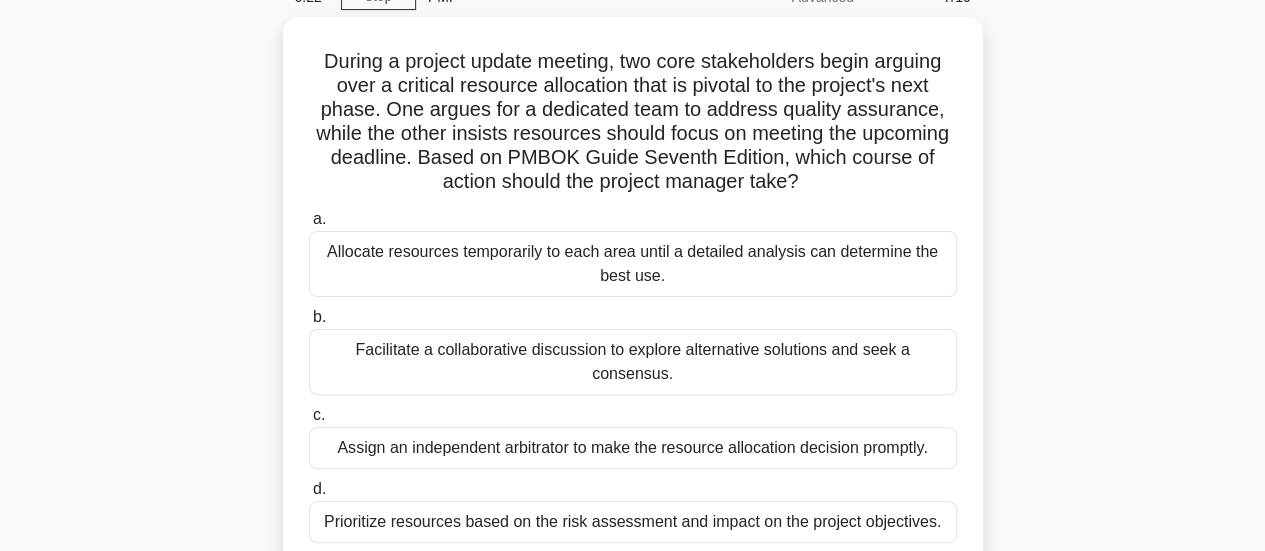 scroll, scrollTop: 200, scrollLeft: 0, axis: vertical 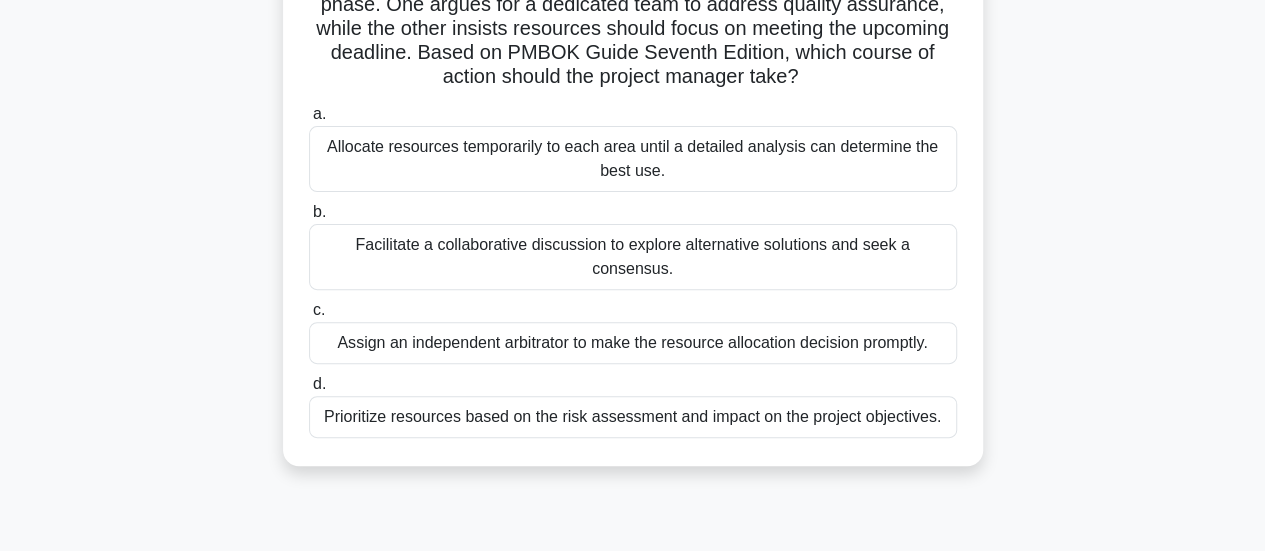 click on "Facilitate a collaborative discussion to explore alternative solutions and seek a consensus." at bounding box center [633, 257] 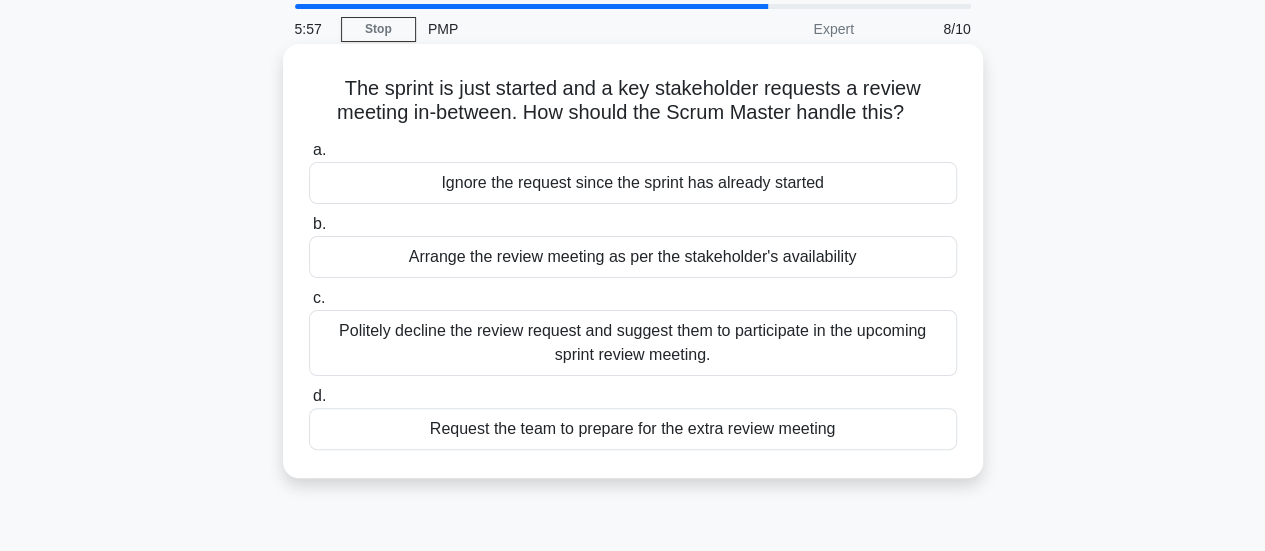 scroll, scrollTop: 100, scrollLeft: 0, axis: vertical 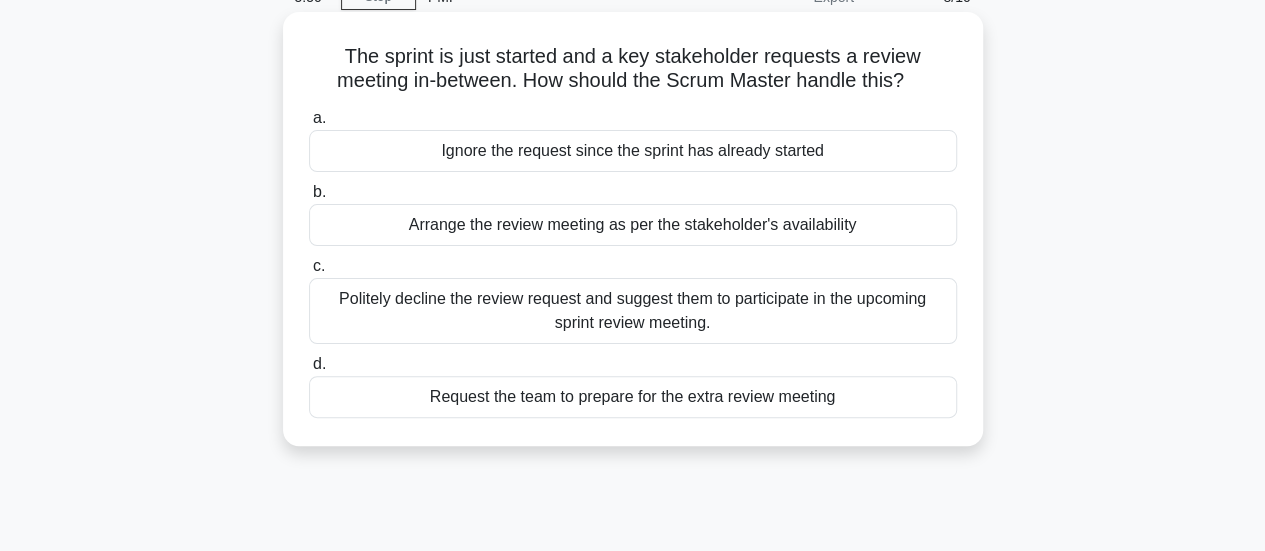click on "Arrange the review meeting as per the stakeholder's availability" at bounding box center (633, 225) 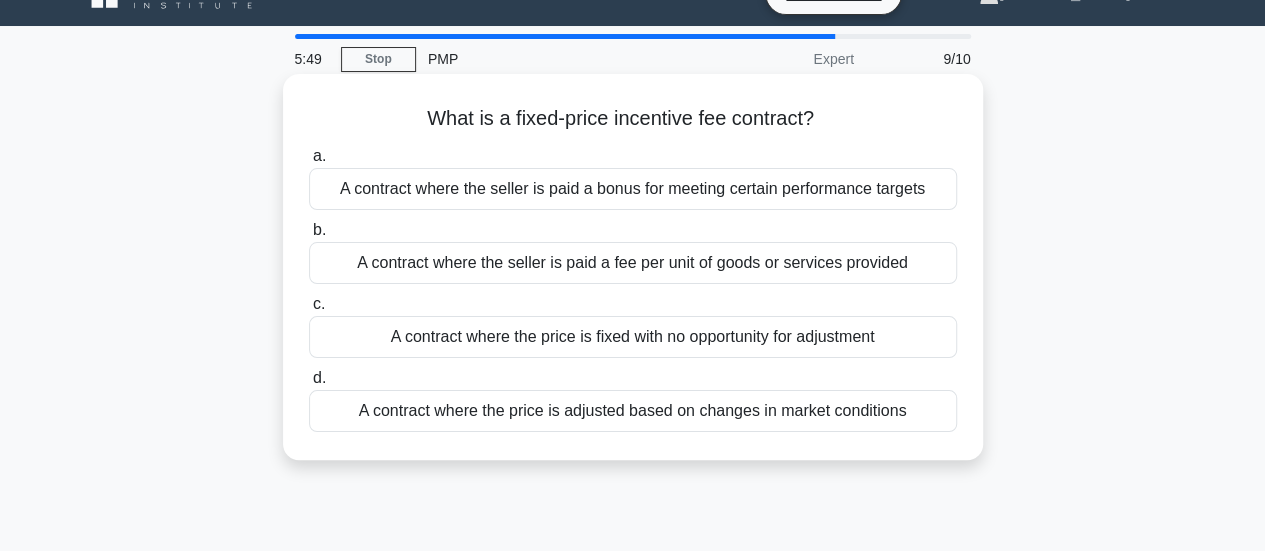 scroll, scrollTop: 0, scrollLeft: 0, axis: both 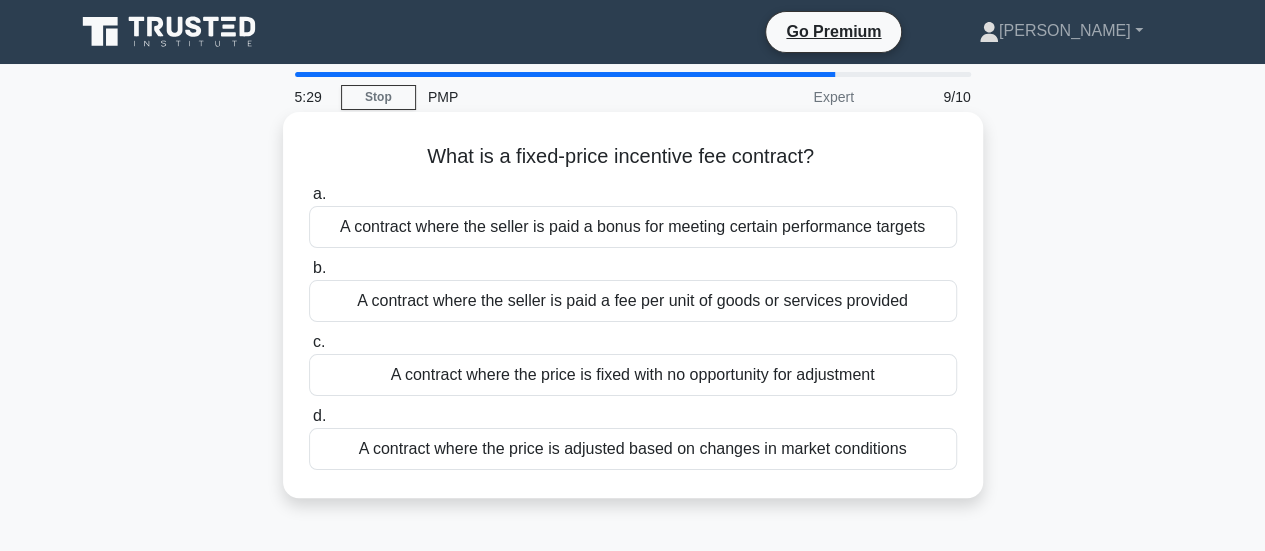 click on "A contract where the price is fixed with no opportunity for adjustment" at bounding box center [633, 375] 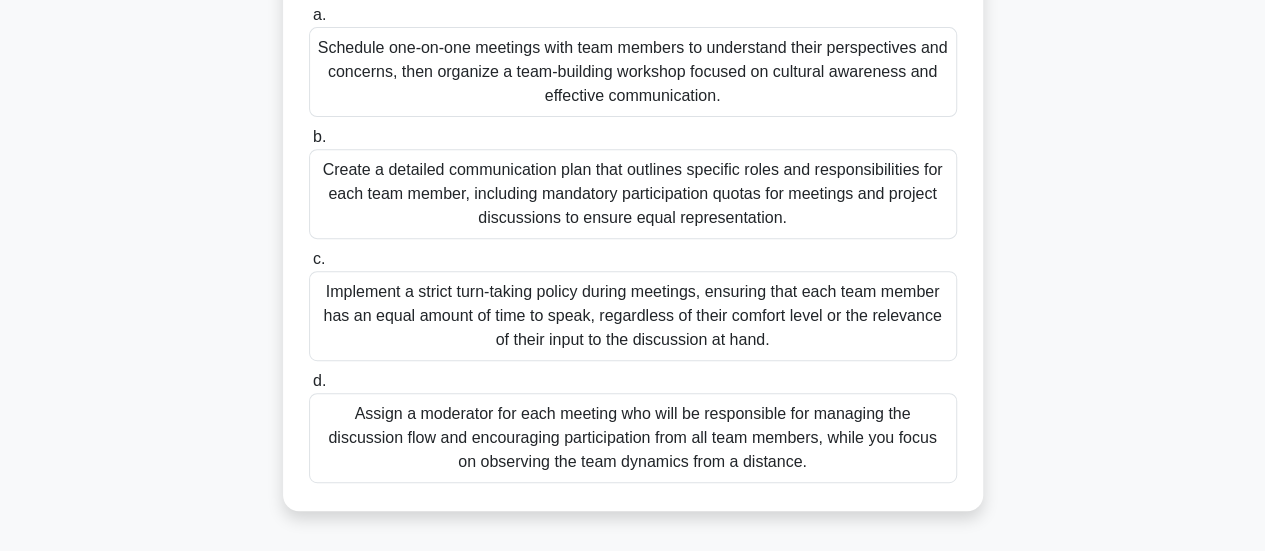 scroll, scrollTop: 332, scrollLeft: 0, axis: vertical 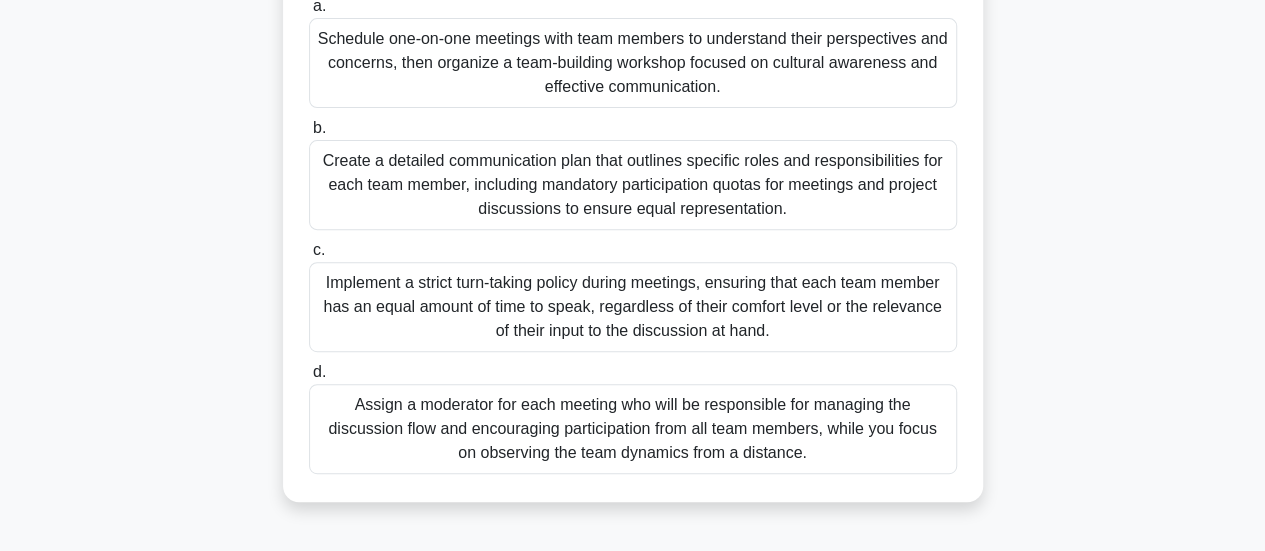 click on "Create a detailed communication plan that outlines specific roles and responsibilities for each team member, including mandatory participation quotas for meetings and project discussions to ensure equal representation." at bounding box center (633, 185) 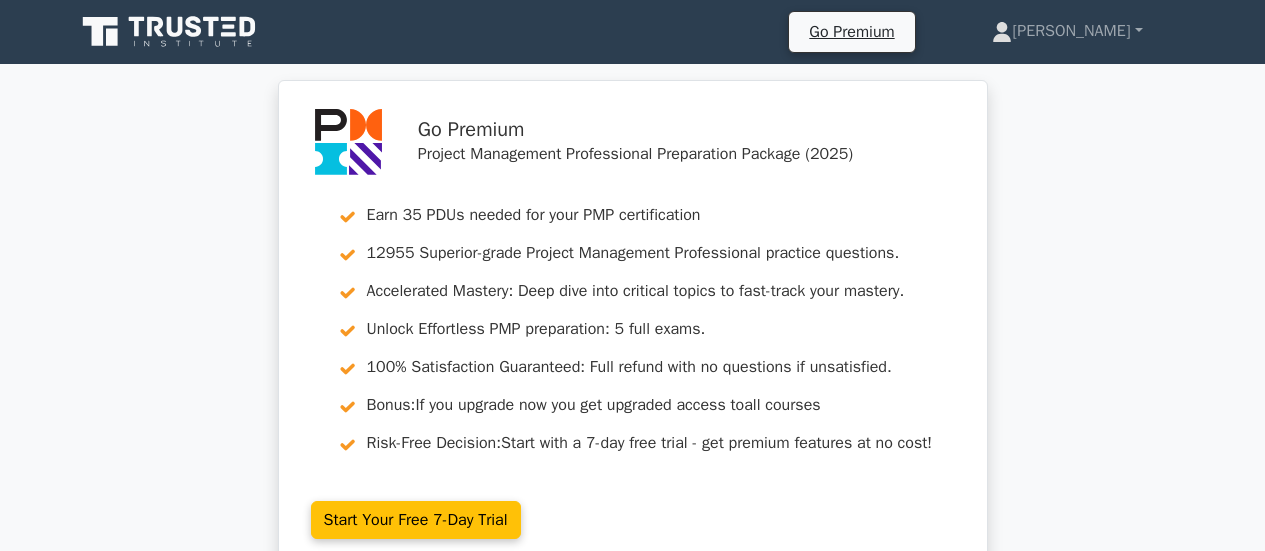 scroll, scrollTop: 0, scrollLeft: 0, axis: both 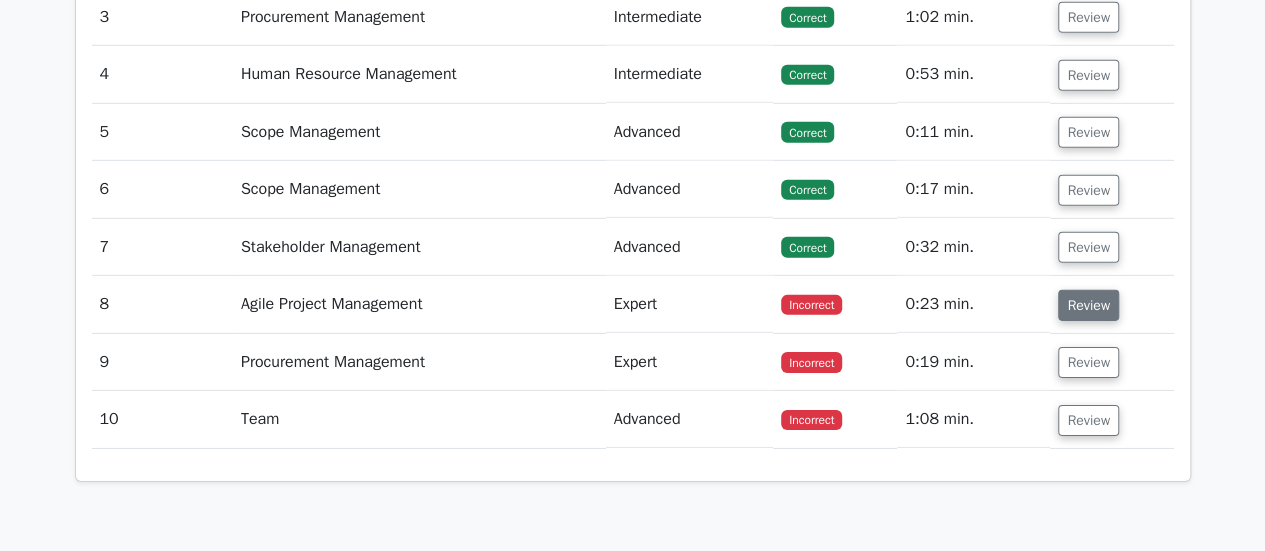 click on "Review" at bounding box center (1088, 305) 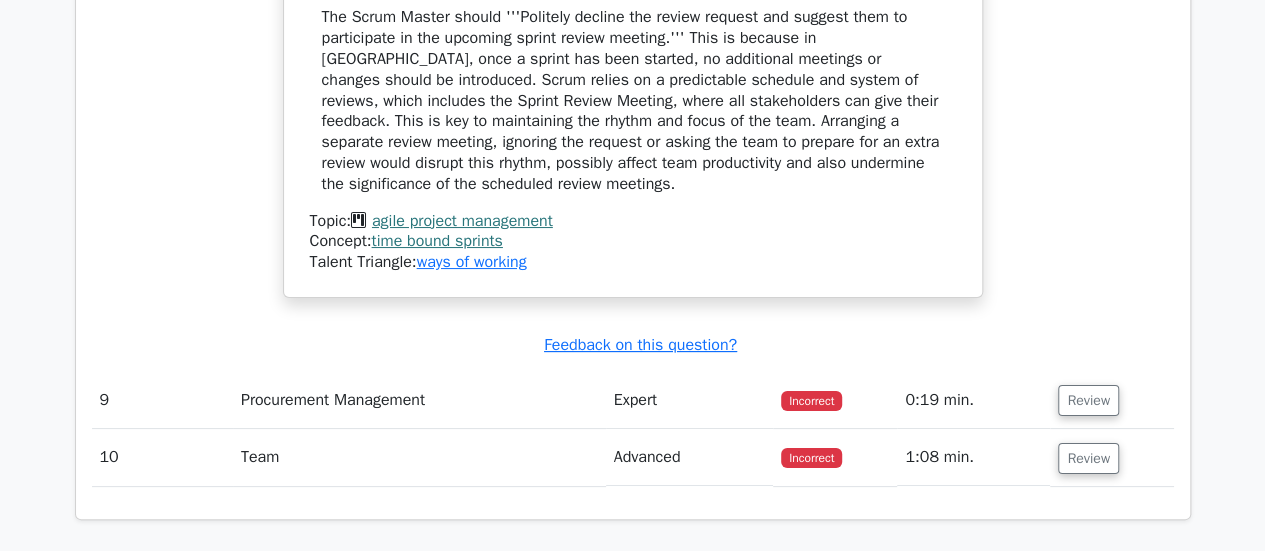 scroll, scrollTop: 3800, scrollLeft: 0, axis: vertical 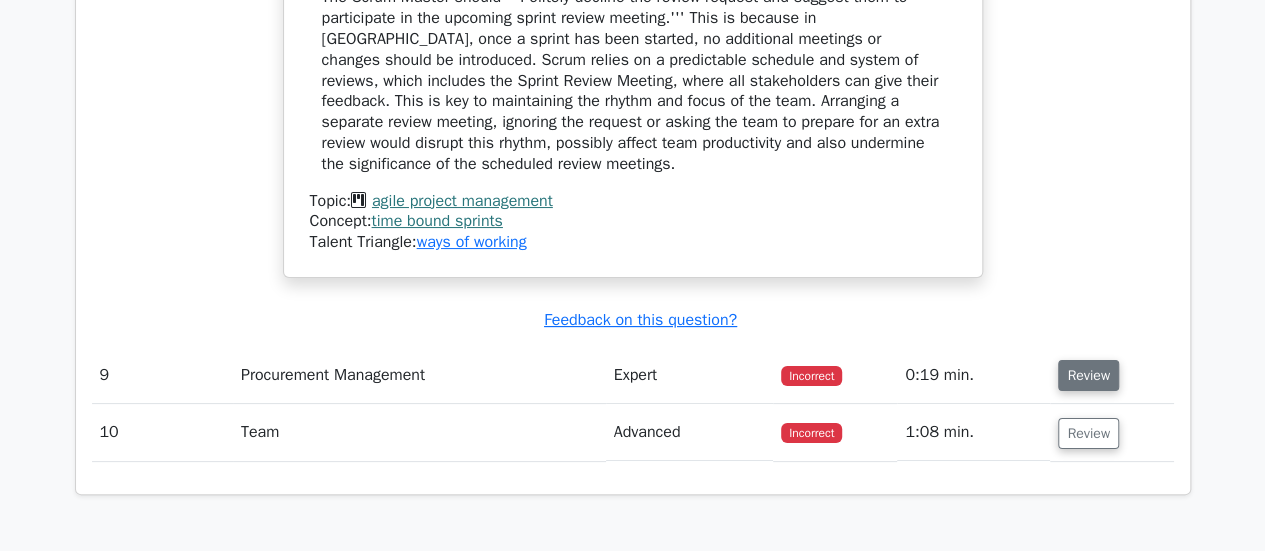 click on "Review" at bounding box center [1088, 375] 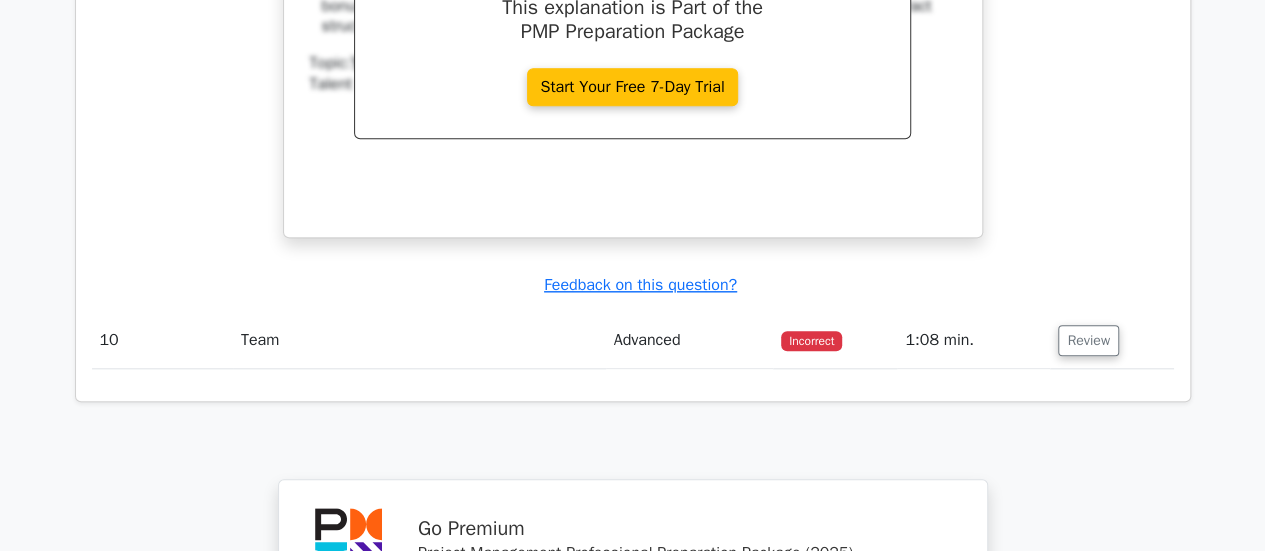 scroll, scrollTop: 4700, scrollLeft: 0, axis: vertical 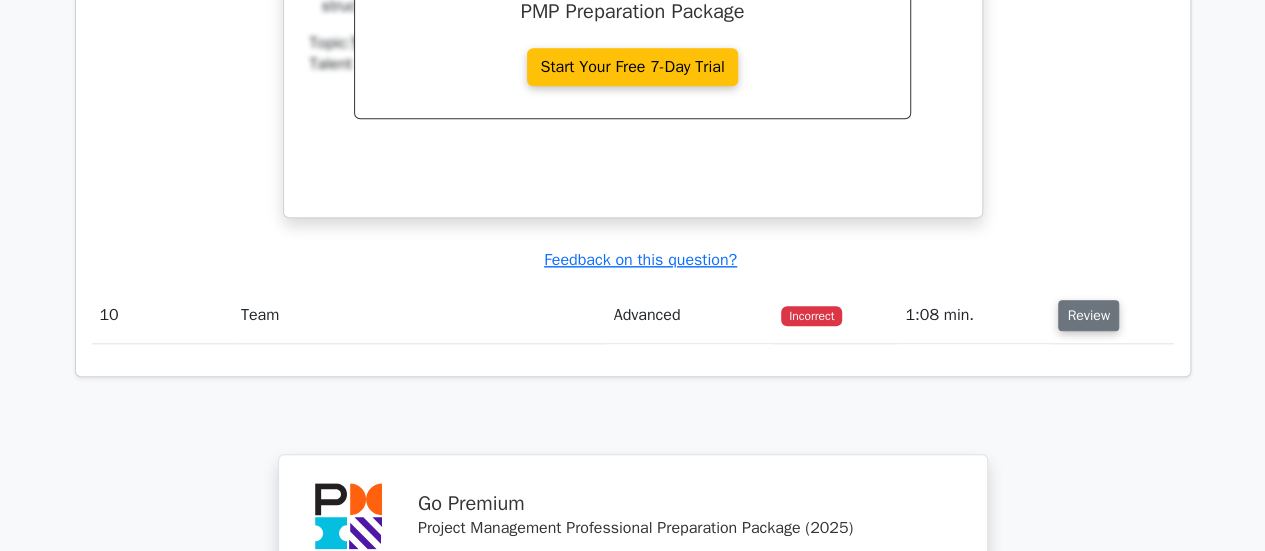 click on "Review" at bounding box center (1088, 315) 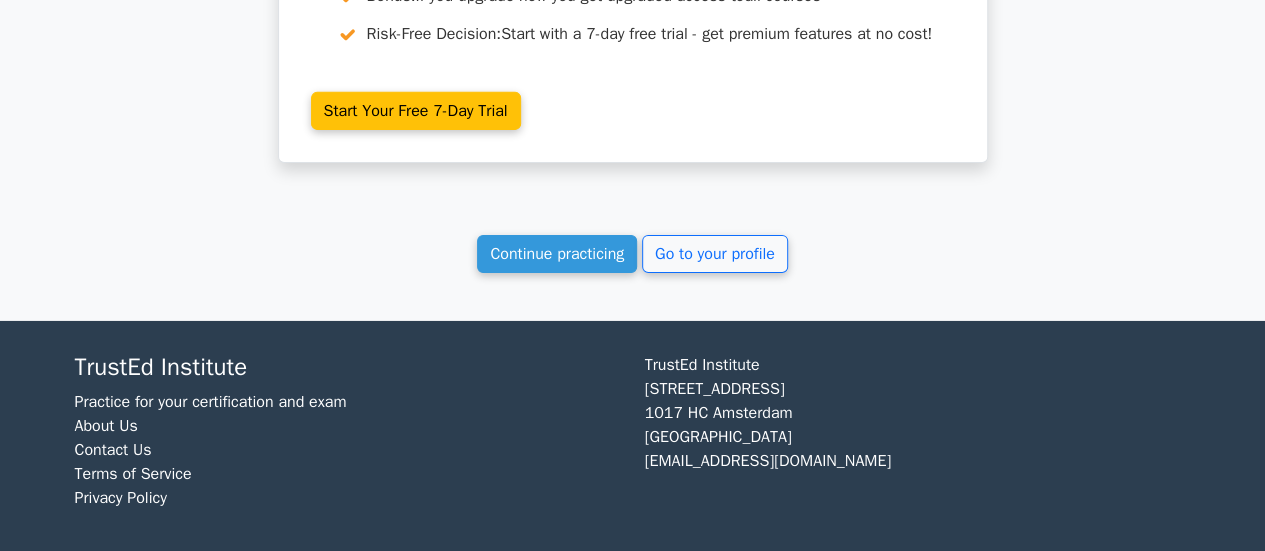 scroll, scrollTop: 7000, scrollLeft: 0, axis: vertical 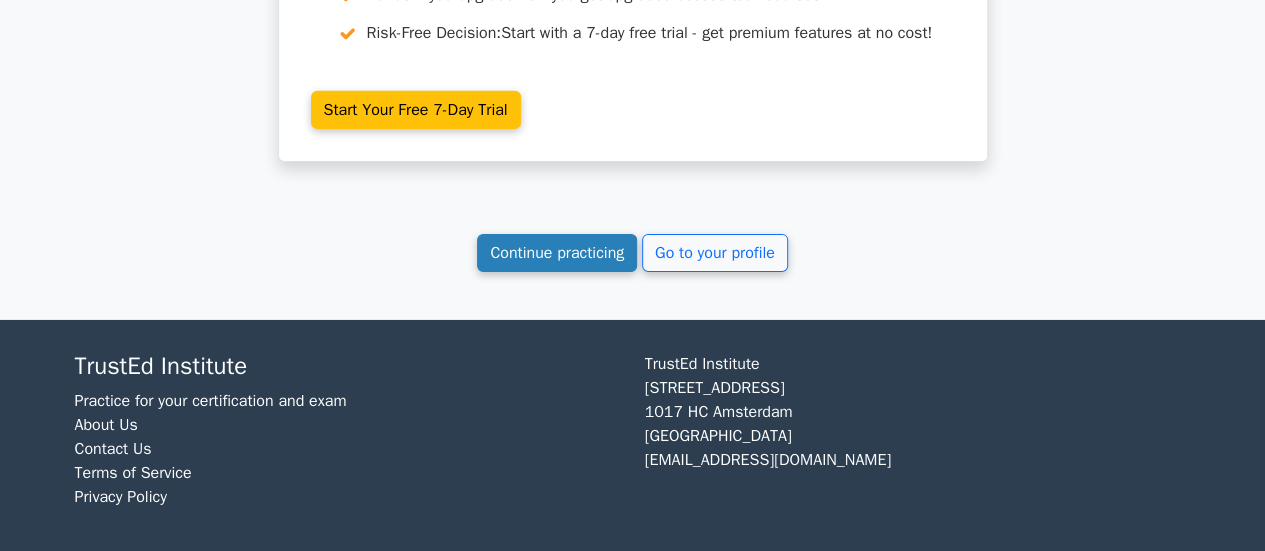 click on "Continue practicing" at bounding box center [557, 253] 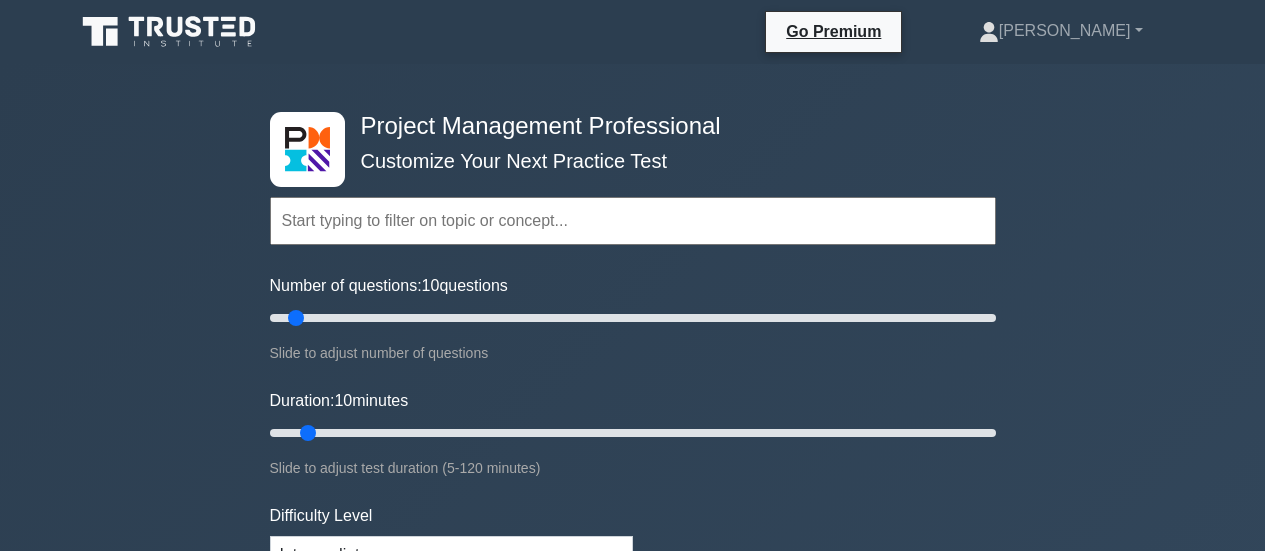 scroll, scrollTop: 0, scrollLeft: 0, axis: both 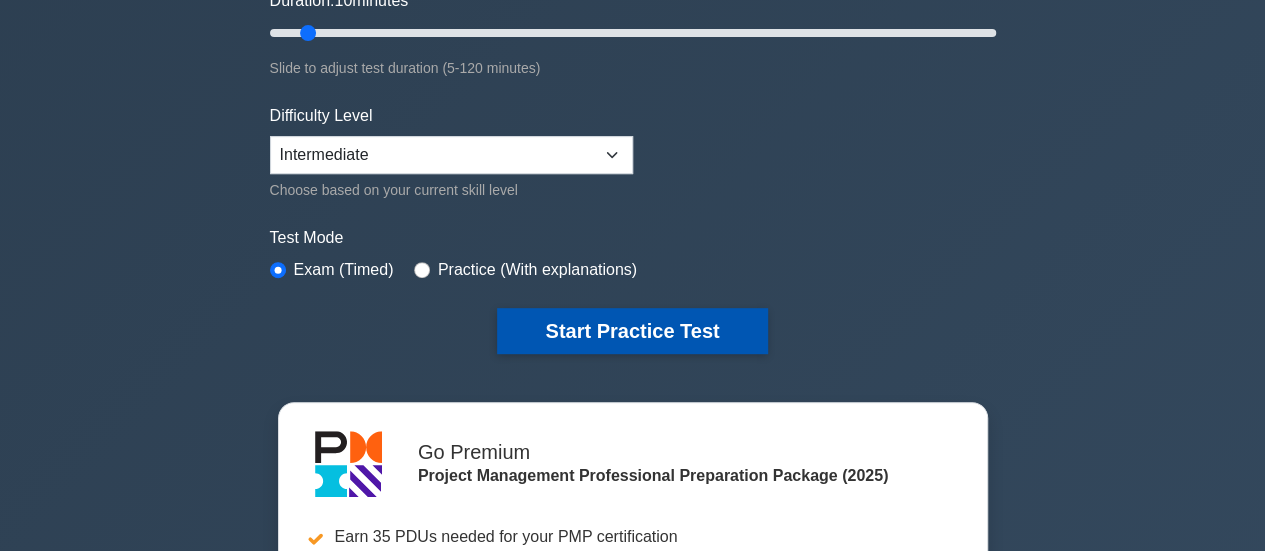 click on "Start Practice Test" at bounding box center (632, 331) 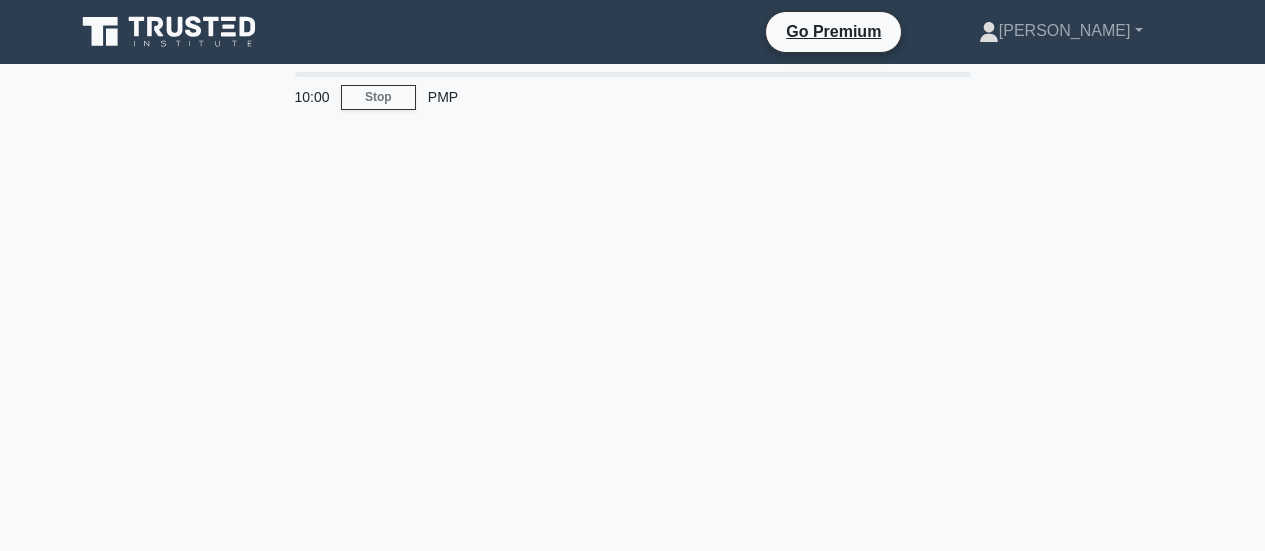 scroll, scrollTop: 0, scrollLeft: 0, axis: both 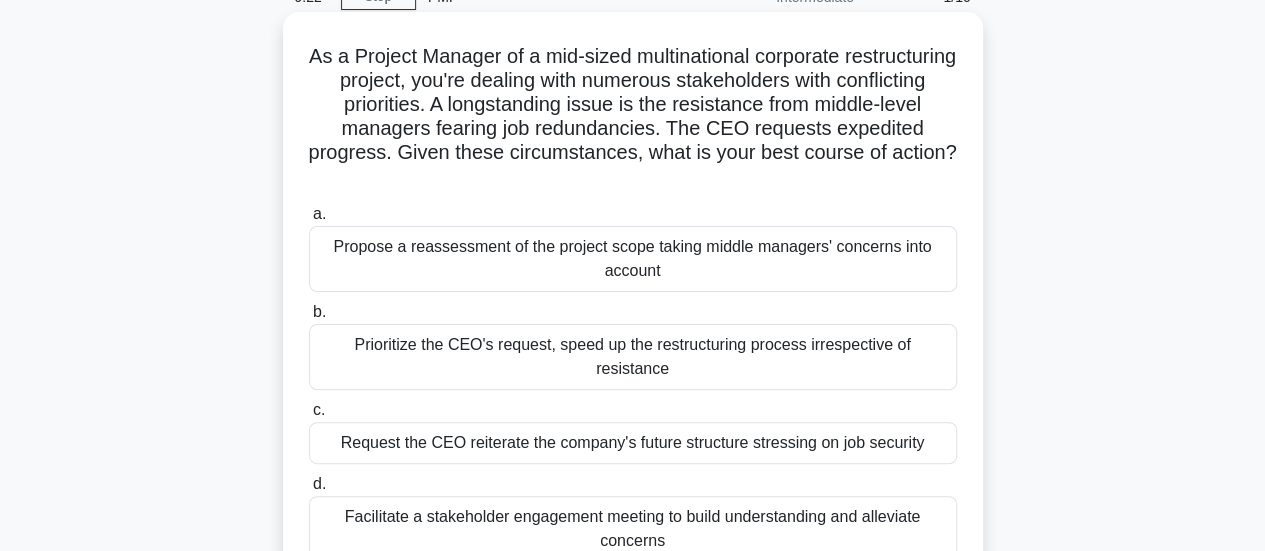 click on "Facilitate a stakeholder engagement meeting to build understanding and alleviate concerns" at bounding box center [633, 529] 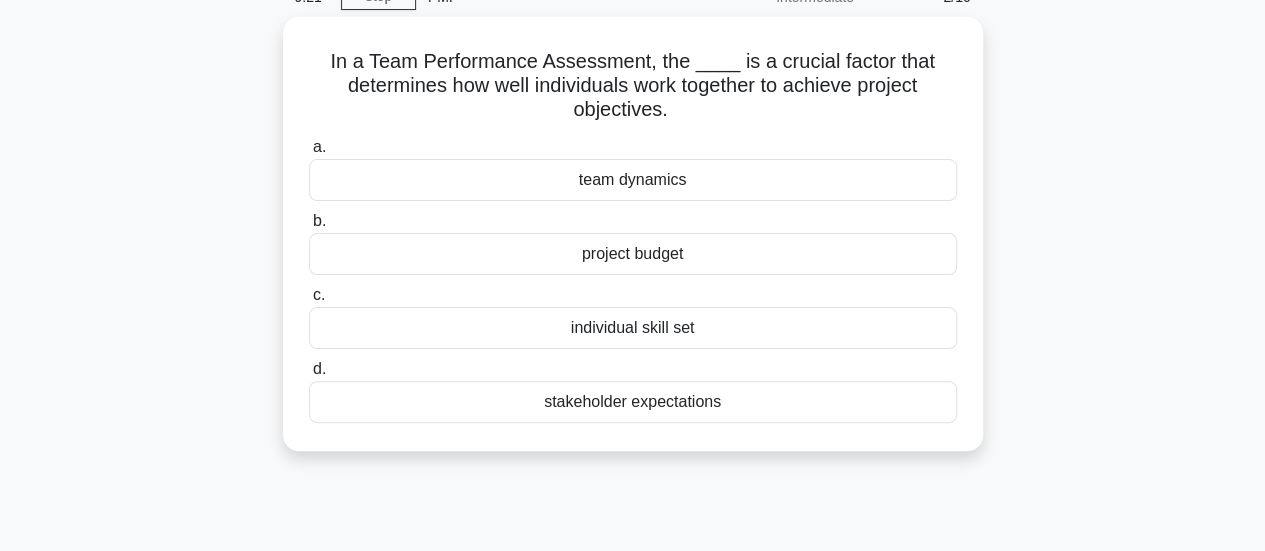 scroll, scrollTop: 0, scrollLeft: 0, axis: both 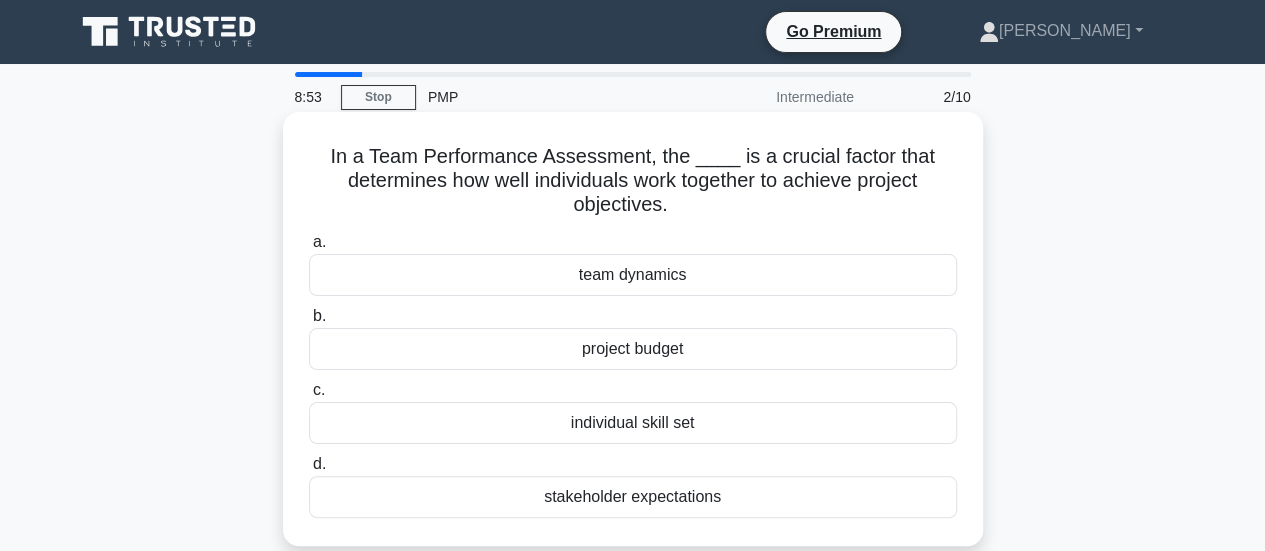 click on "team dynamics" at bounding box center [633, 275] 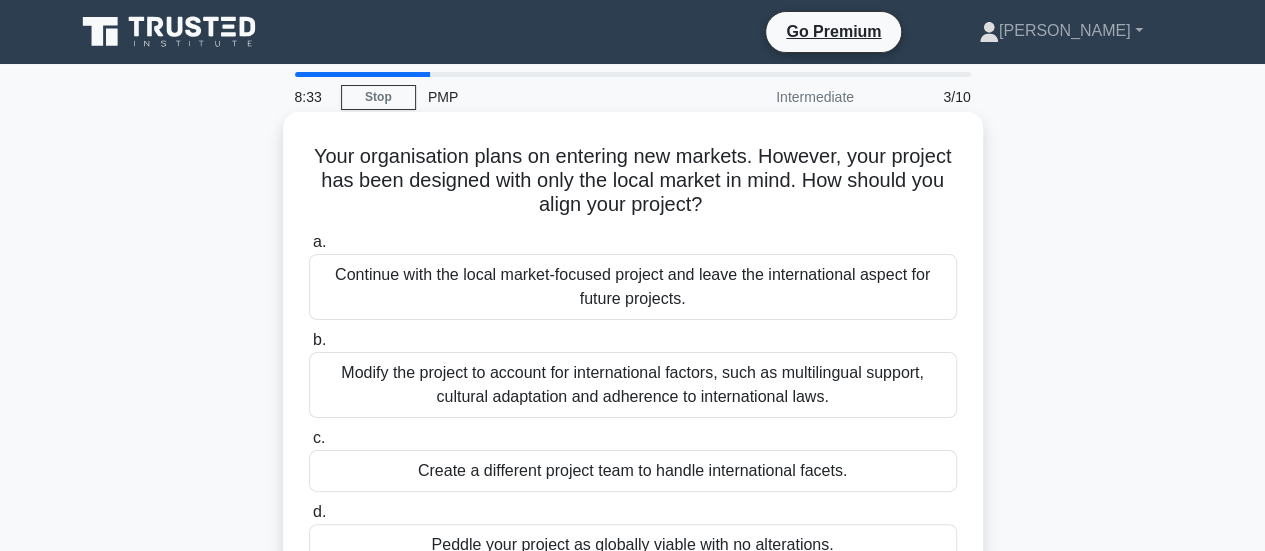 scroll, scrollTop: 100, scrollLeft: 0, axis: vertical 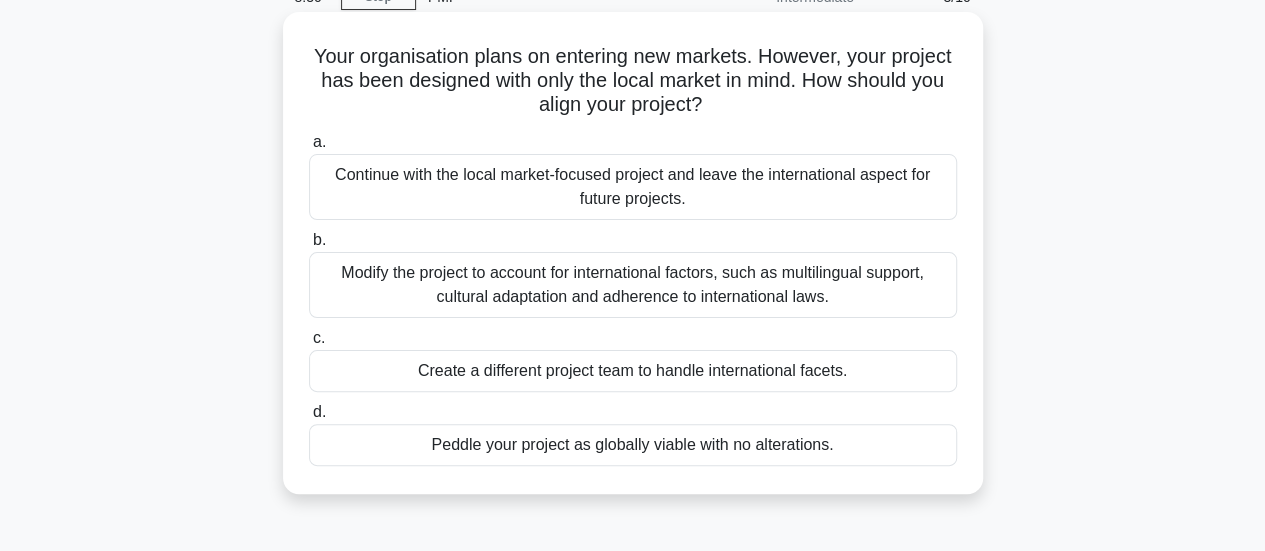 click on "Modify the project to account for international factors, such as multilingual support, cultural adaptation and adherence to international laws." at bounding box center (633, 285) 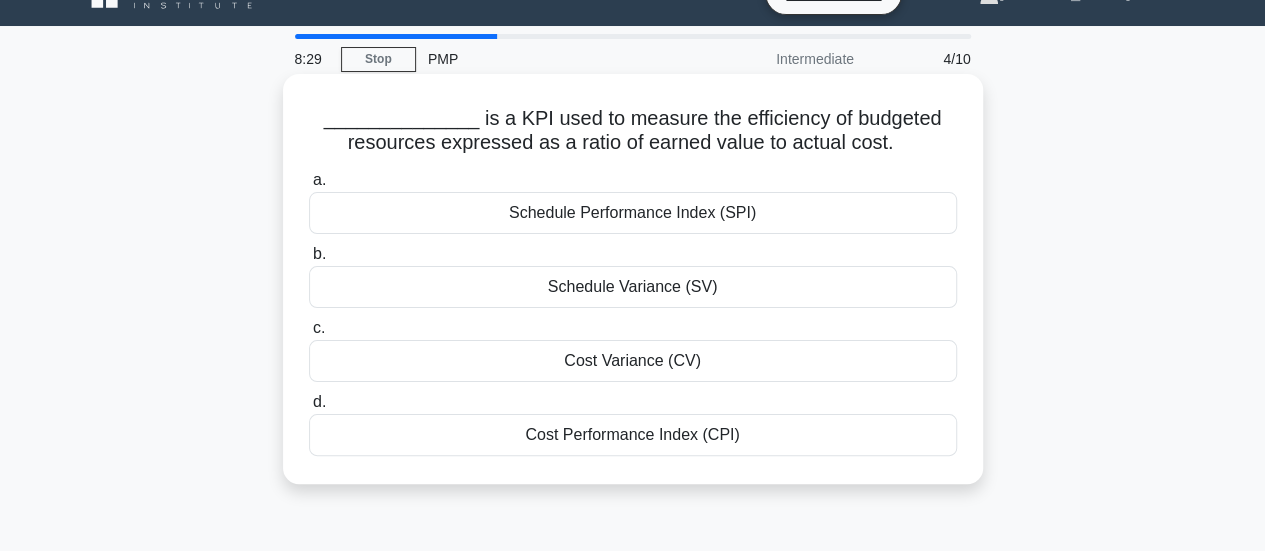 scroll, scrollTop: 0, scrollLeft: 0, axis: both 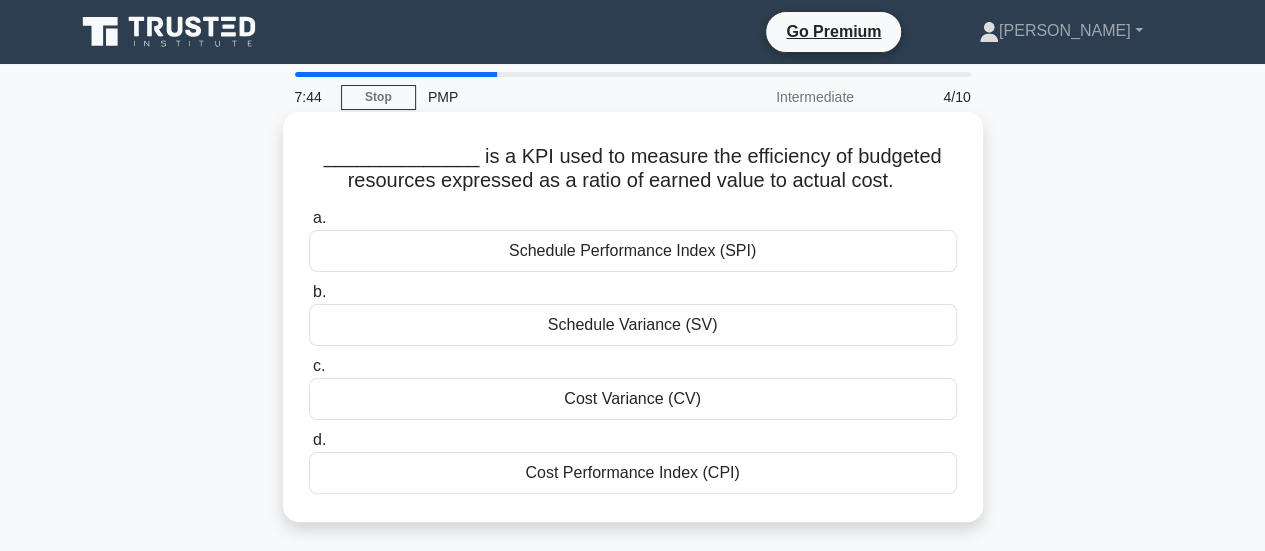 click on "Cost Variance (CV)" at bounding box center (633, 399) 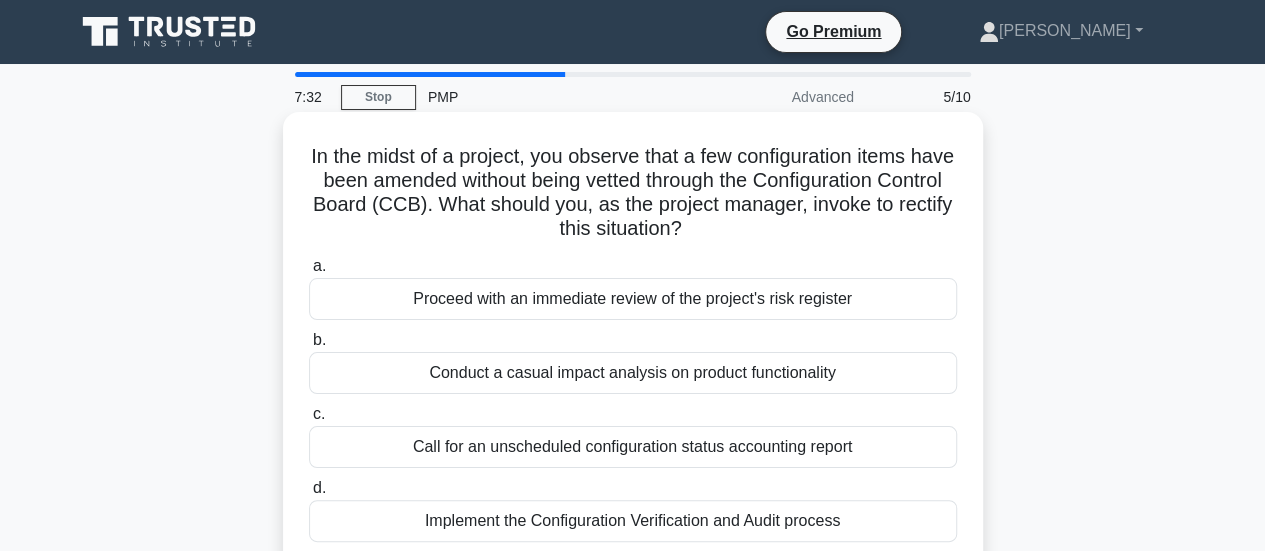 scroll, scrollTop: 100, scrollLeft: 0, axis: vertical 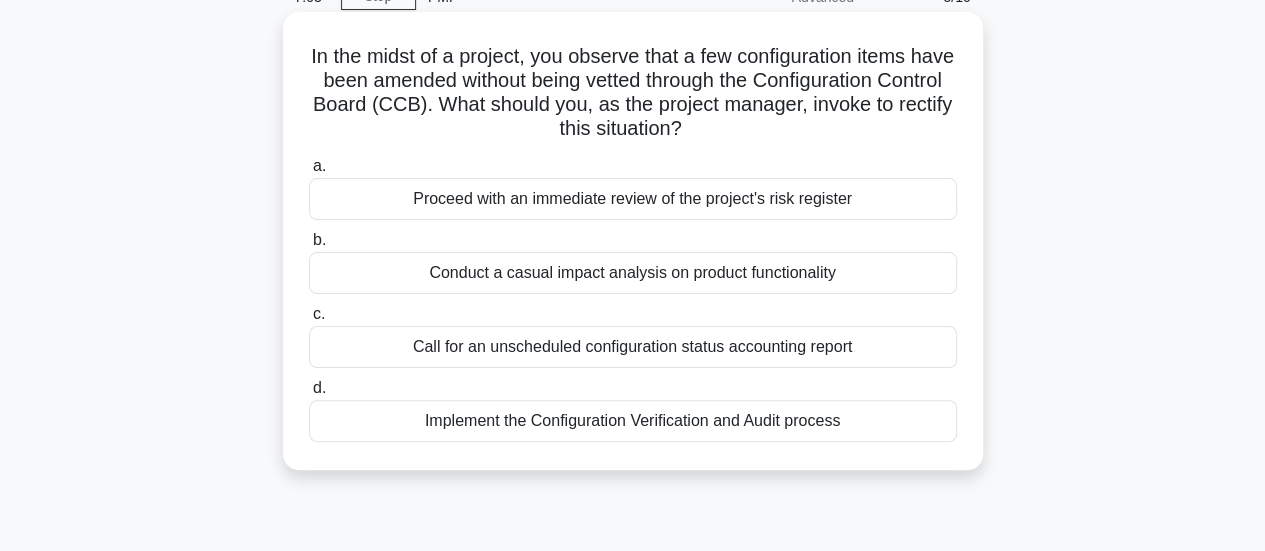 click on "Implement the Configuration Verification and Audit process" at bounding box center [633, 421] 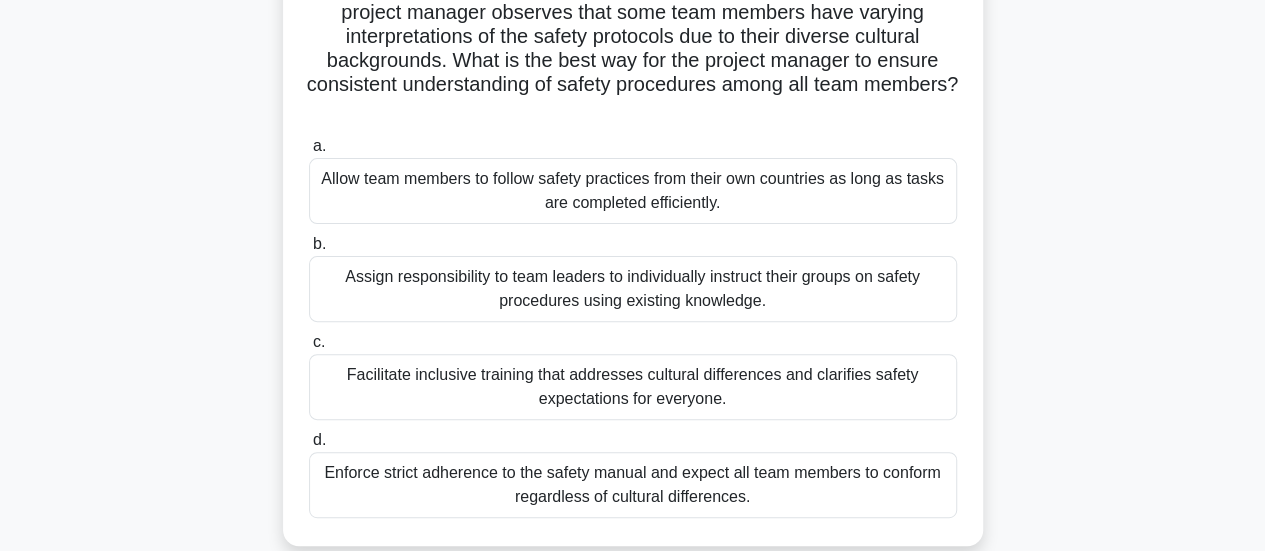 scroll, scrollTop: 200, scrollLeft: 0, axis: vertical 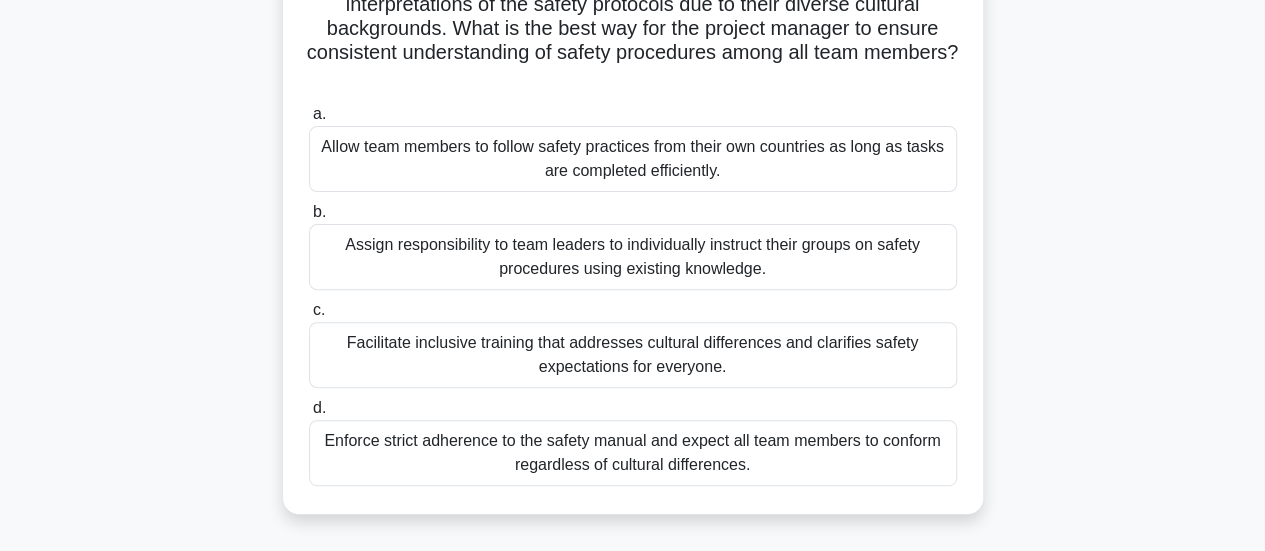 click on "Facilitate inclusive training that addresses cultural differences and clarifies safety expectations for everyone." at bounding box center [633, 355] 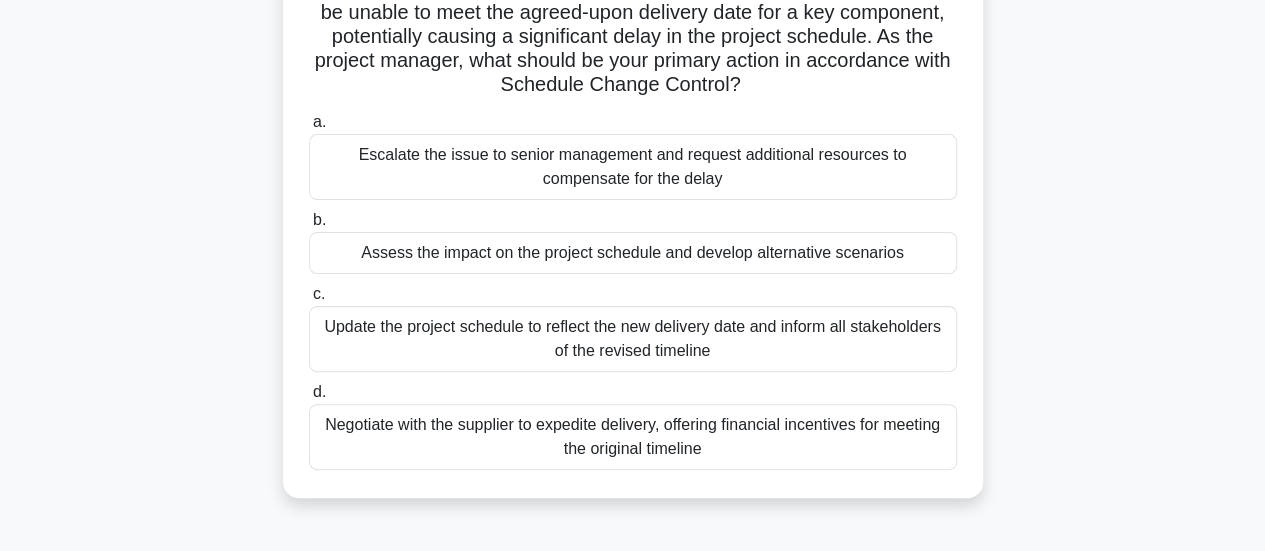 scroll, scrollTop: 200, scrollLeft: 0, axis: vertical 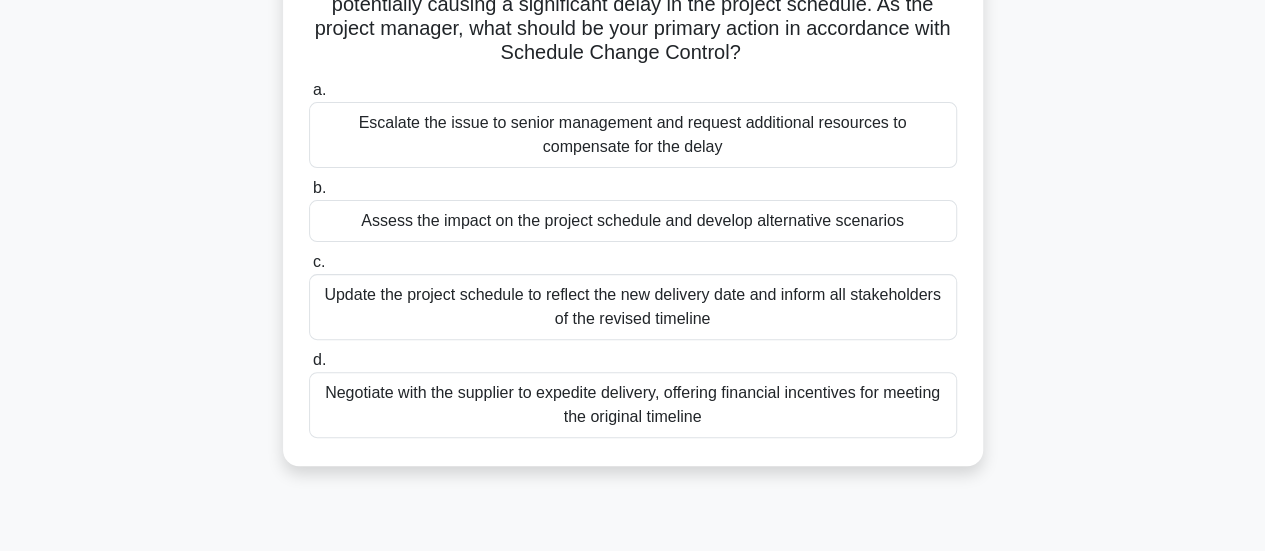 click on "Update the project schedule to reflect the new delivery date and inform all stakeholders of the revised timeline" at bounding box center [633, 307] 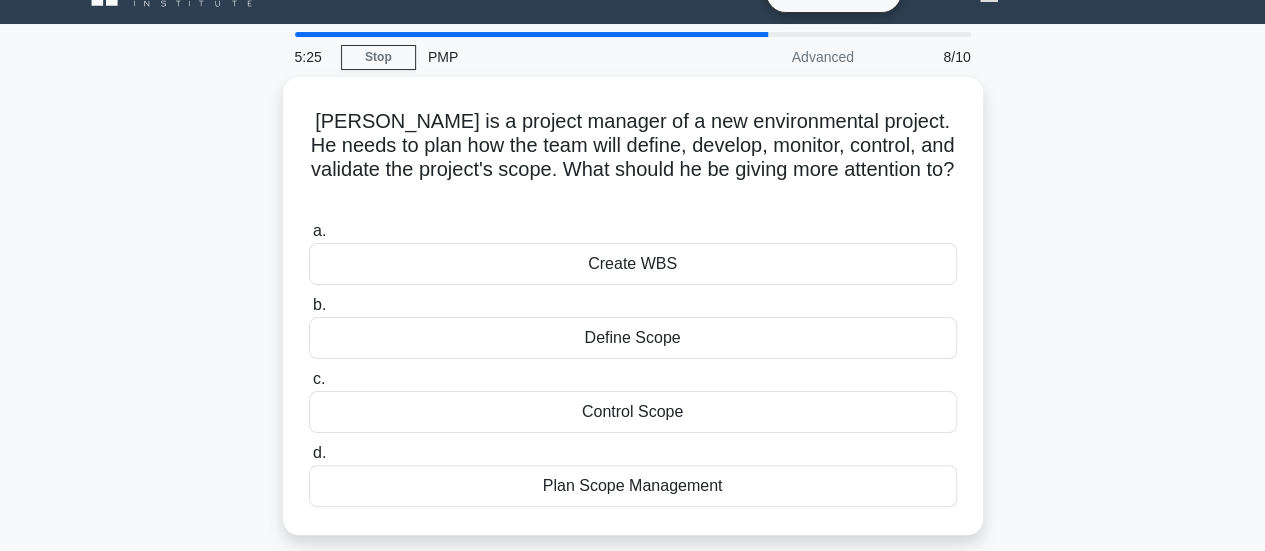 scroll, scrollTop: 0, scrollLeft: 0, axis: both 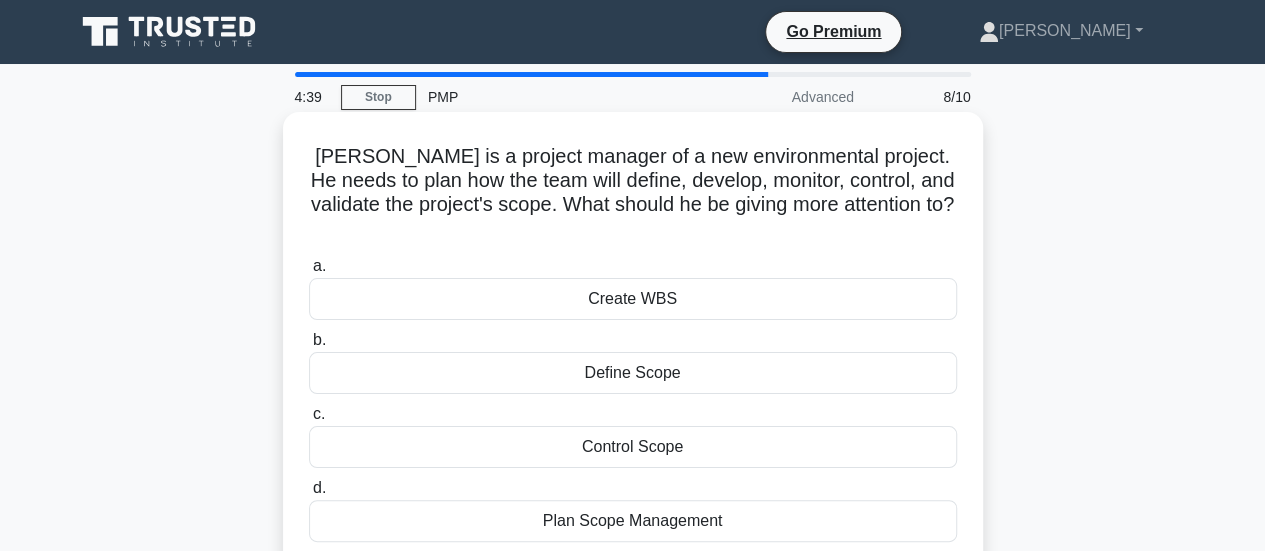 click on "Define Scope" at bounding box center (633, 373) 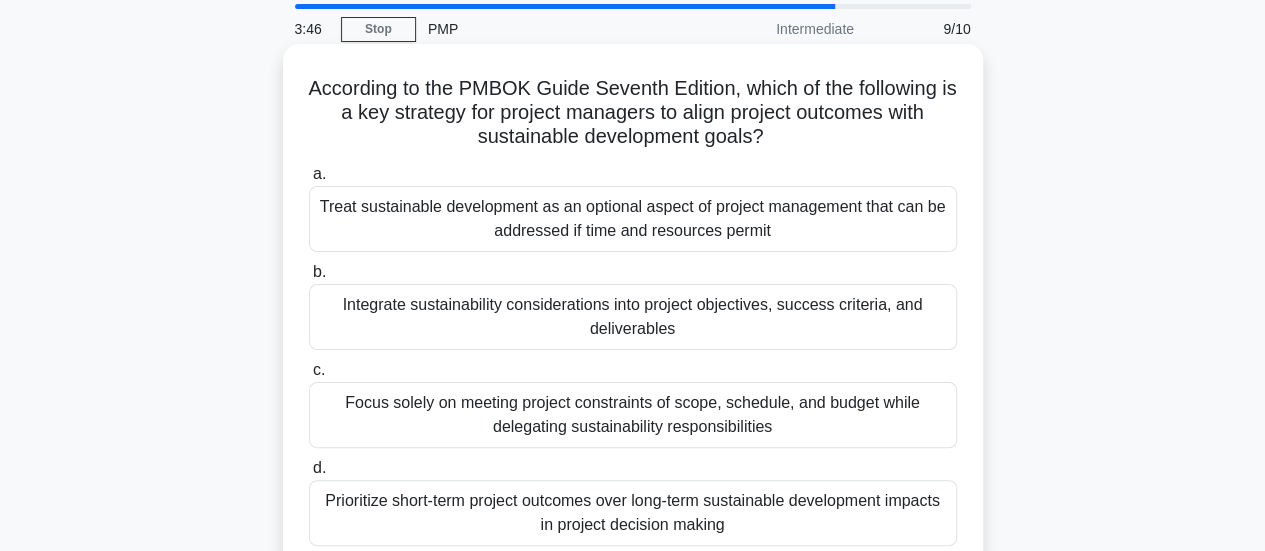 scroll, scrollTop: 100, scrollLeft: 0, axis: vertical 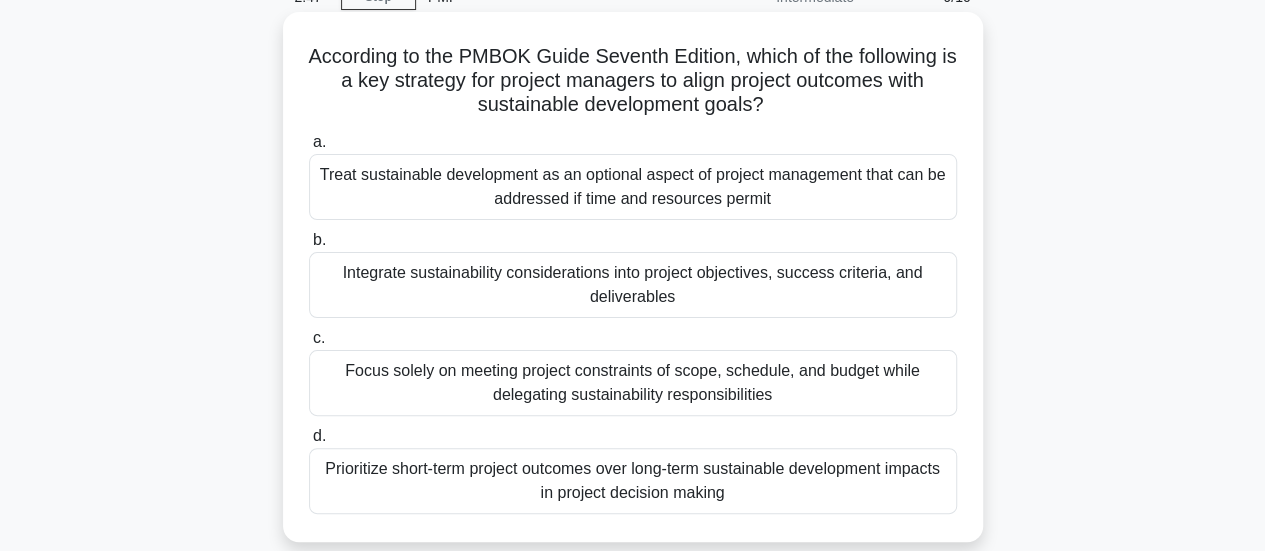 click on "Treat sustainable development as an optional aspect of project management that can be addressed if time and resources permit" at bounding box center [633, 187] 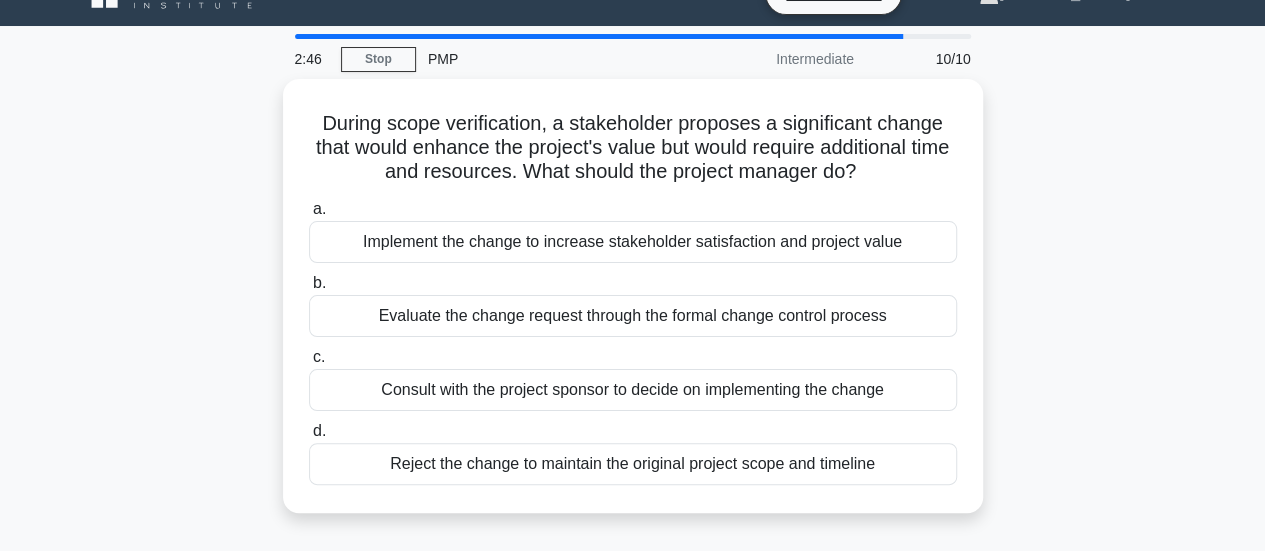 scroll, scrollTop: 0, scrollLeft: 0, axis: both 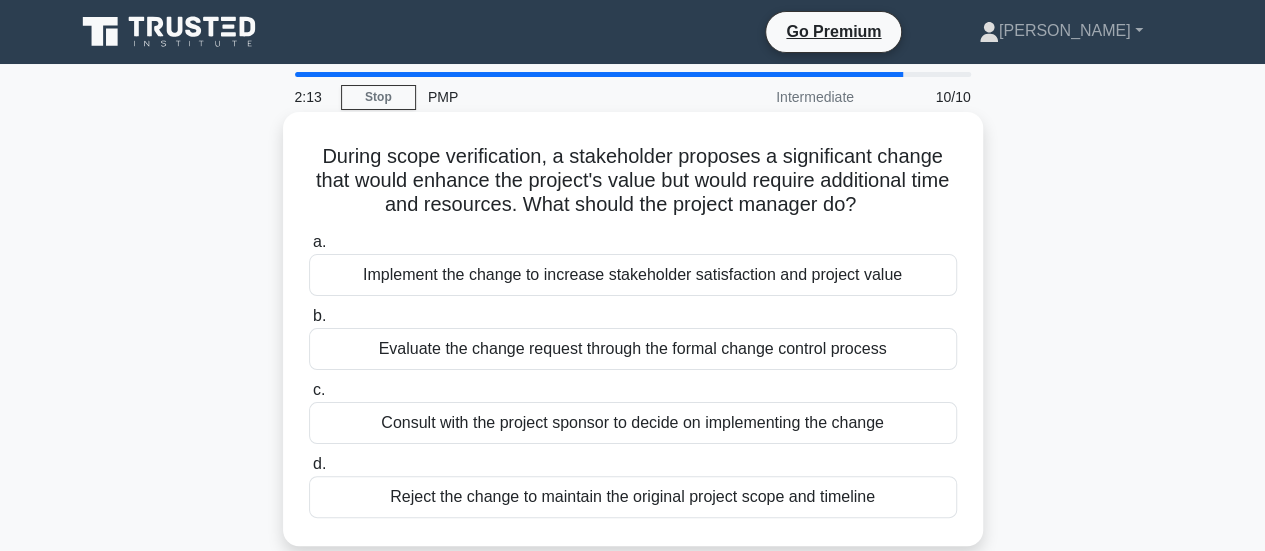 click on "Evaluate the change request through the formal change control process" at bounding box center (633, 349) 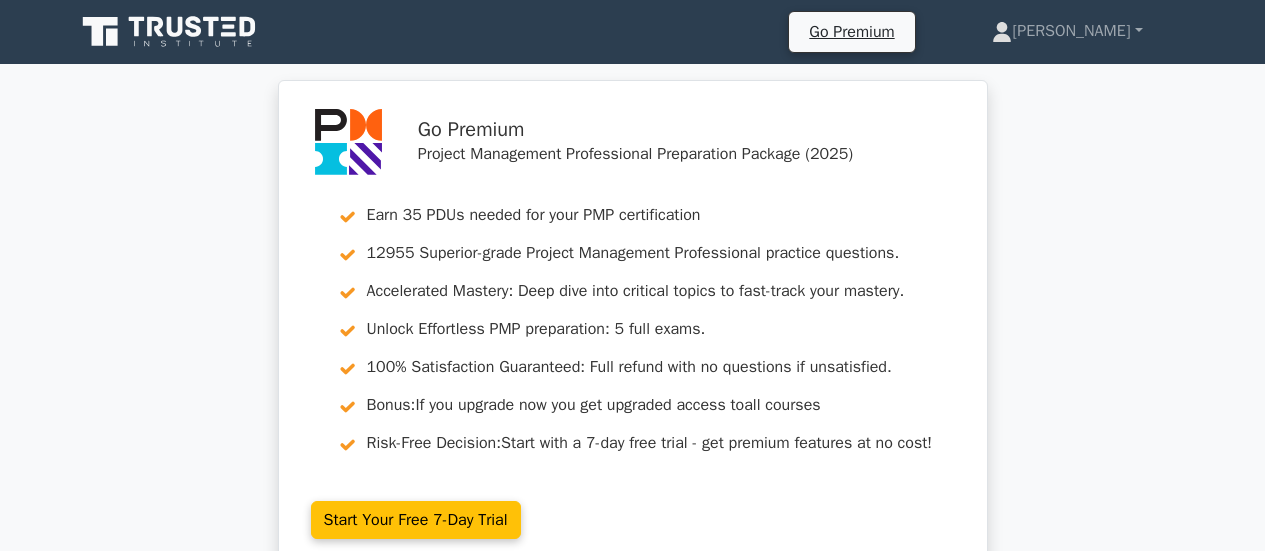 scroll, scrollTop: 0, scrollLeft: 0, axis: both 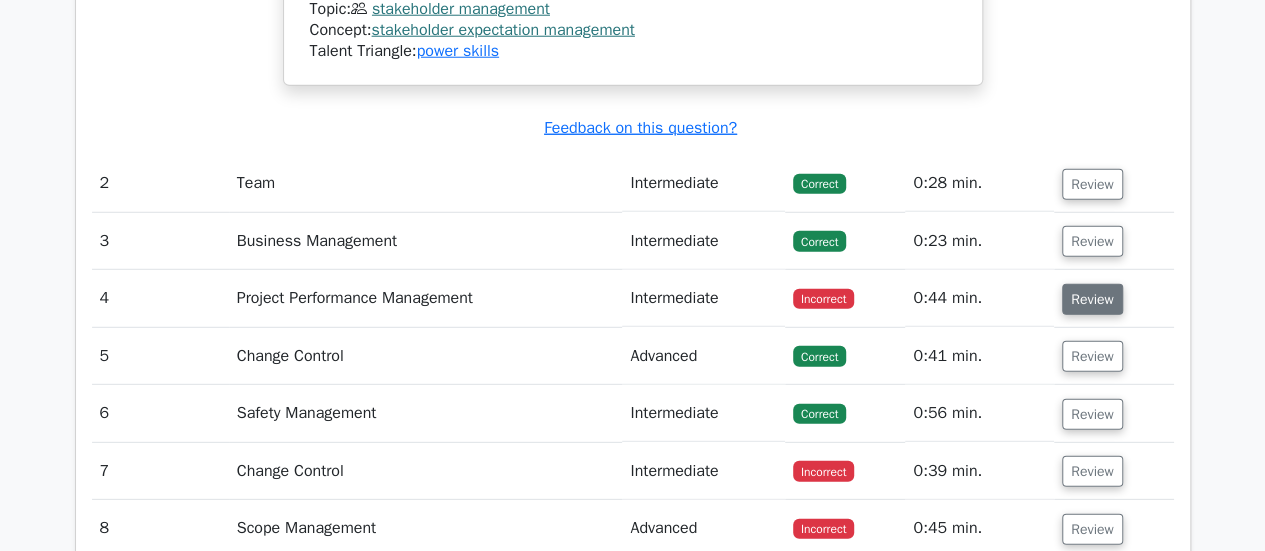 click on "Review" at bounding box center [1092, 299] 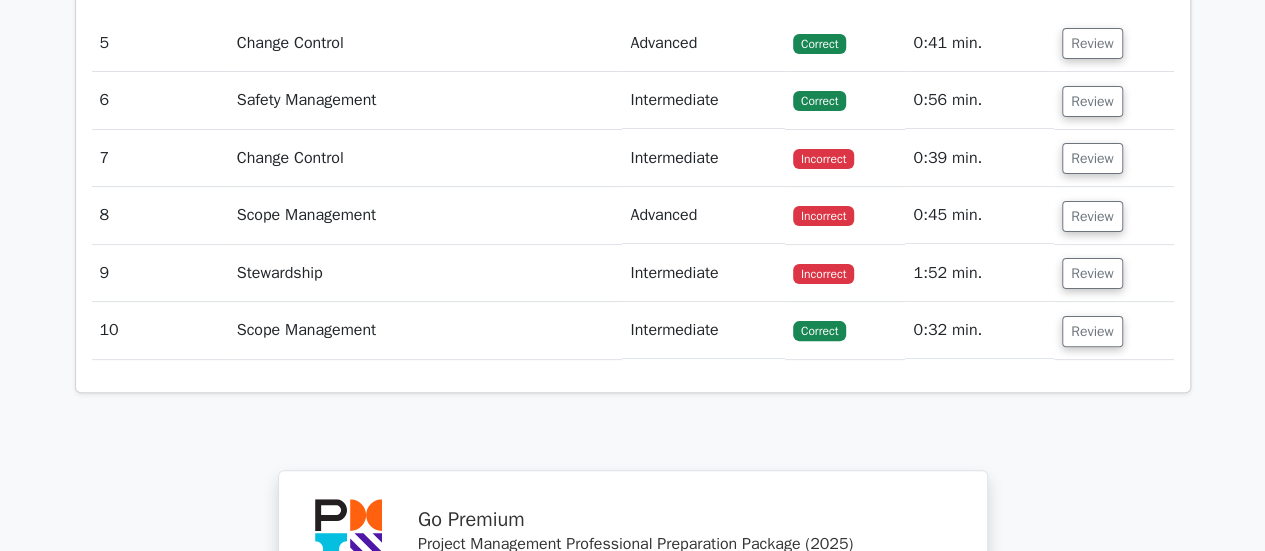 scroll, scrollTop: 4000, scrollLeft: 0, axis: vertical 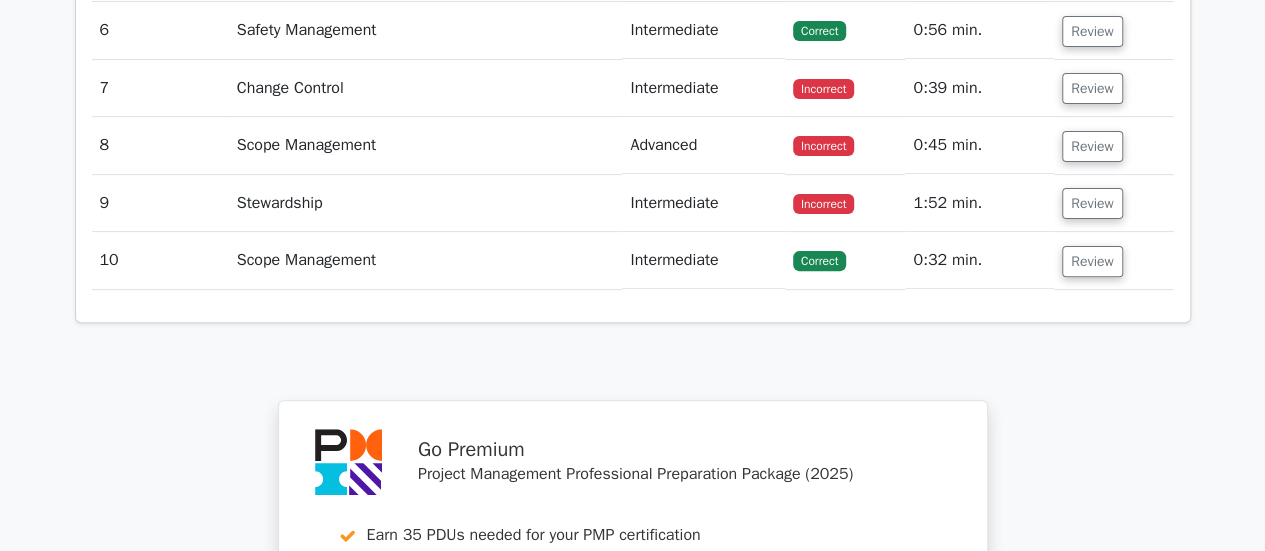 click on "Incorrect" at bounding box center [823, 89] 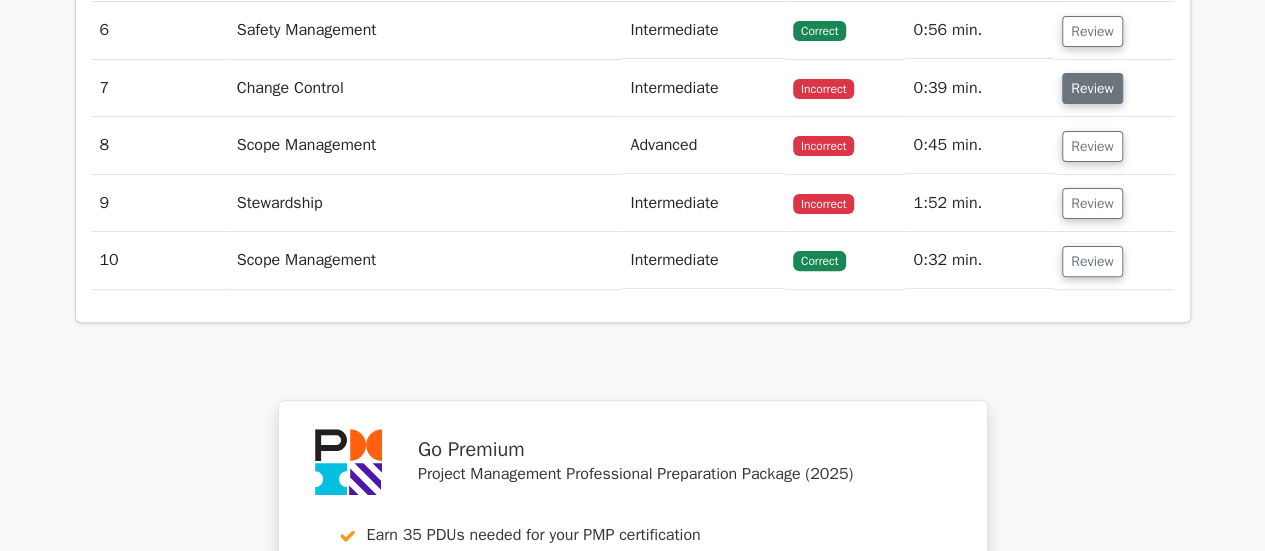 click on "Review" at bounding box center (1092, 88) 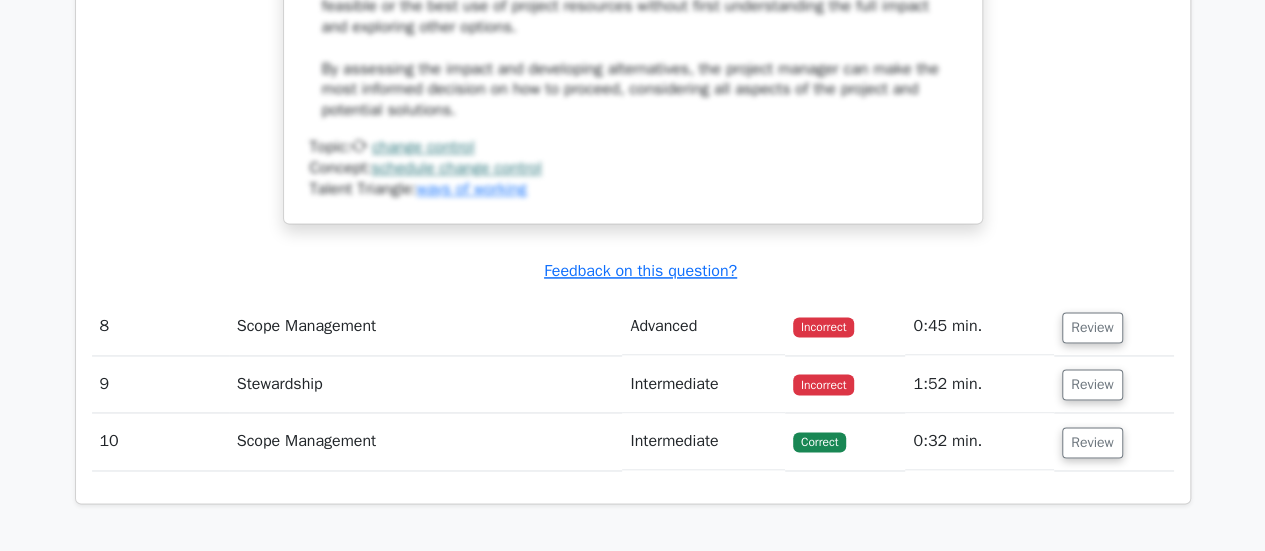 scroll, scrollTop: 5400, scrollLeft: 0, axis: vertical 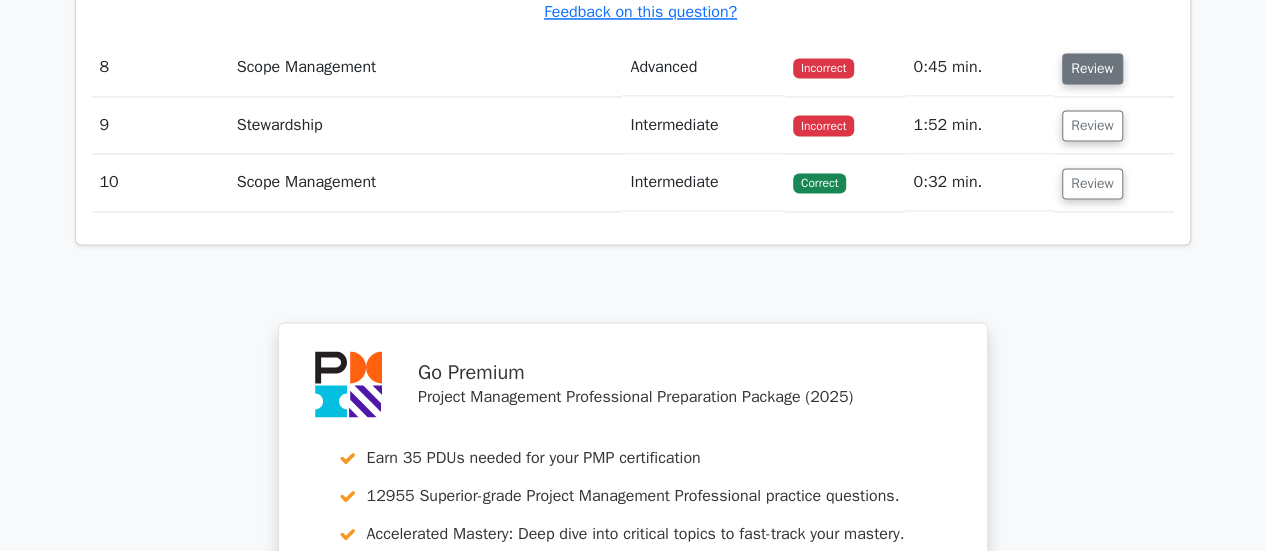 click on "Review" at bounding box center [1092, 68] 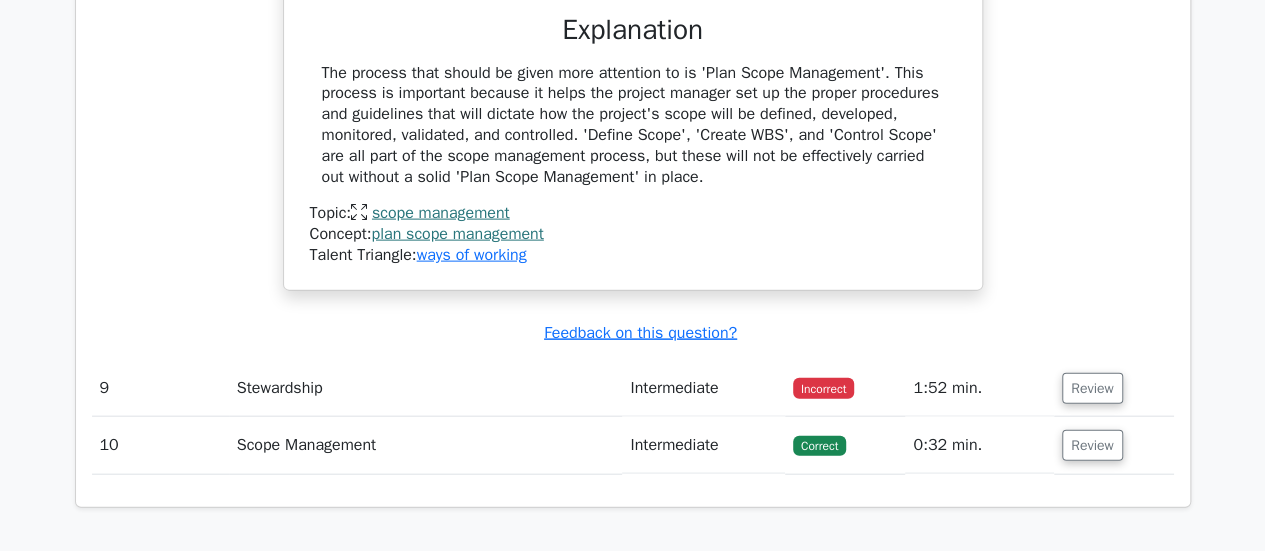 scroll, scrollTop: 6000, scrollLeft: 0, axis: vertical 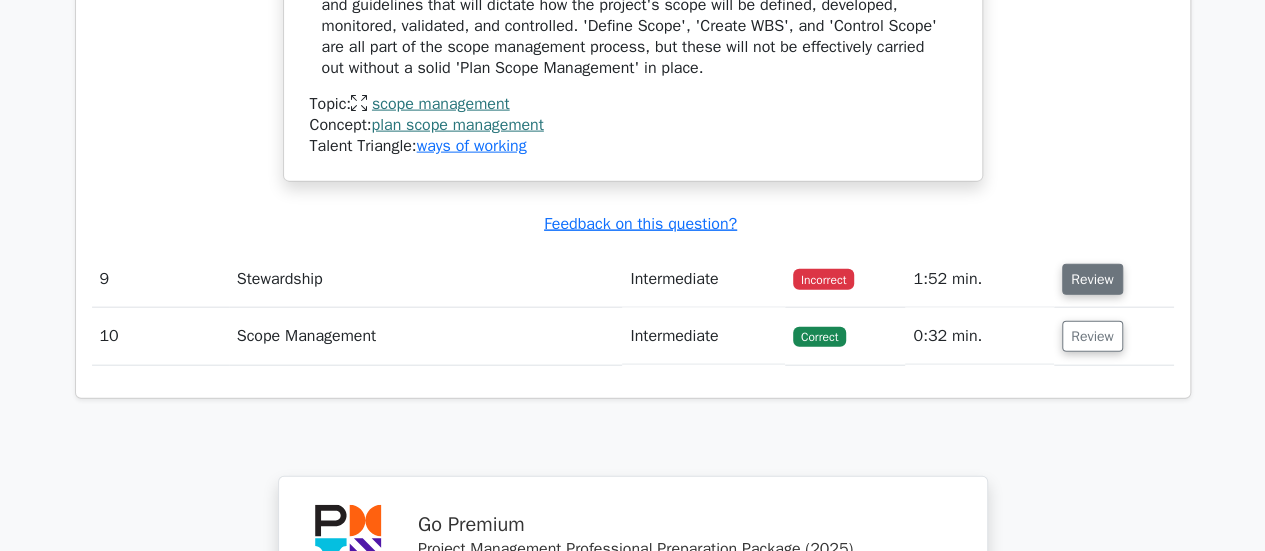 click on "Review" at bounding box center (1092, 279) 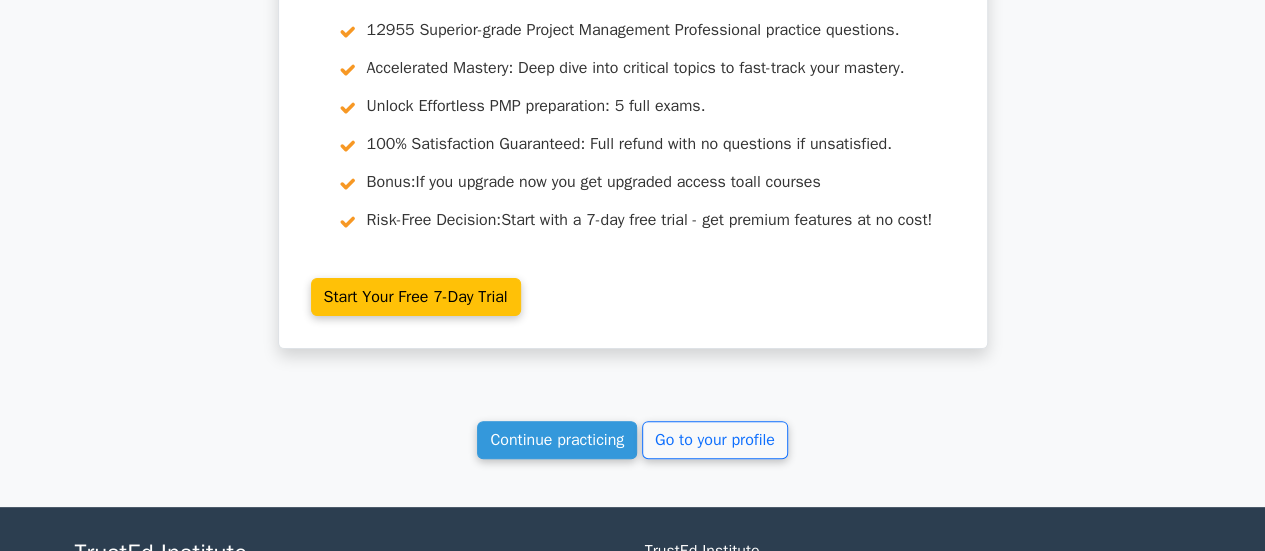 scroll, scrollTop: 7888, scrollLeft: 0, axis: vertical 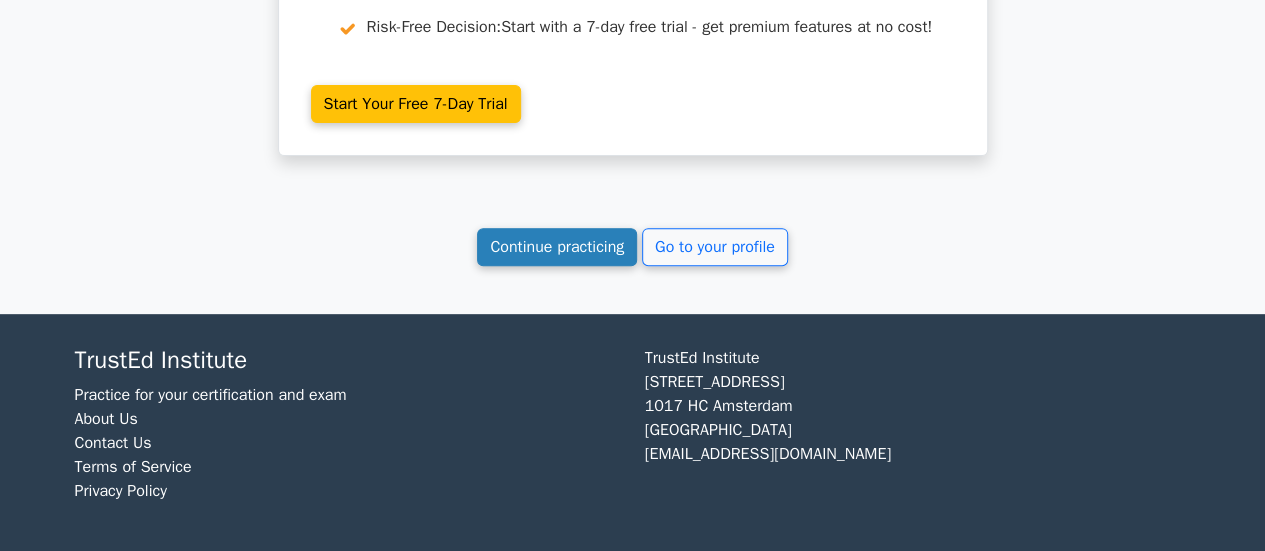 click on "Continue practicing" at bounding box center [557, 247] 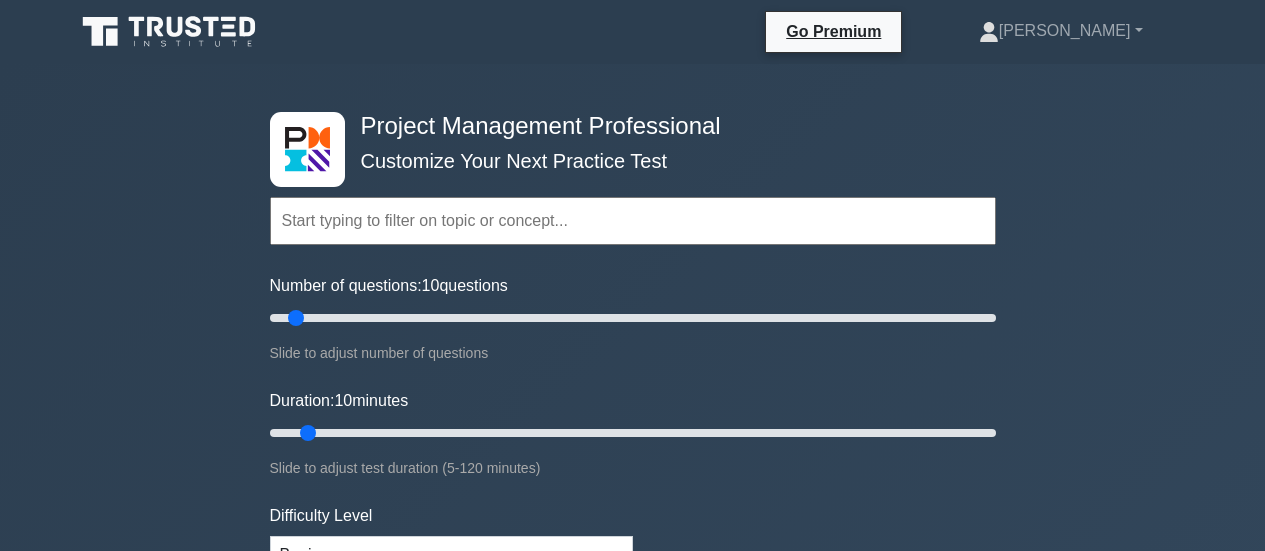 scroll, scrollTop: 0, scrollLeft: 0, axis: both 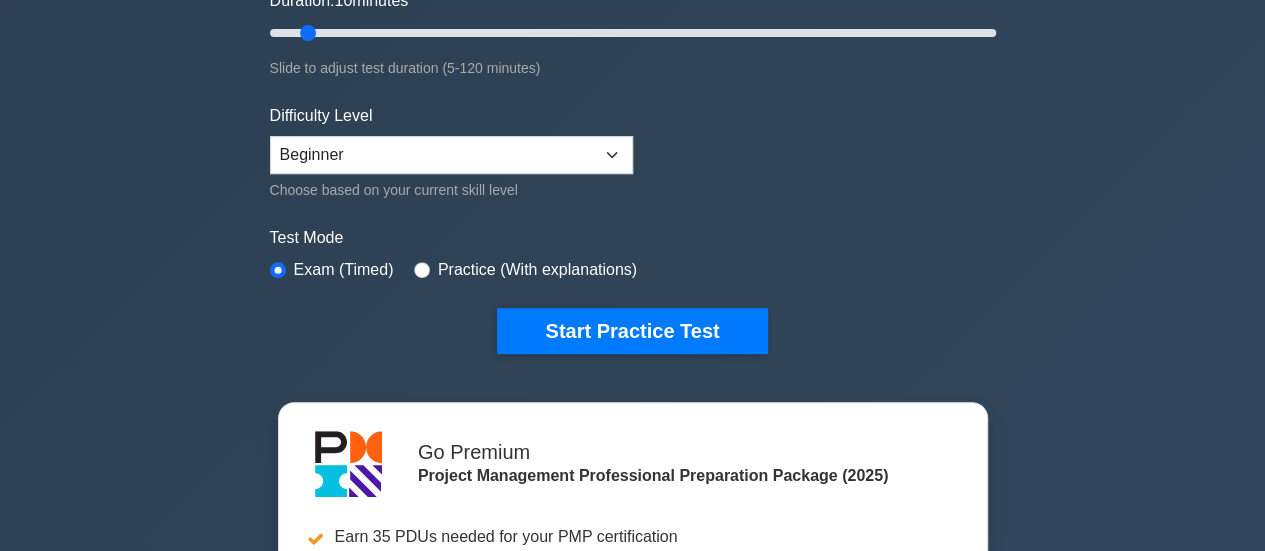 click on "Project Management Professional
Customize Your Next Practice Test
Topics
Scope Management
Time Management
Cost Management
Quality Management
Risk Management
Integration Management
Human Resource Management
Communication Management" at bounding box center (633, 33) 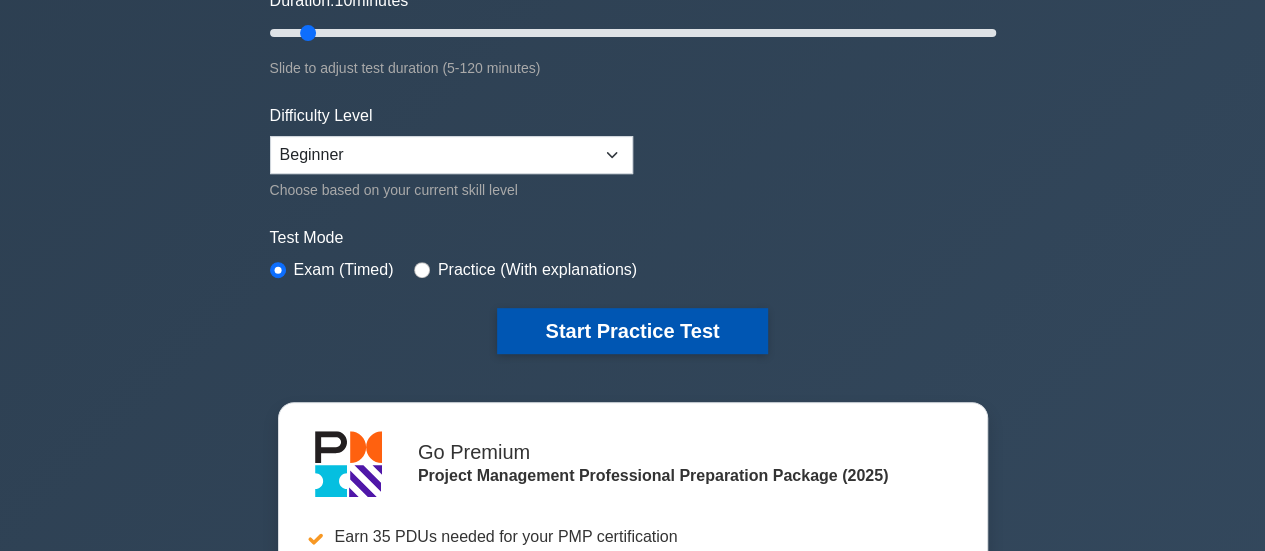 click on "Start Practice Test" at bounding box center (632, 331) 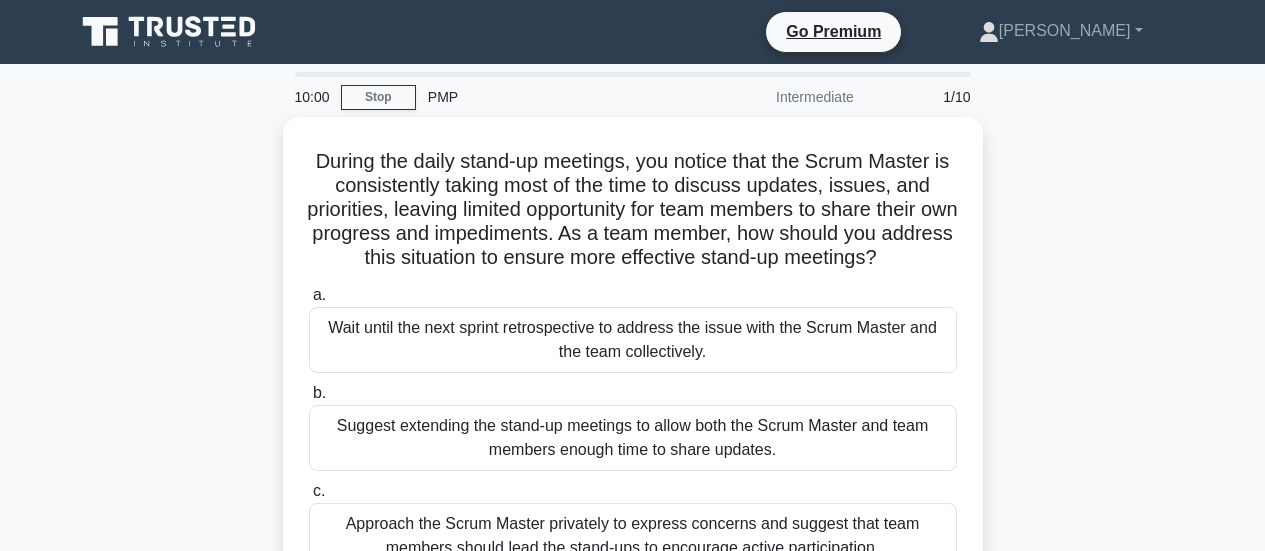 scroll, scrollTop: 0, scrollLeft: 0, axis: both 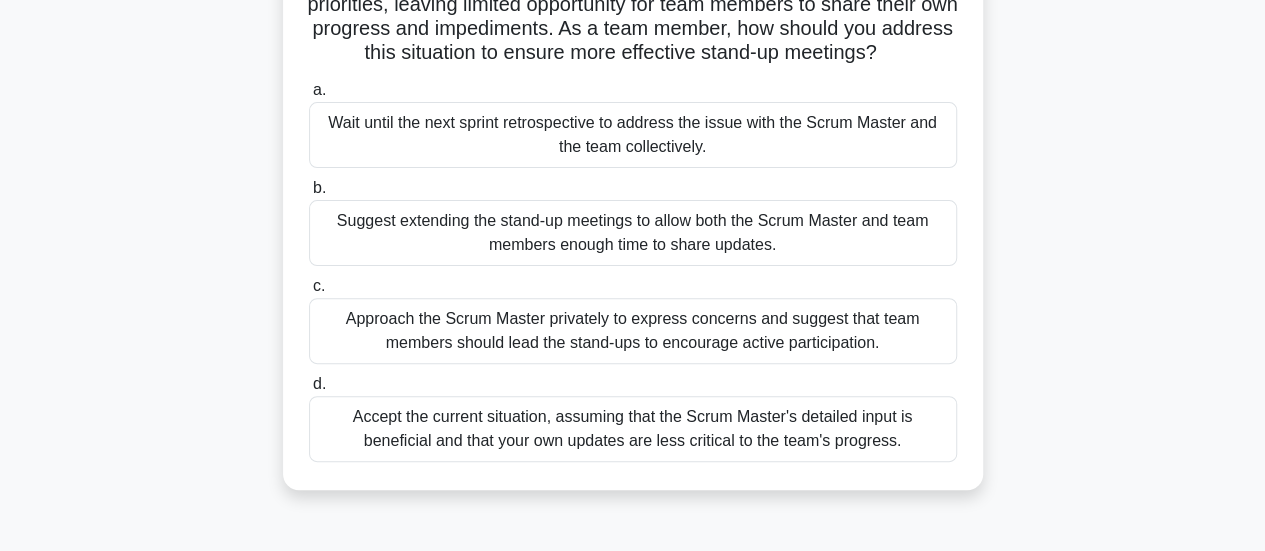 click on "Approach the Scrum Master privately to express concerns and suggest that team members should lead the stand-ups to encourage active participation." at bounding box center [633, 331] 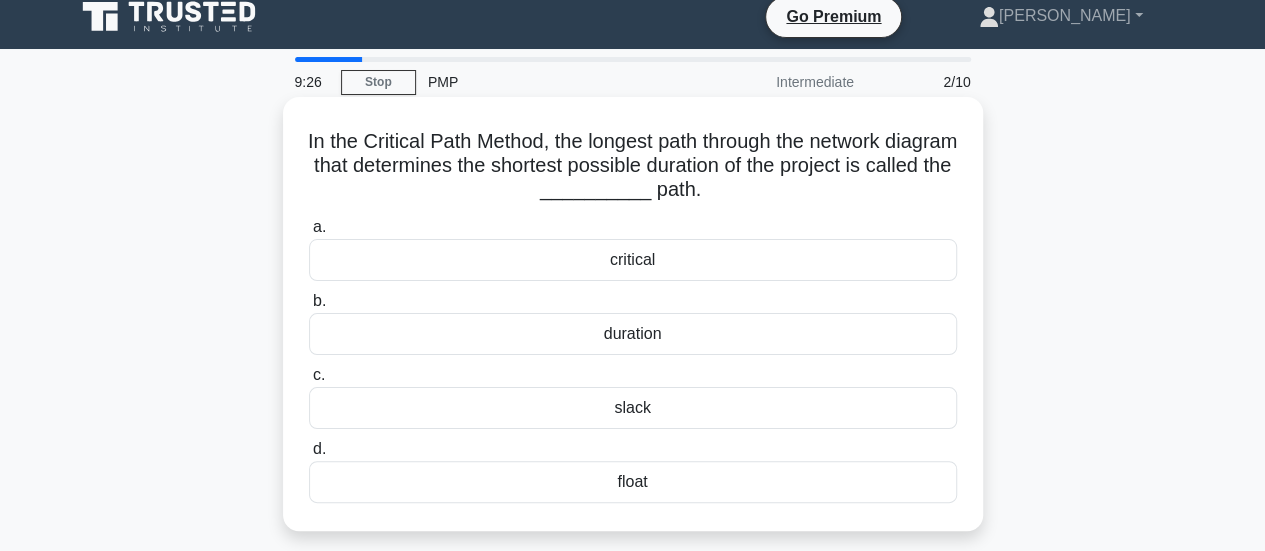 scroll, scrollTop: 0, scrollLeft: 0, axis: both 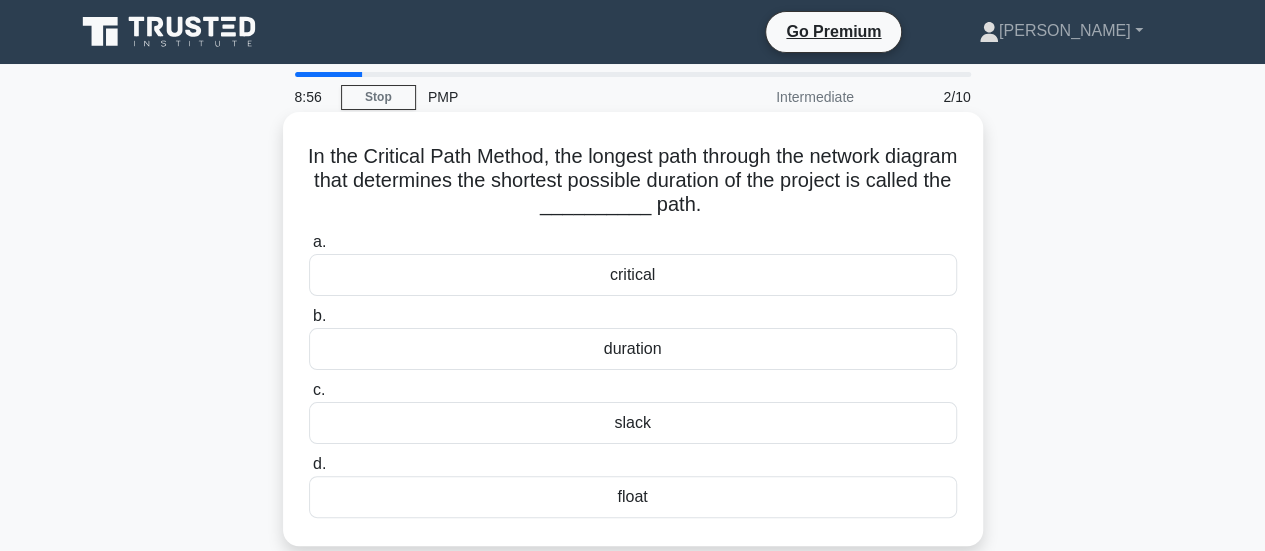 click on "critical" at bounding box center [633, 275] 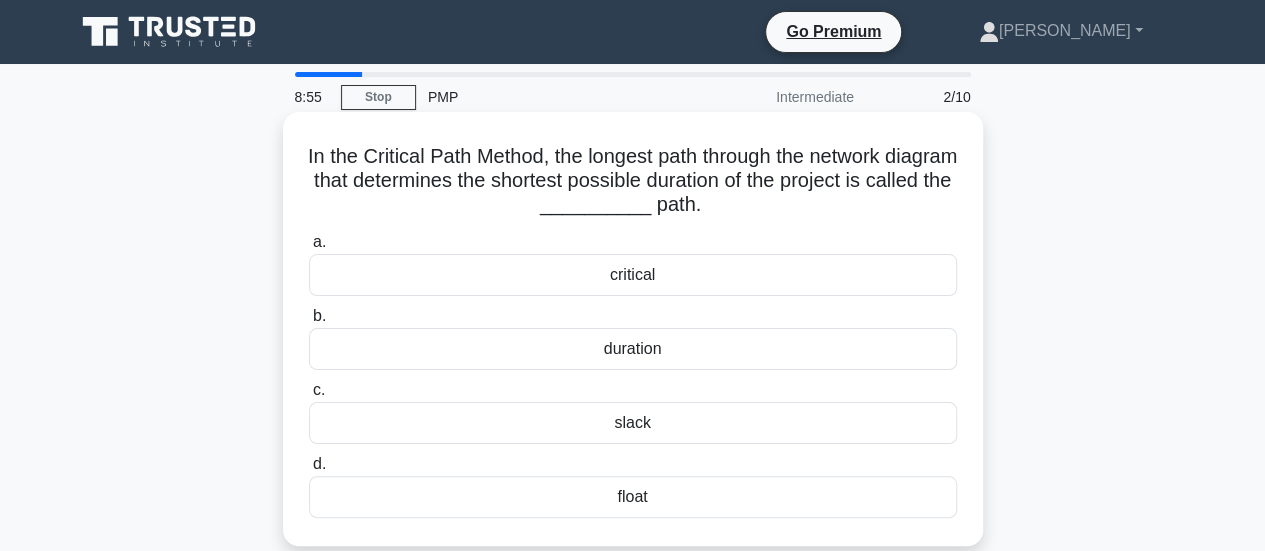 click on "critical" at bounding box center [633, 275] 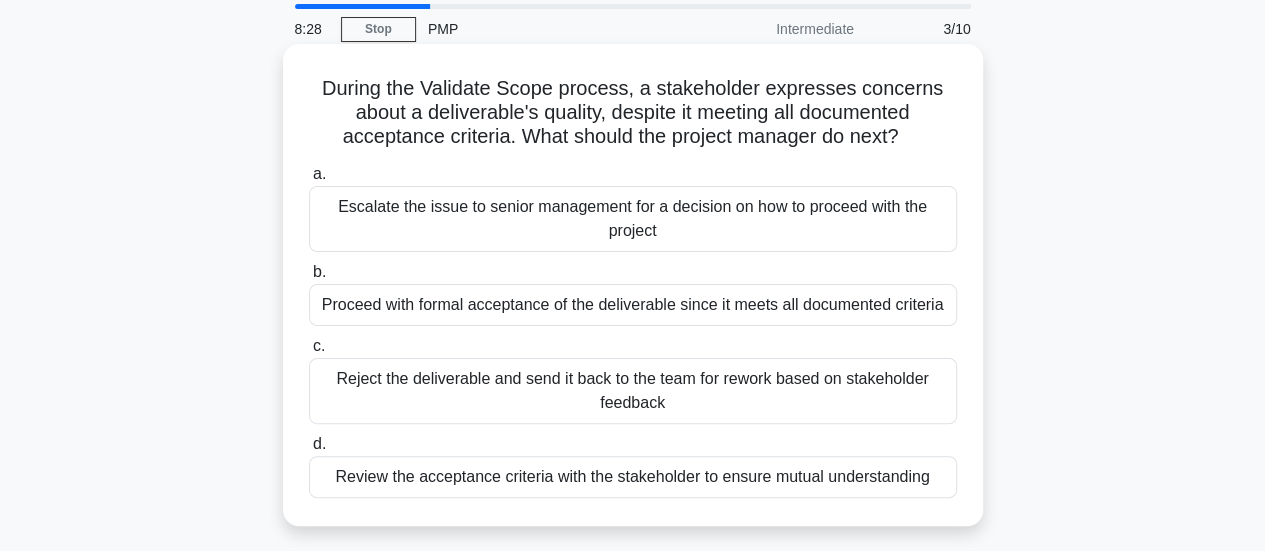 scroll, scrollTop: 100, scrollLeft: 0, axis: vertical 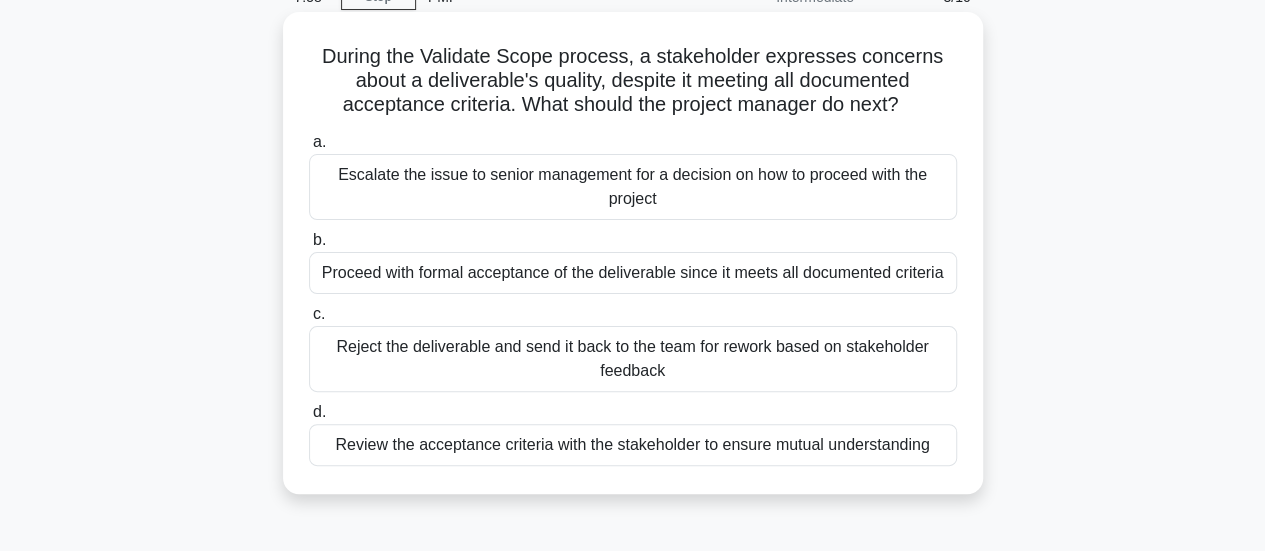 click on "Review the acceptance criteria with the stakeholder to ensure mutual understanding" at bounding box center (633, 445) 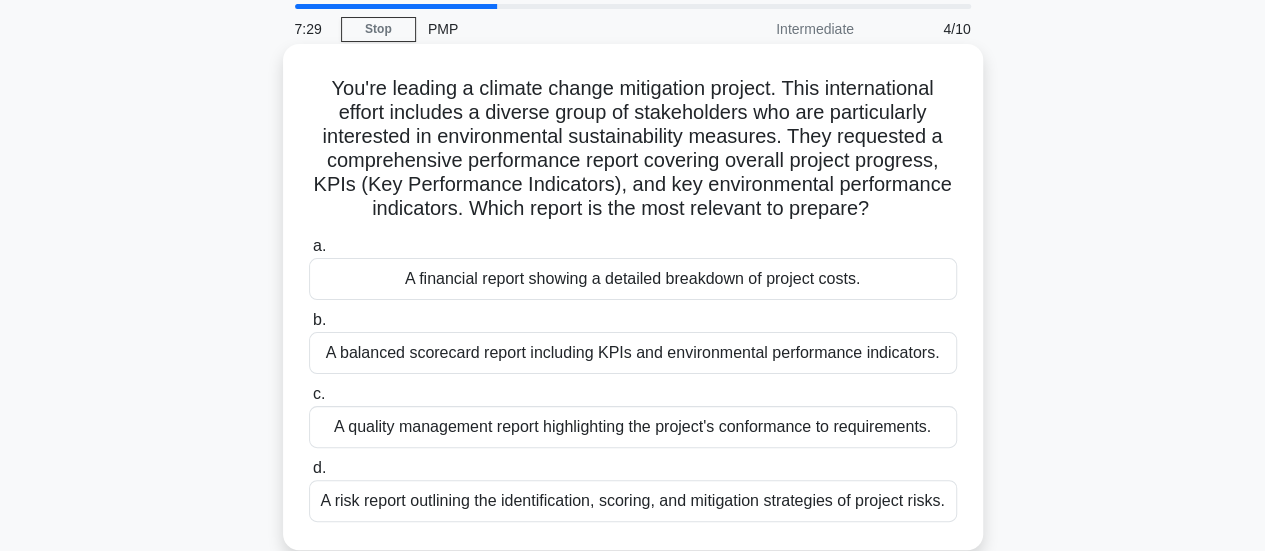 scroll, scrollTop: 100, scrollLeft: 0, axis: vertical 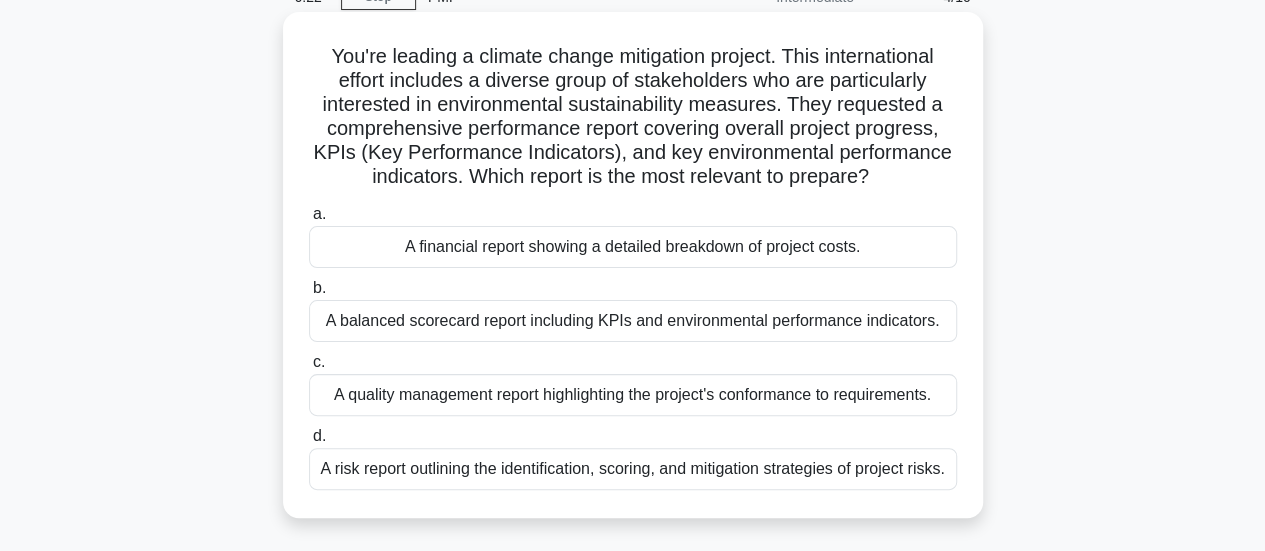 click on "A risk report outlining the identification, scoring, and mitigation strategies of project risks." at bounding box center [633, 469] 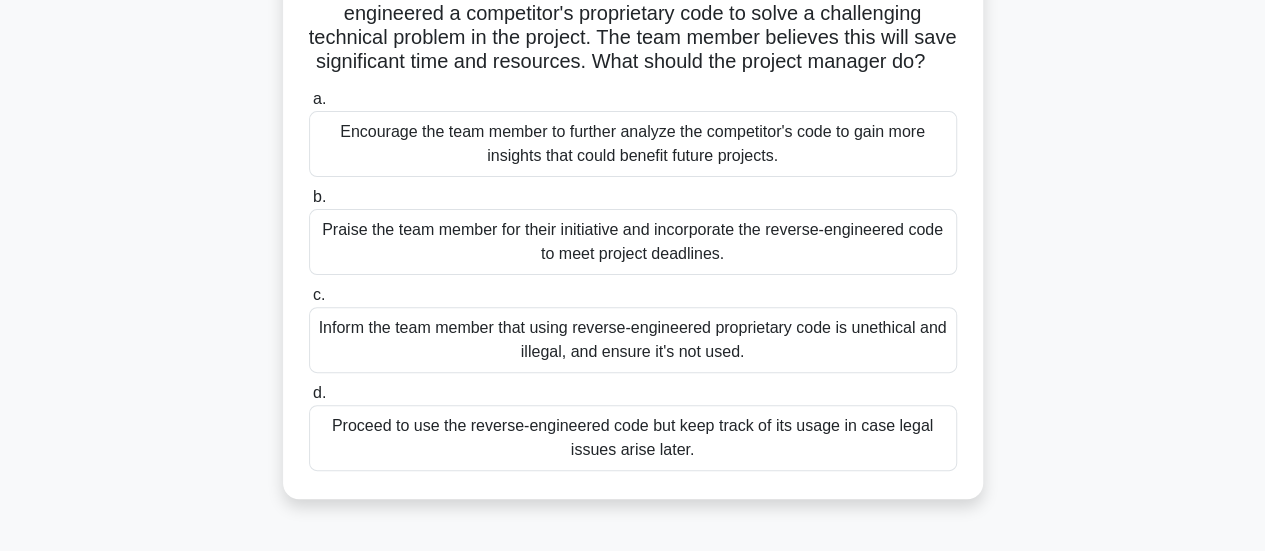 scroll, scrollTop: 200, scrollLeft: 0, axis: vertical 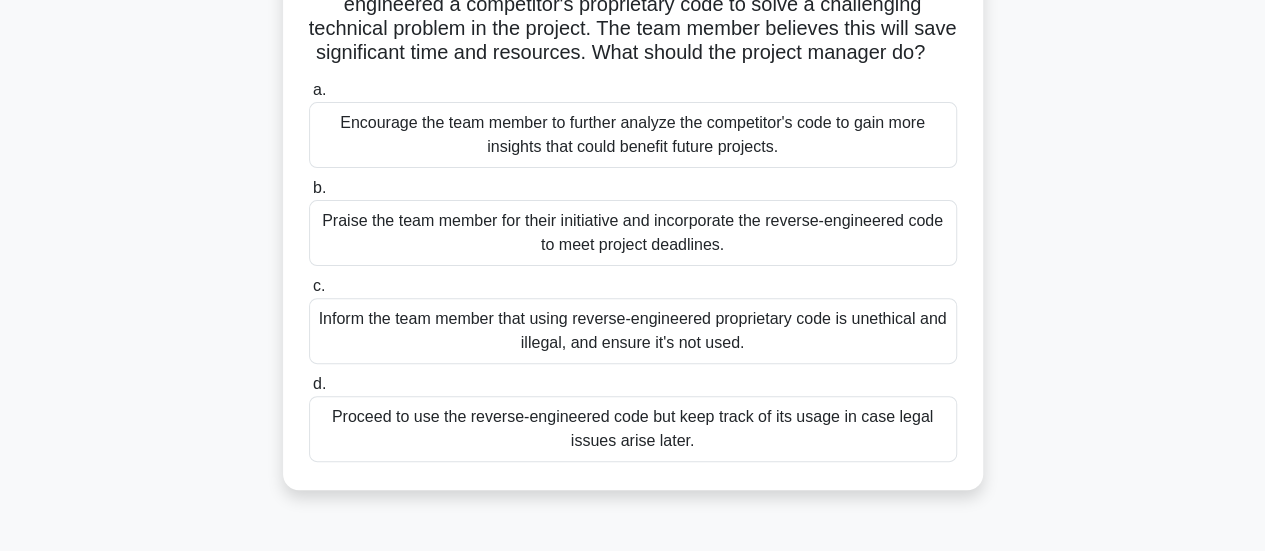 click on "Encourage the team member to further analyze the competitor's code to gain more insights that could benefit future projects." at bounding box center [633, 135] 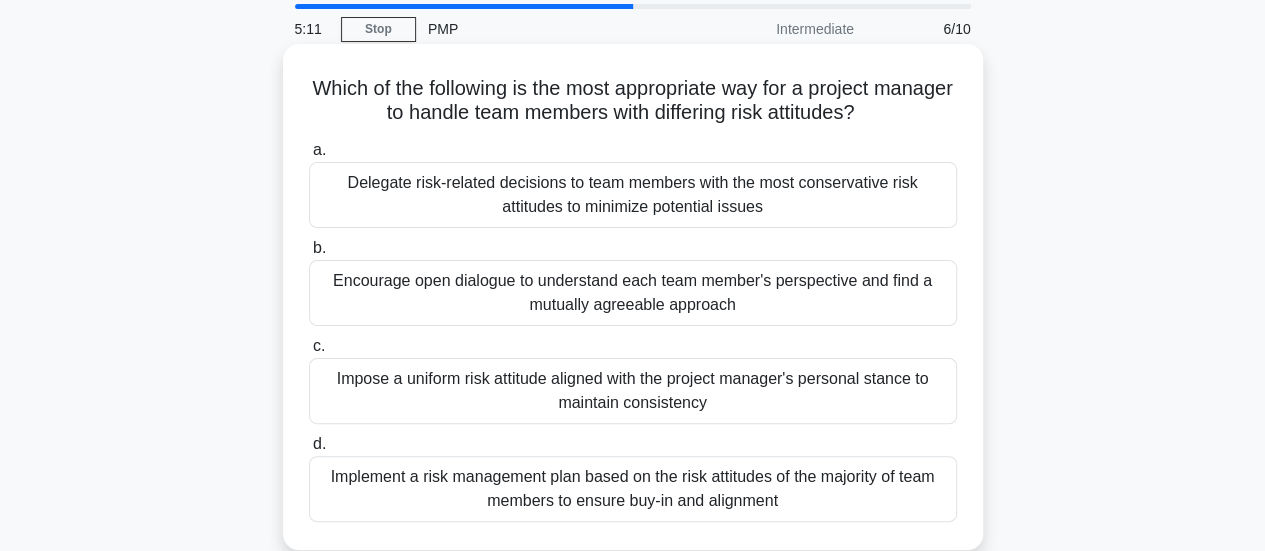 scroll, scrollTop: 100, scrollLeft: 0, axis: vertical 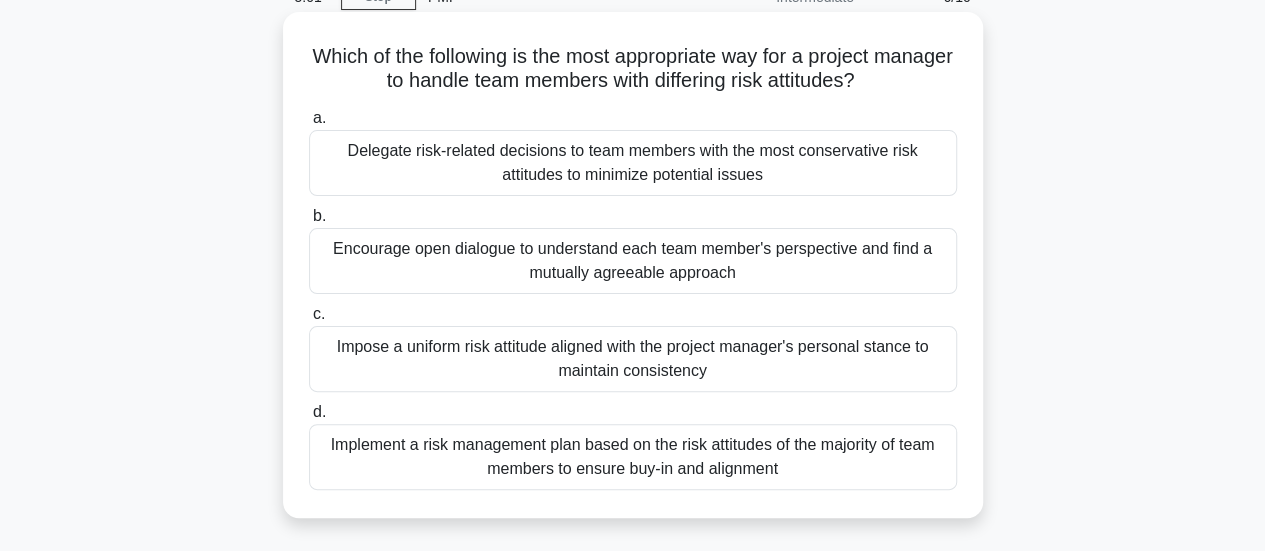 click on "Encourage open dialogue to understand each team member's perspective and find a mutually agreeable approach" at bounding box center [633, 261] 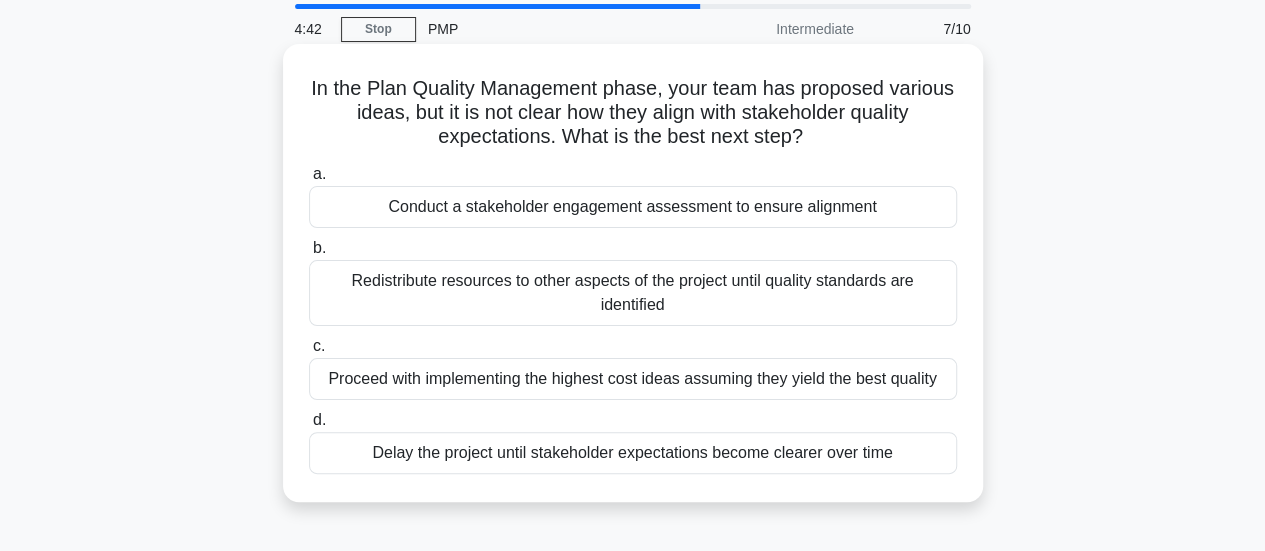 scroll, scrollTop: 100, scrollLeft: 0, axis: vertical 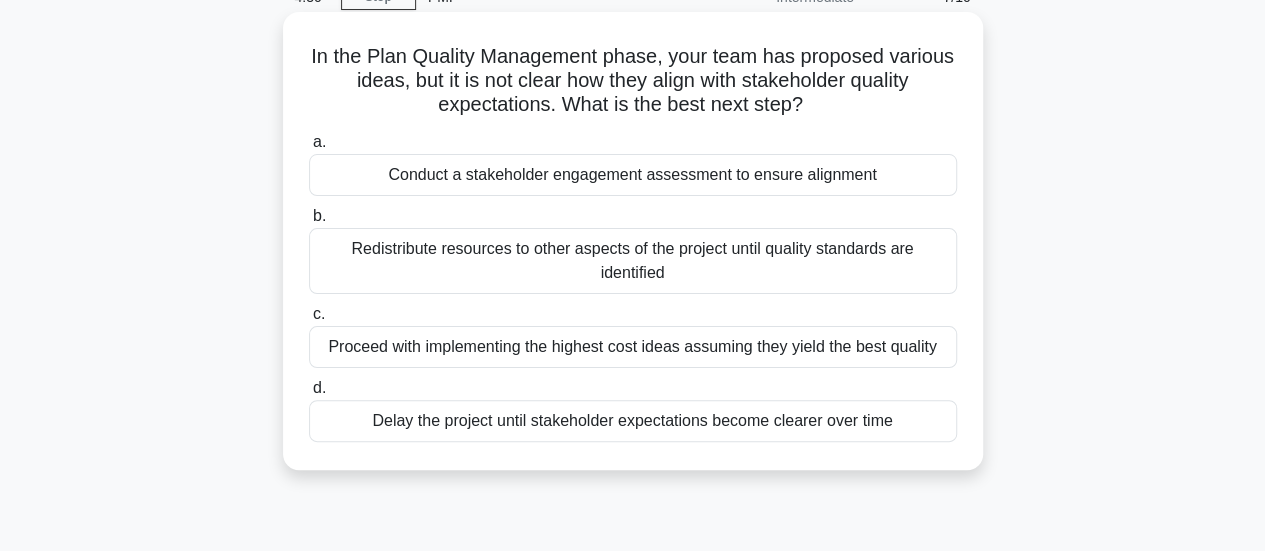 click on "Conduct a stakeholder engagement assessment to ensure alignment" at bounding box center (633, 175) 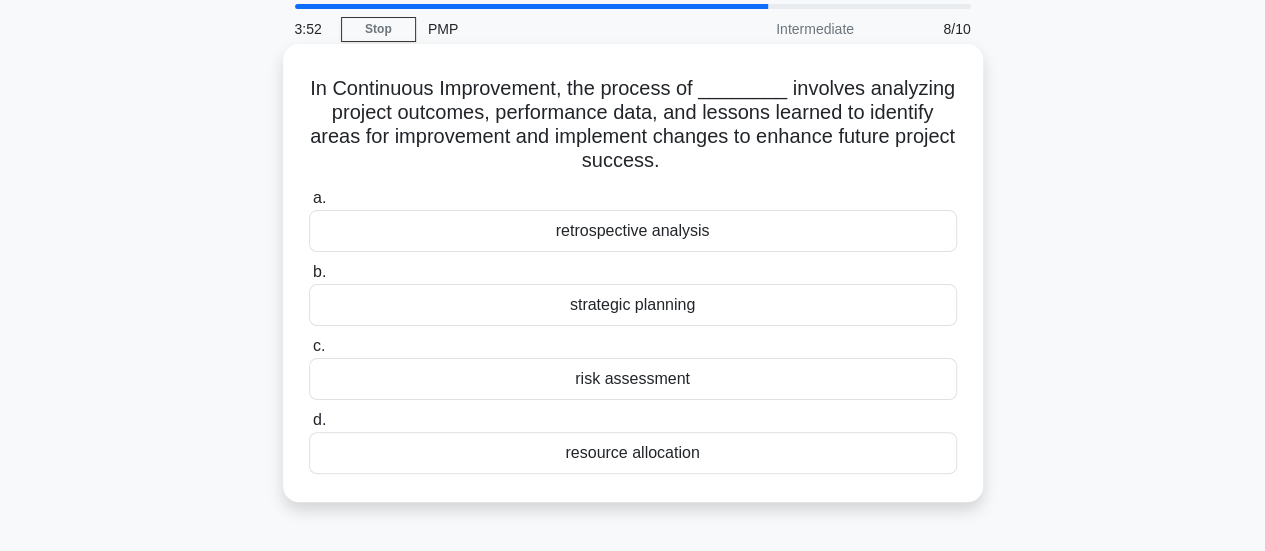 scroll, scrollTop: 100, scrollLeft: 0, axis: vertical 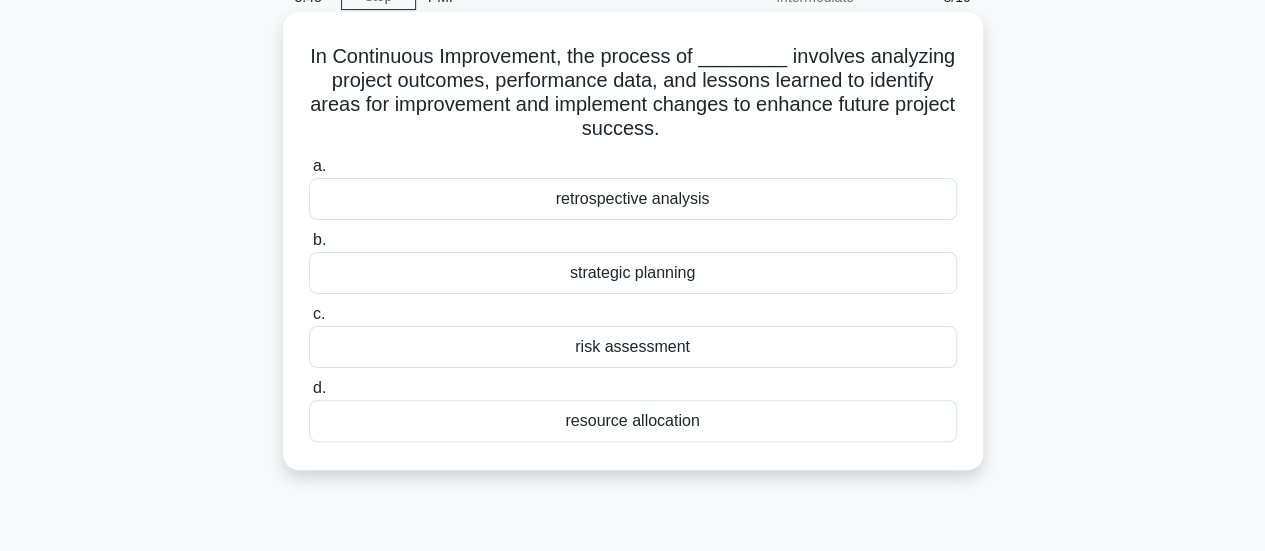 click on "risk assessment" at bounding box center (633, 347) 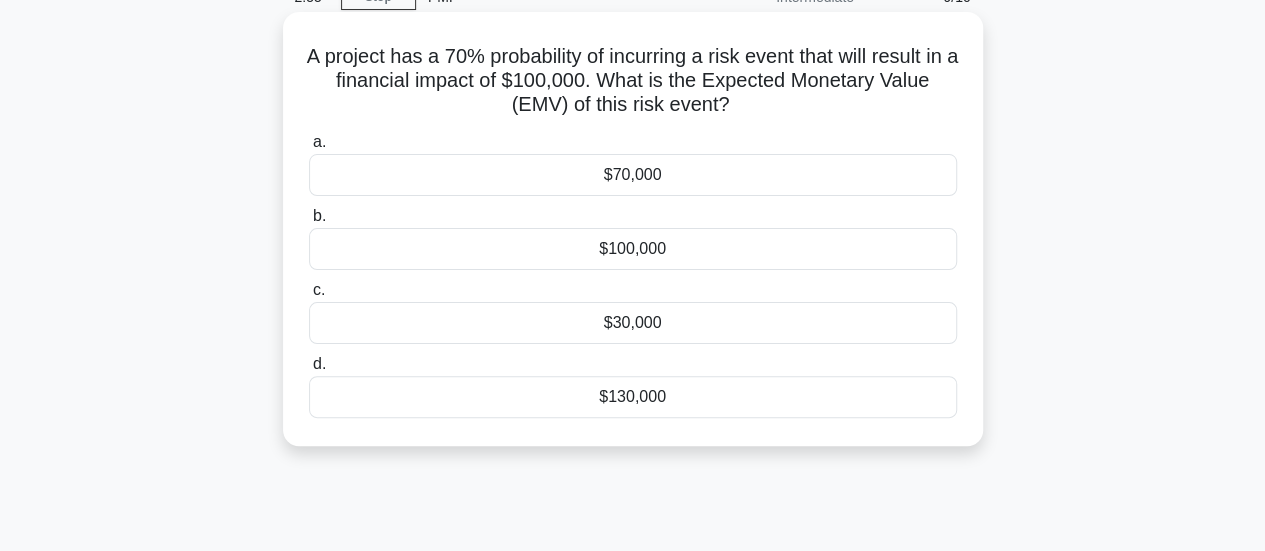 scroll, scrollTop: 0, scrollLeft: 0, axis: both 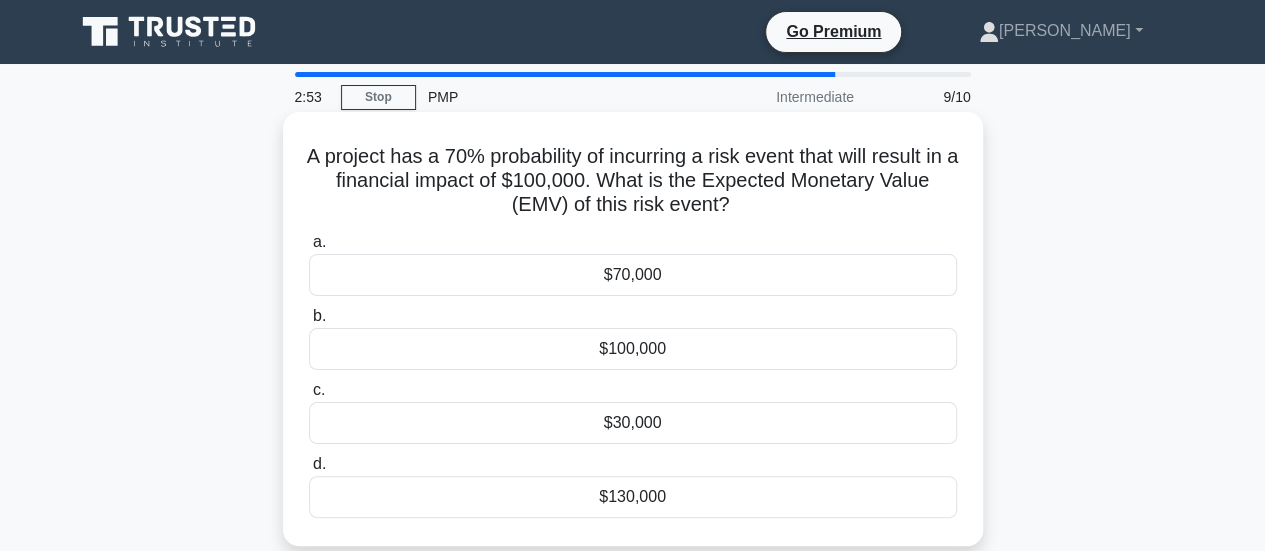 click on "$30,000" at bounding box center [633, 423] 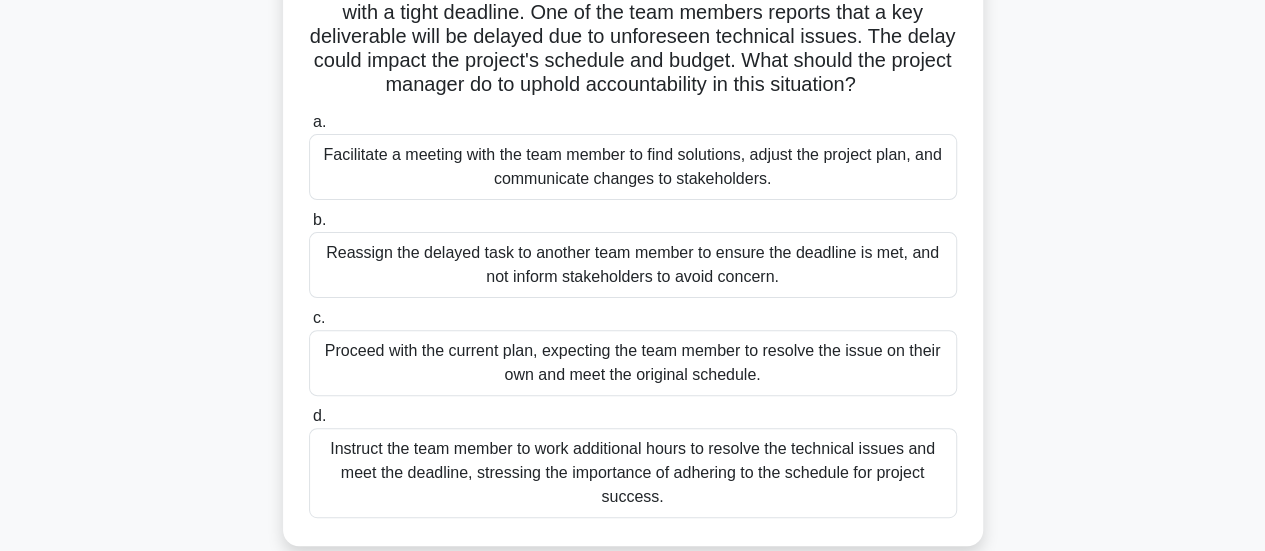 scroll, scrollTop: 200, scrollLeft: 0, axis: vertical 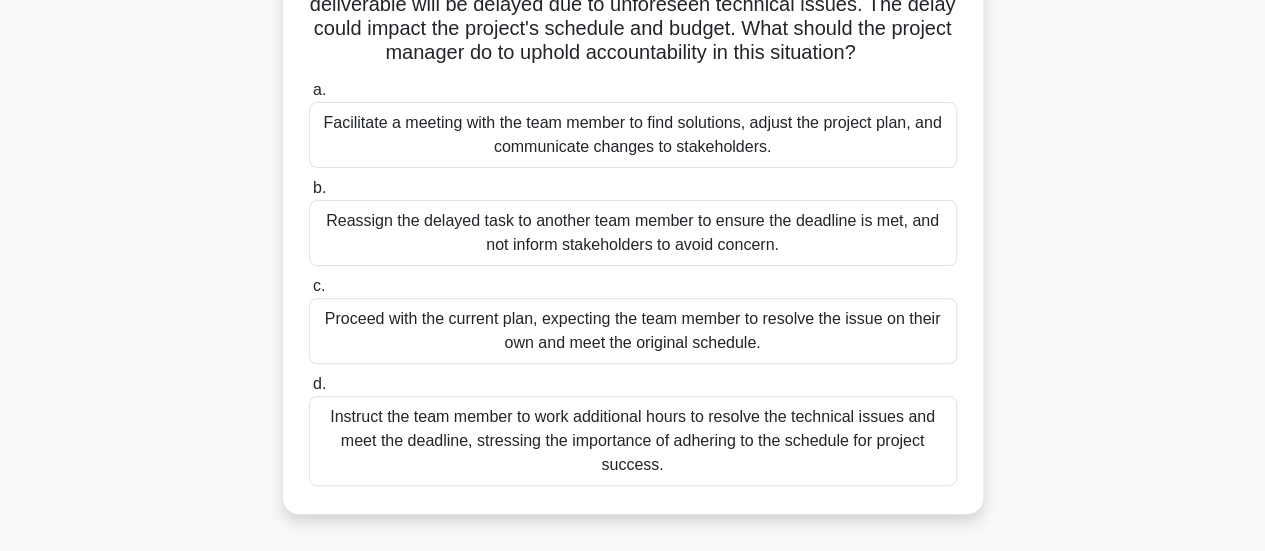 click on "Facilitate a meeting with the team member to find solutions, adjust the project plan, and communicate changes to stakeholders." at bounding box center (633, 135) 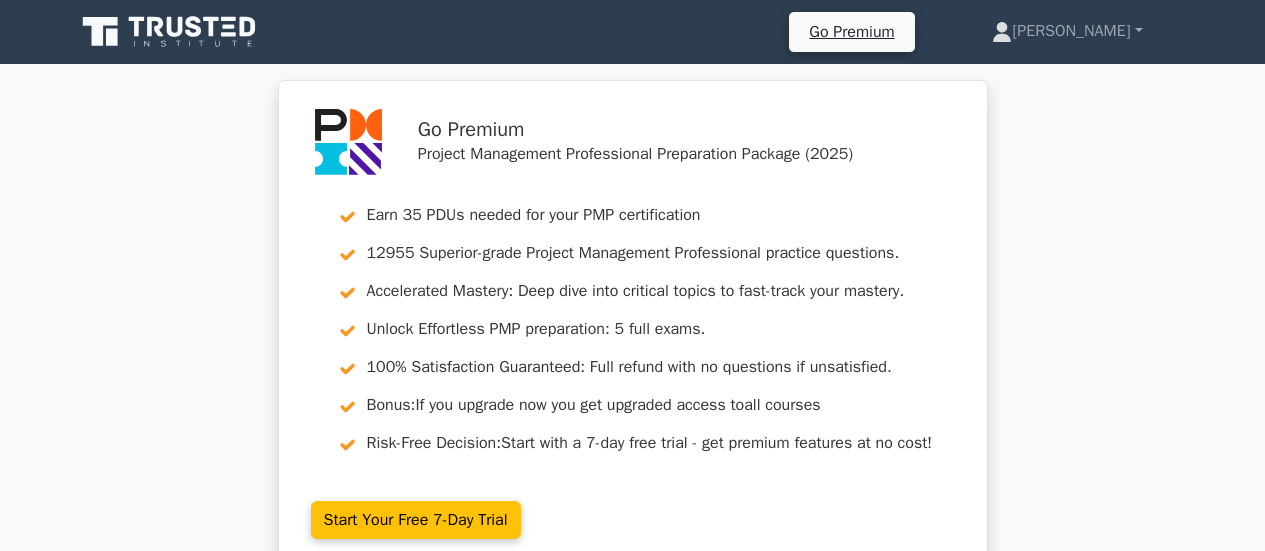 scroll, scrollTop: 380, scrollLeft: 0, axis: vertical 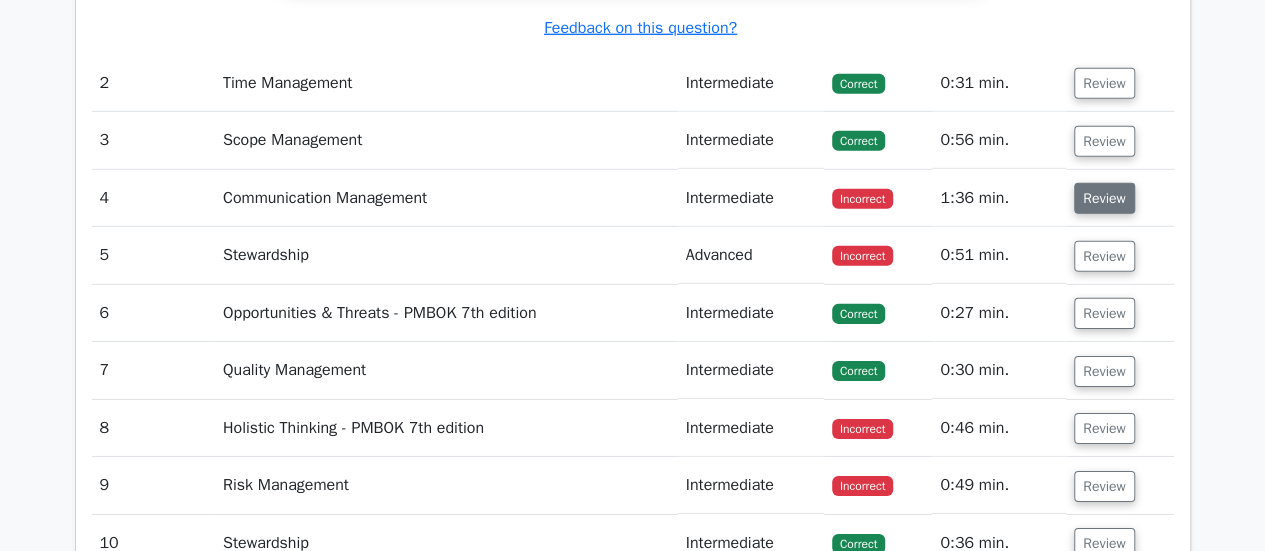 click on "Review" at bounding box center (1104, 198) 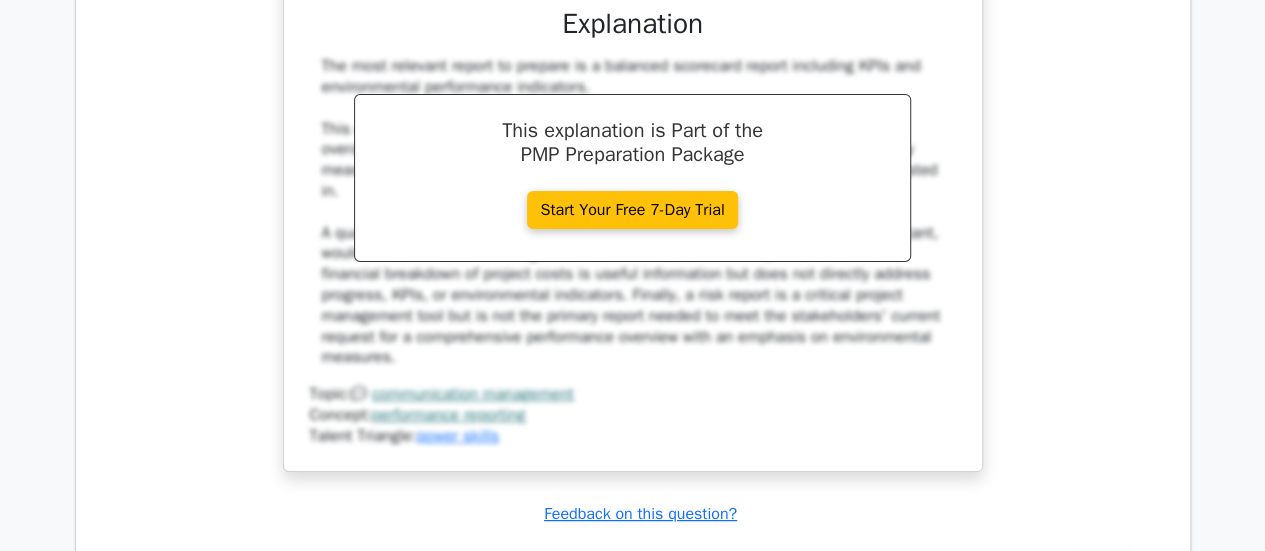 scroll, scrollTop: 4200, scrollLeft: 0, axis: vertical 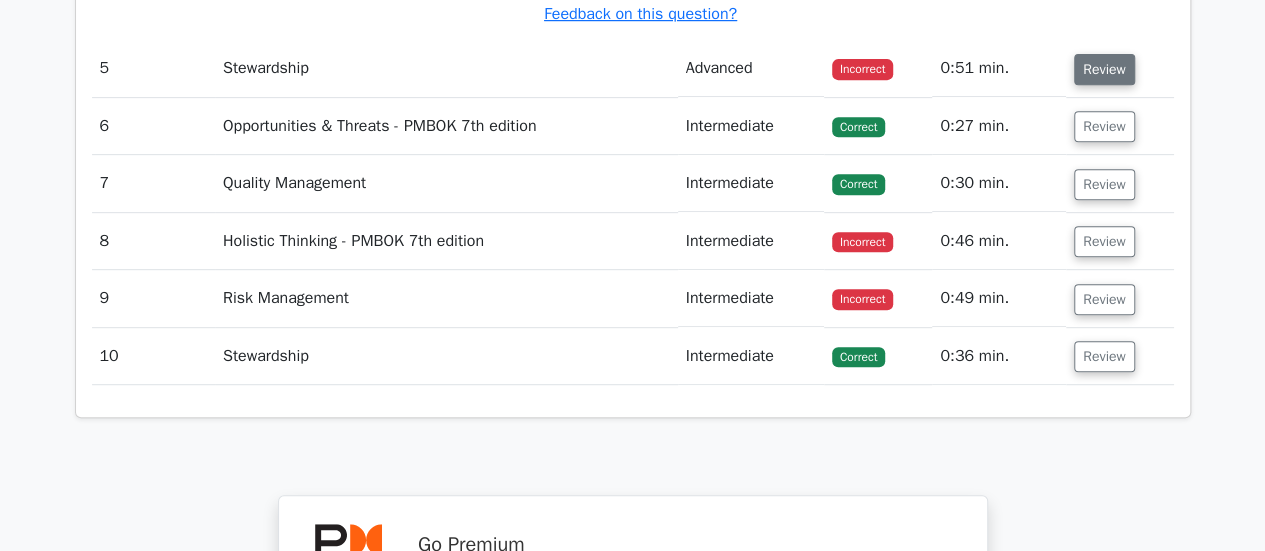 click on "Review" at bounding box center [1104, 69] 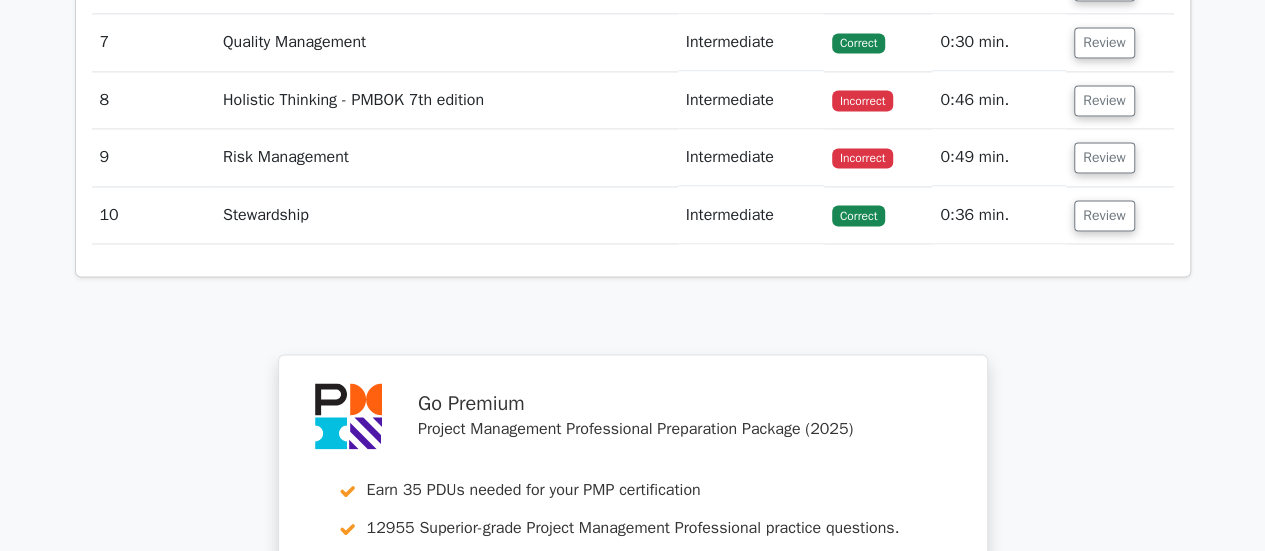 scroll, scrollTop: 5300, scrollLeft: 0, axis: vertical 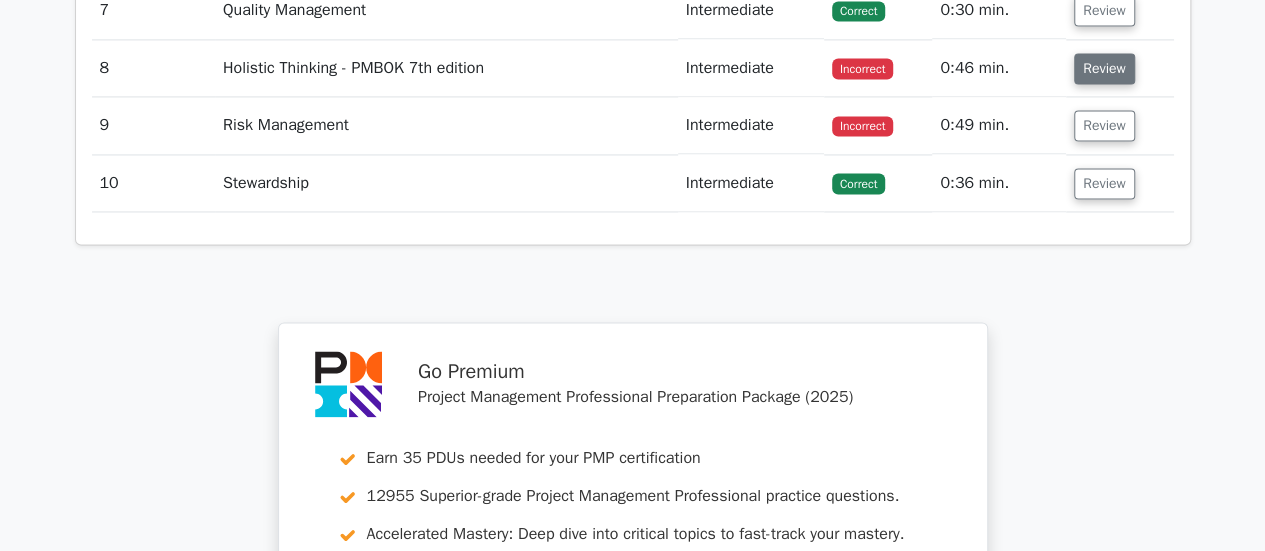 click on "Review" at bounding box center [1104, 68] 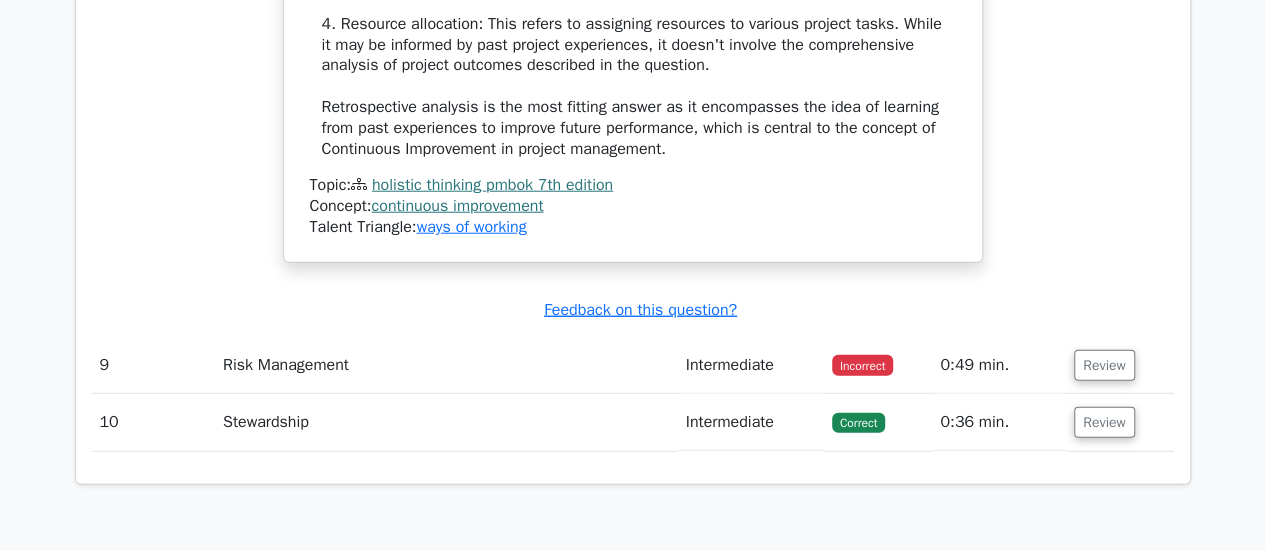 scroll, scrollTop: 6400, scrollLeft: 0, axis: vertical 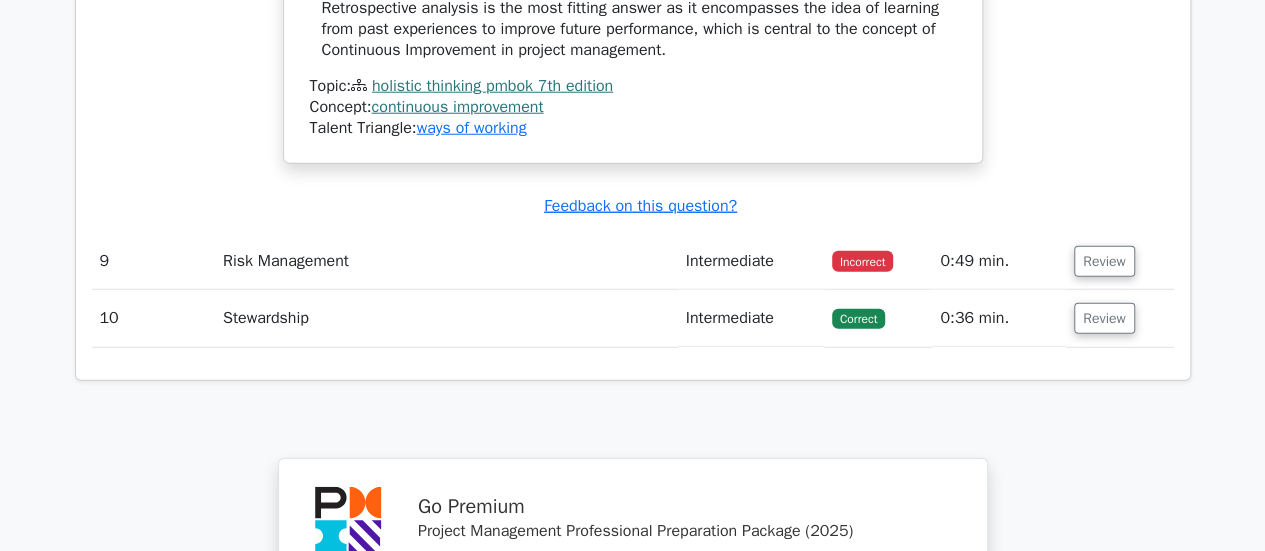 click on "Review" at bounding box center (1120, 261) 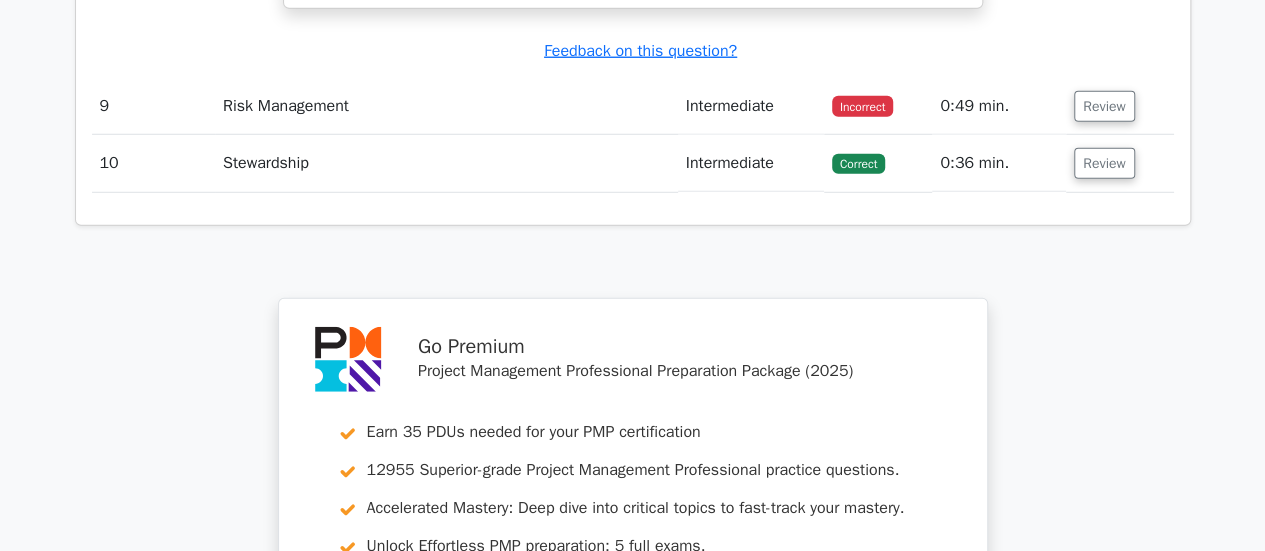 scroll, scrollTop: 6300, scrollLeft: 0, axis: vertical 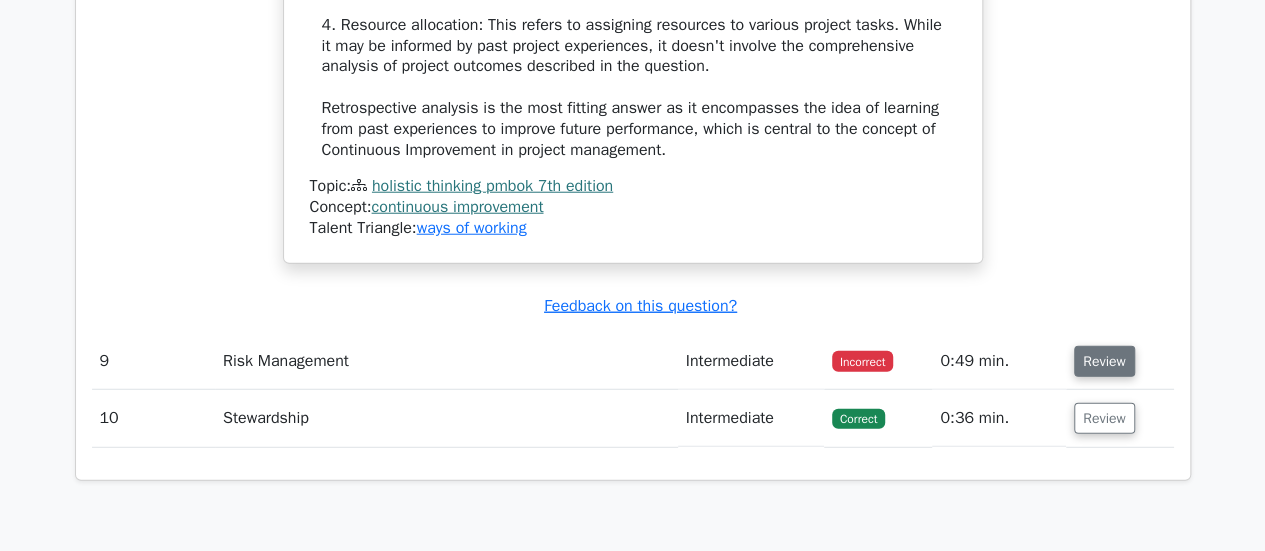 click on "Review" at bounding box center [1104, 361] 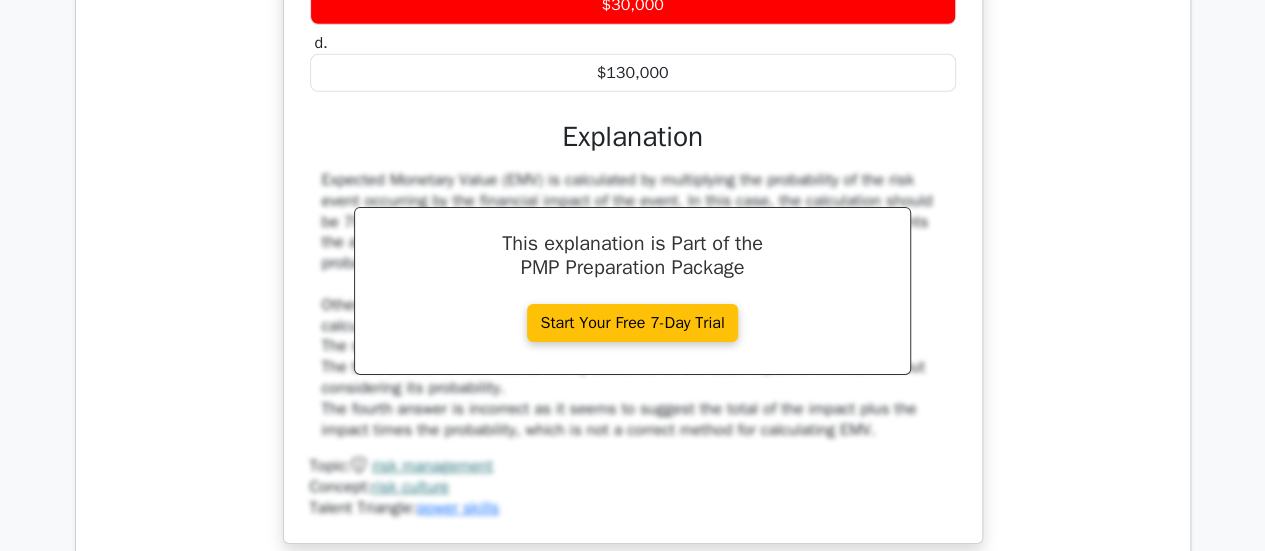 scroll, scrollTop: 7000, scrollLeft: 0, axis: vertical 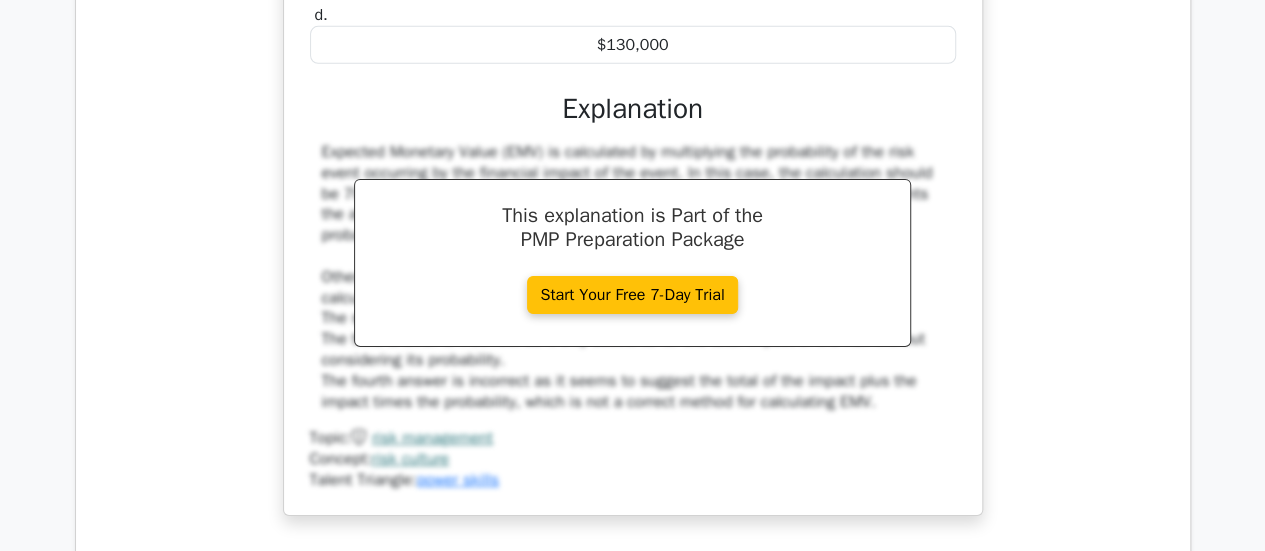 click on "Expected Monetary Value (EMV) is calculated by multiplying the probability of the risk event occurring by the financial impact of the event. In this case, the calculation should be 70% (or 0.70) multiplied by $100,000, which equals $70,000. The EMV represents the average outcome over many instances of the project, taking into account the probability and impact of the risk event. Other choices are incorrect because they do not accurately represent the EMV calculation: The second answer is incorrect as it does not match the EMV calculation. The third answer is incorrect as it only accounts for the total impact of the risk without considering its probability. The fourth answer is incorrect as it seems to suggest the total of the impact plus the impact times the probability, which is not a correct method for calculating EMV." at bounding box center (633, 277) 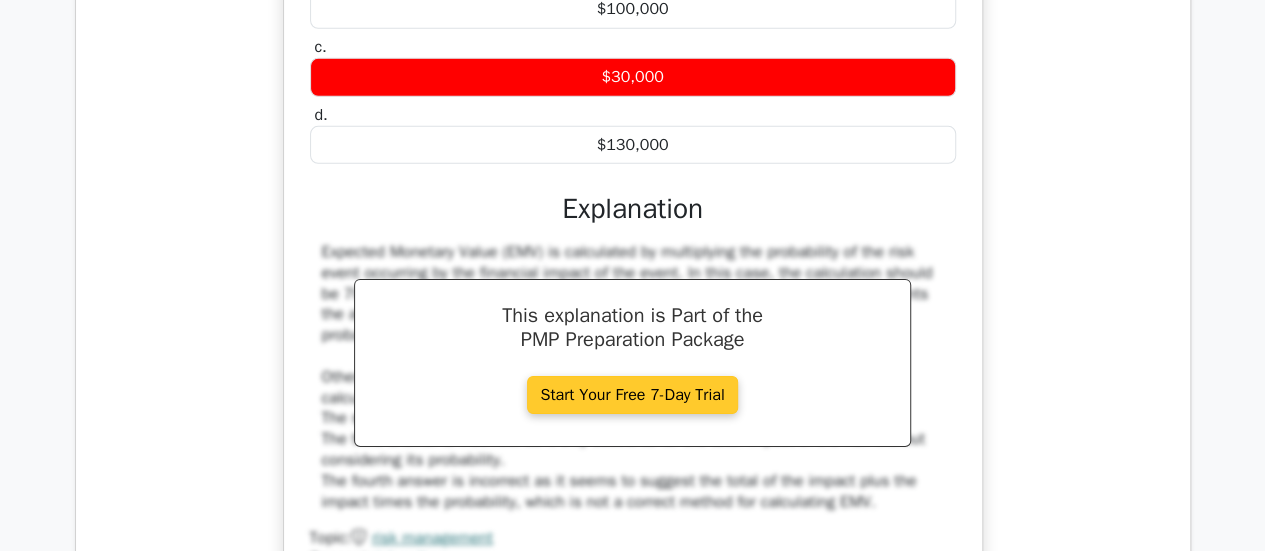 scroll, scrollTop: 6800, scrollLeft: 0, axis: vertical 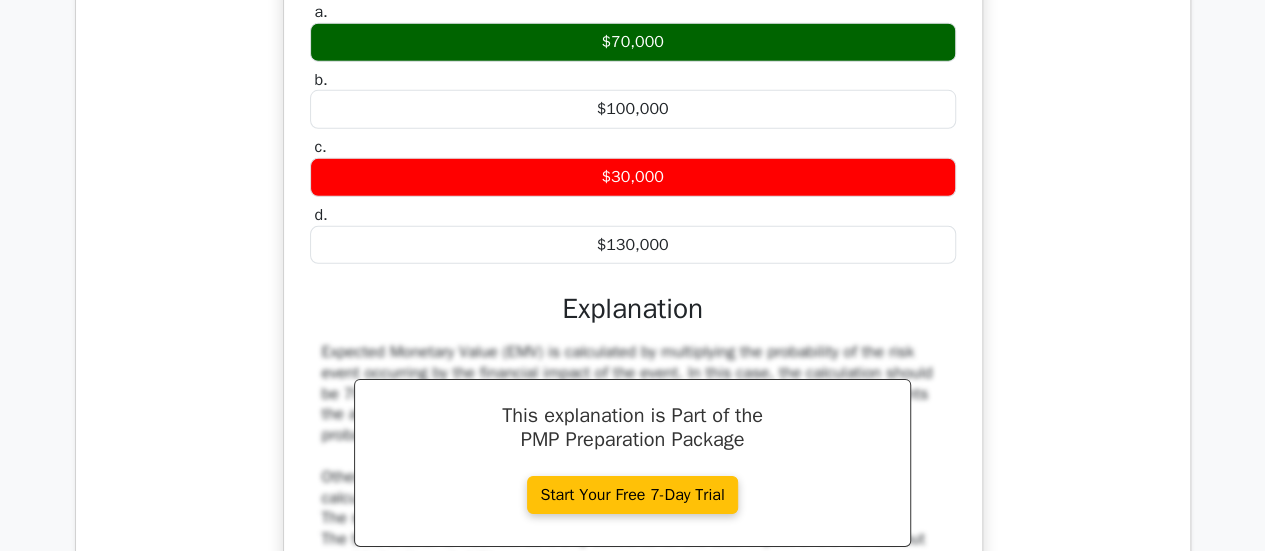 click on "Explanation" at bounding box center (633, 309) 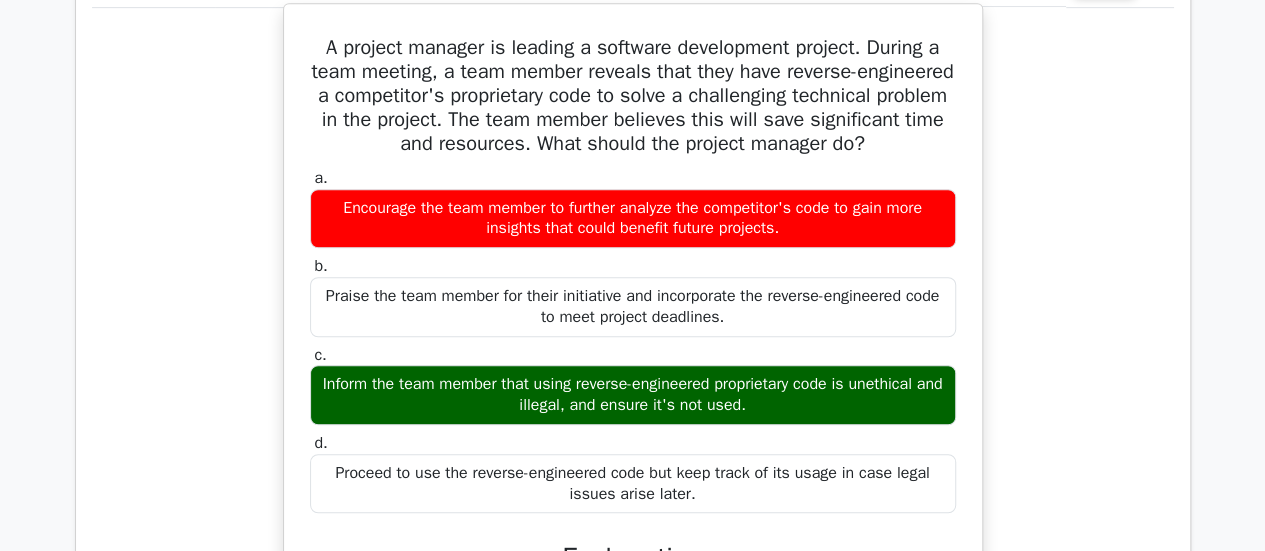 scroll, scrollTop: 4300, scrollLeft: 0, axis: vertical 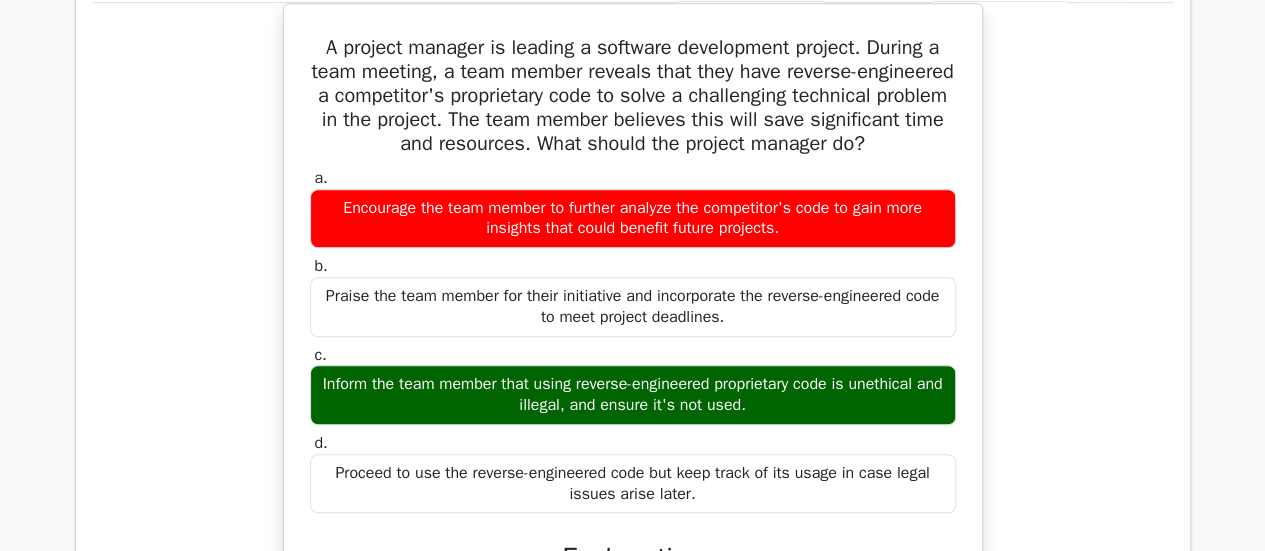 drag, startPoint x: 1263, startPoint y: 274, endPoint x: 1268, endPoint y: 287, distance: 13.928389 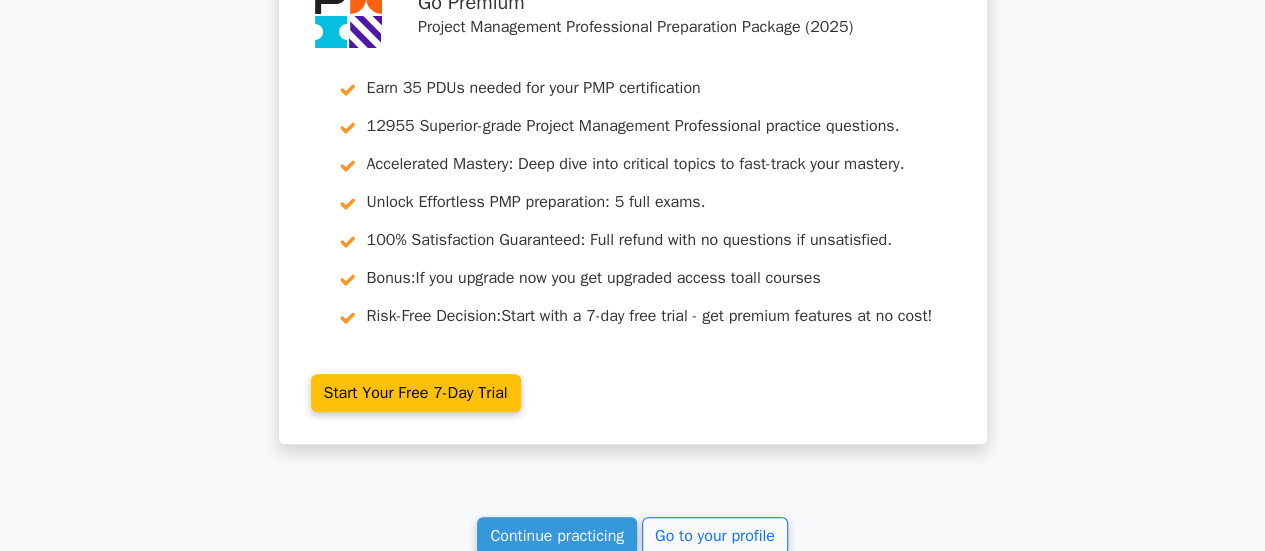 scroll, scrollTop: 8146, scrollLeft: 0, axis: vertical 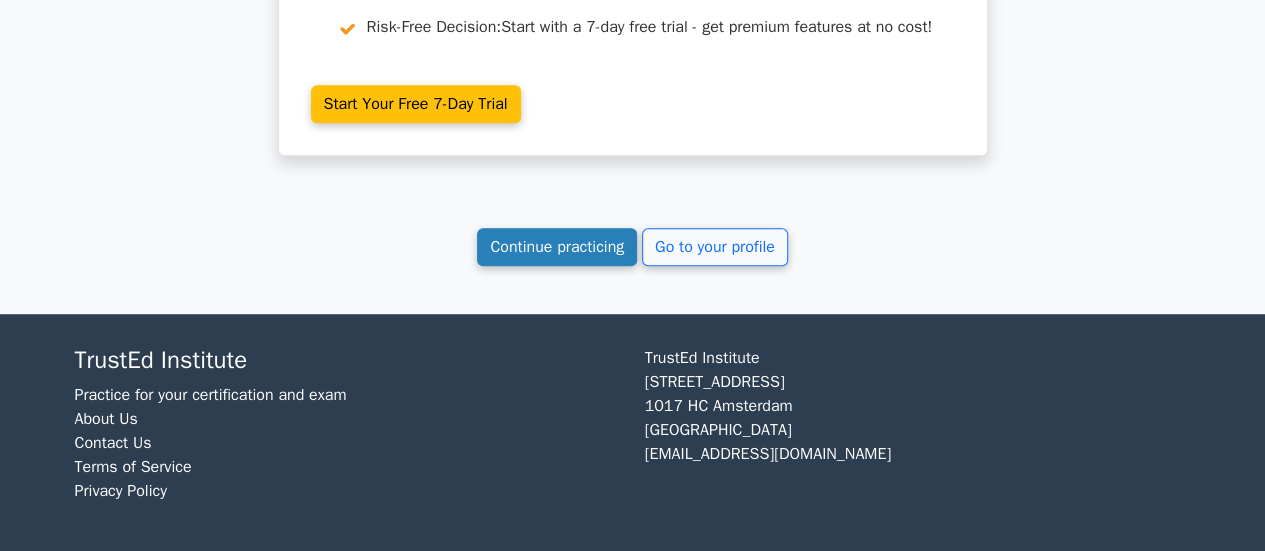 click on "Continue practicing" at bounding box center [557, 247] 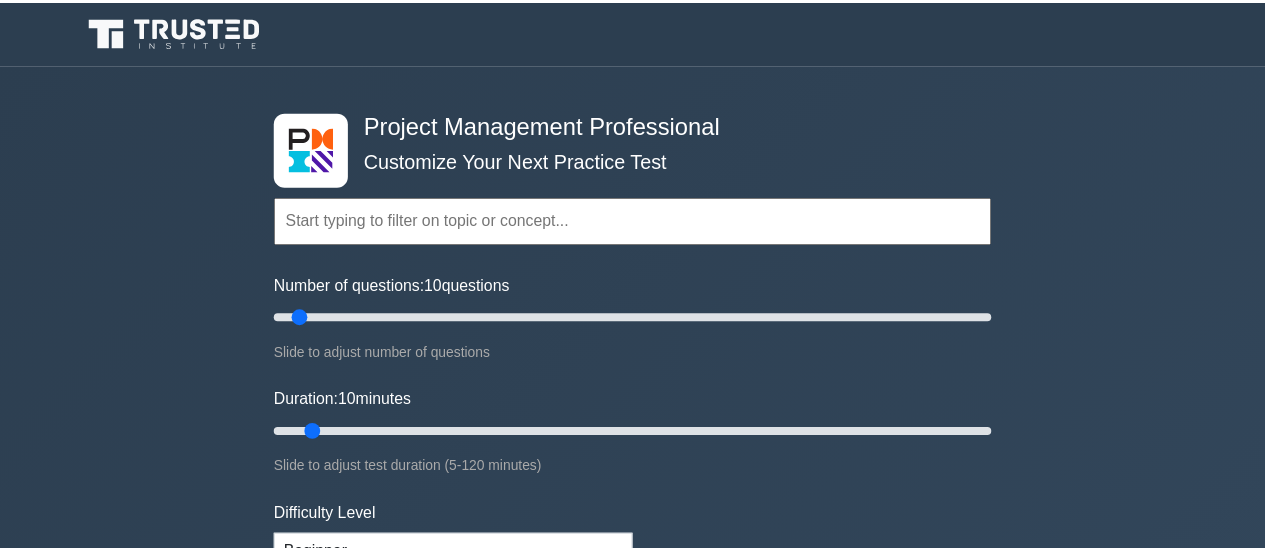 scroll, scrollTop: 0, scrollLeft: 0, axis: both 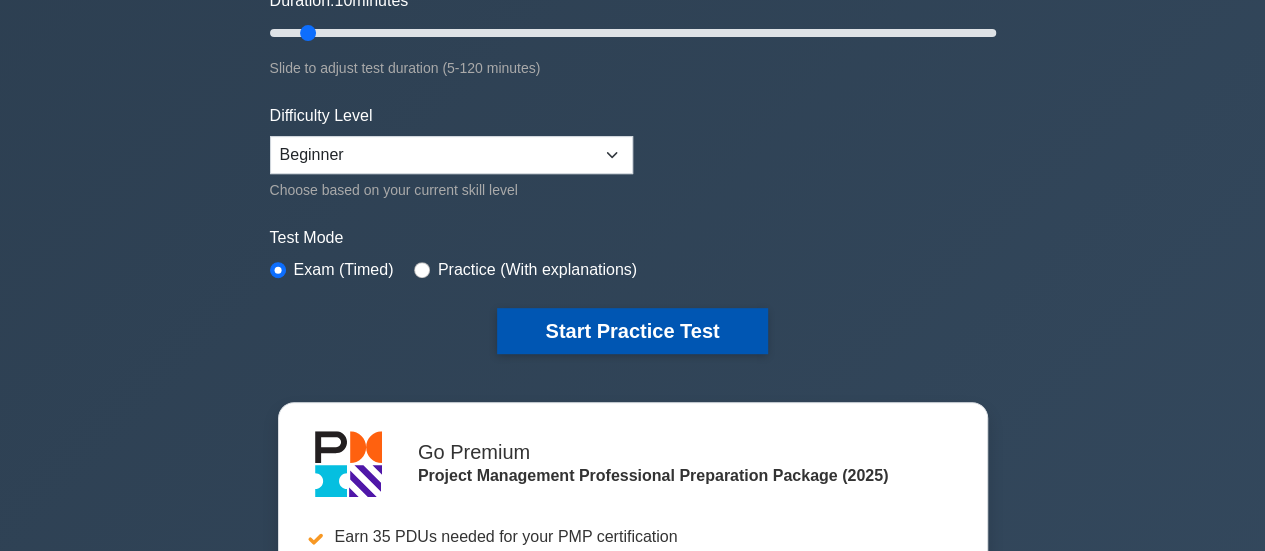 click on "Start Practice Test" at bounding box center (632, 331) 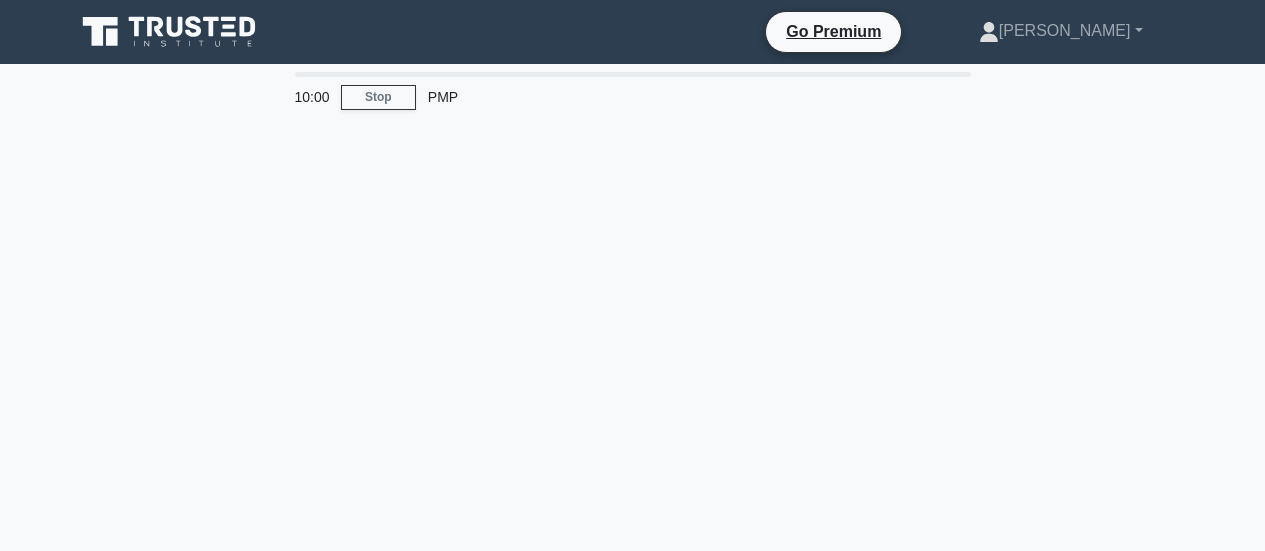 scroll, scrollTop: 0, scrollLeft: 0, axis: both 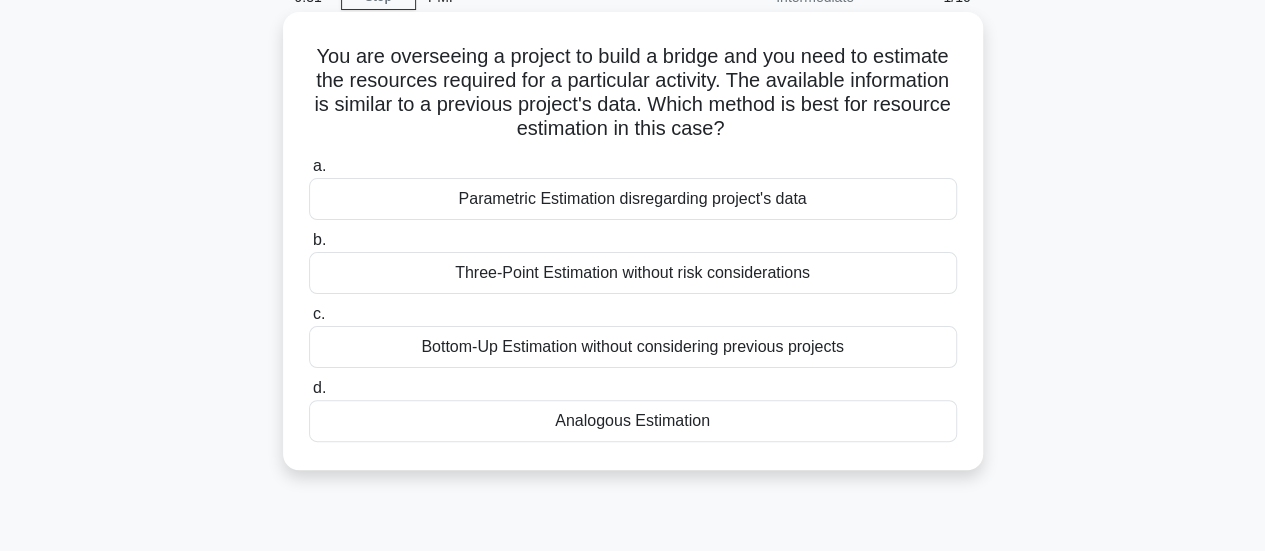 click on "Bottom-Up Estimation without considering previous projects" at bounding box center (633, 347) 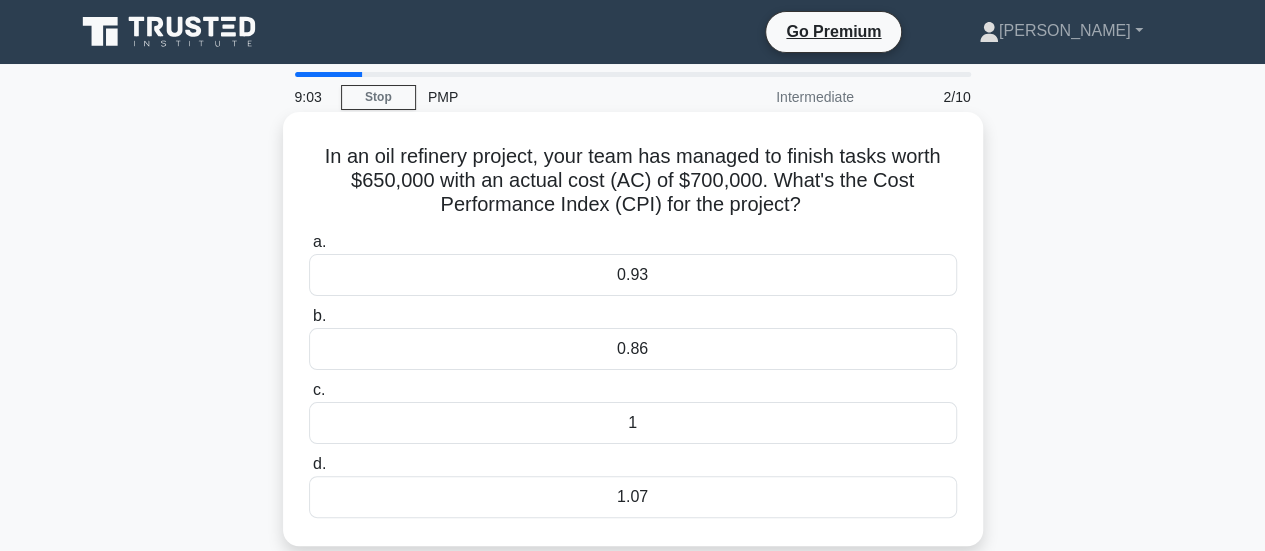 scroll, scrollTop: 100, scrollLeft: 0, axis: vertical 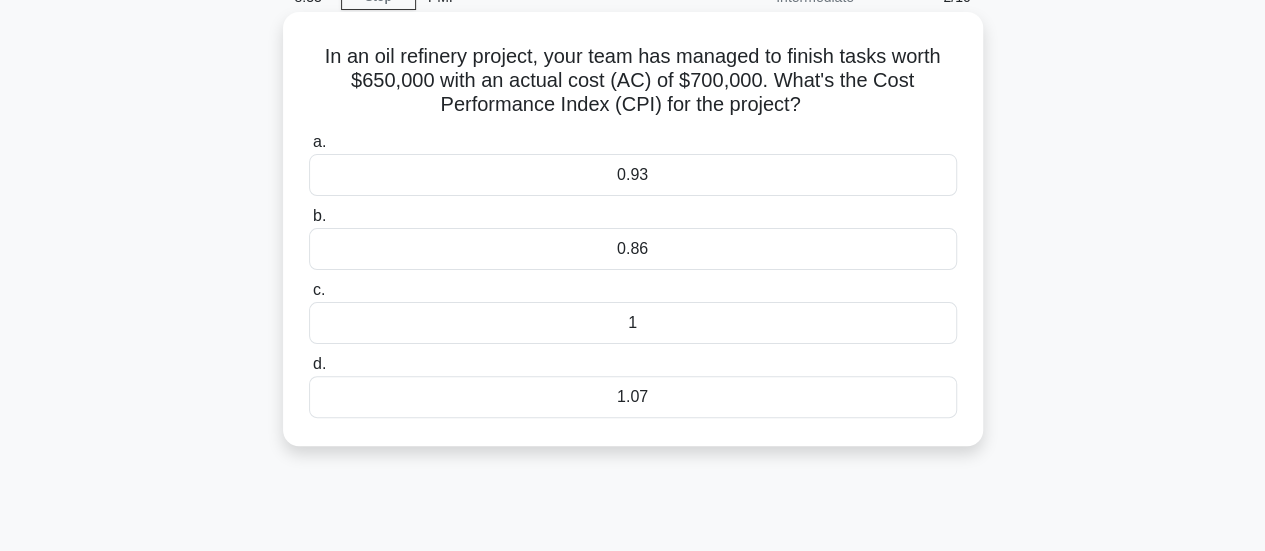 click on "1" at bounding box center (633, 323) 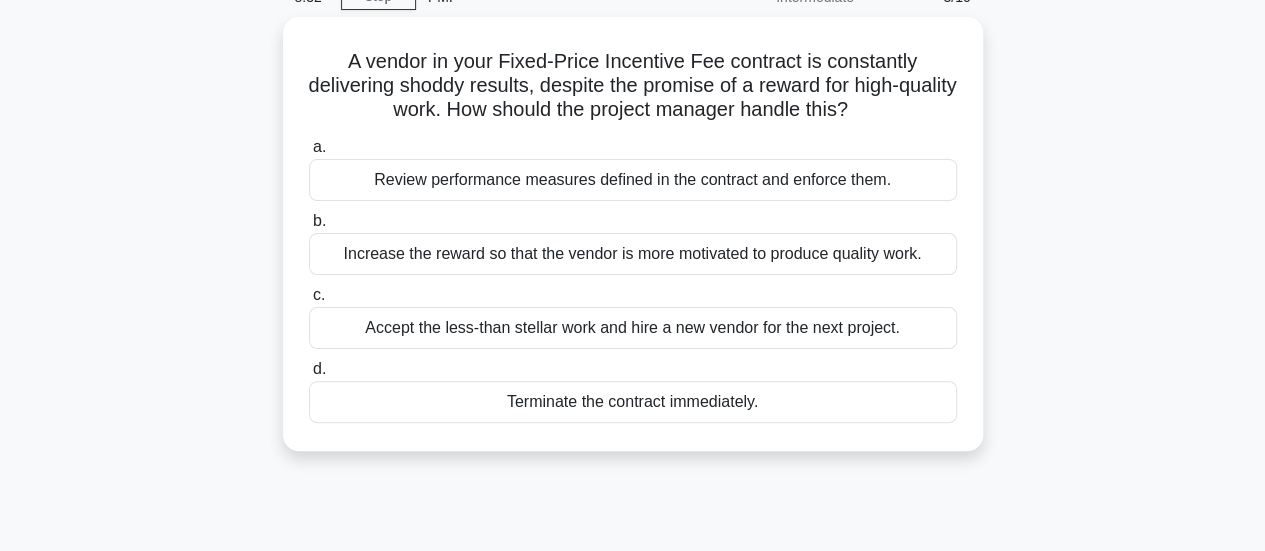 scroll, scrollTop: 0, scrollLeft: 0, axis: both 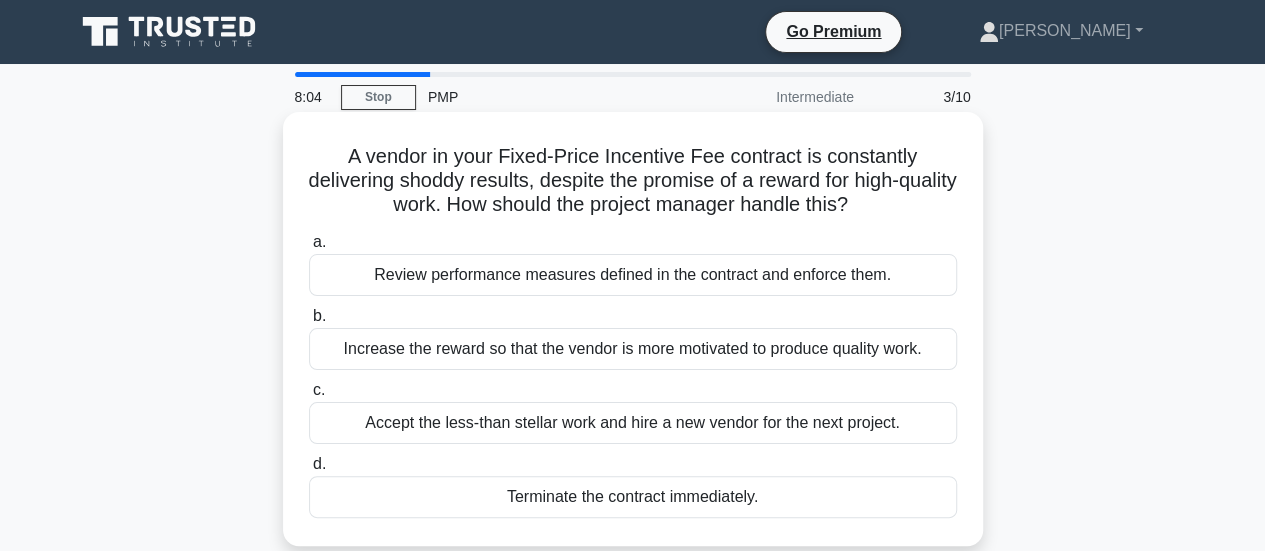 click on "Review performance measures defined in the contract and enforce them." at bounding box center (633, 275) 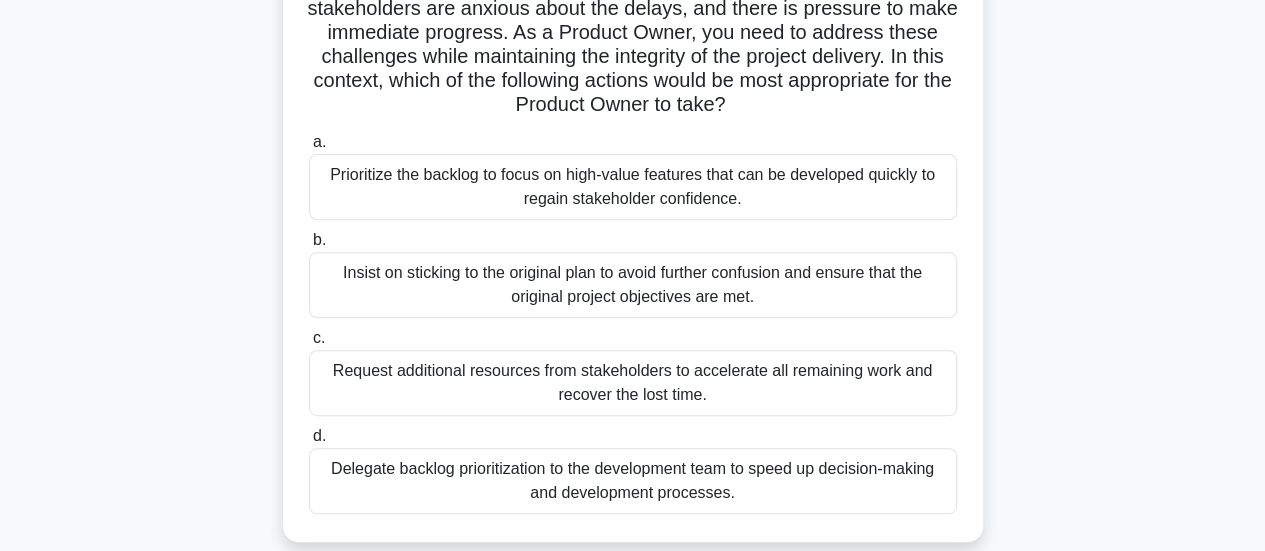 scroll, scrollTop: 300, scrollLeft: 0, axis: vertical 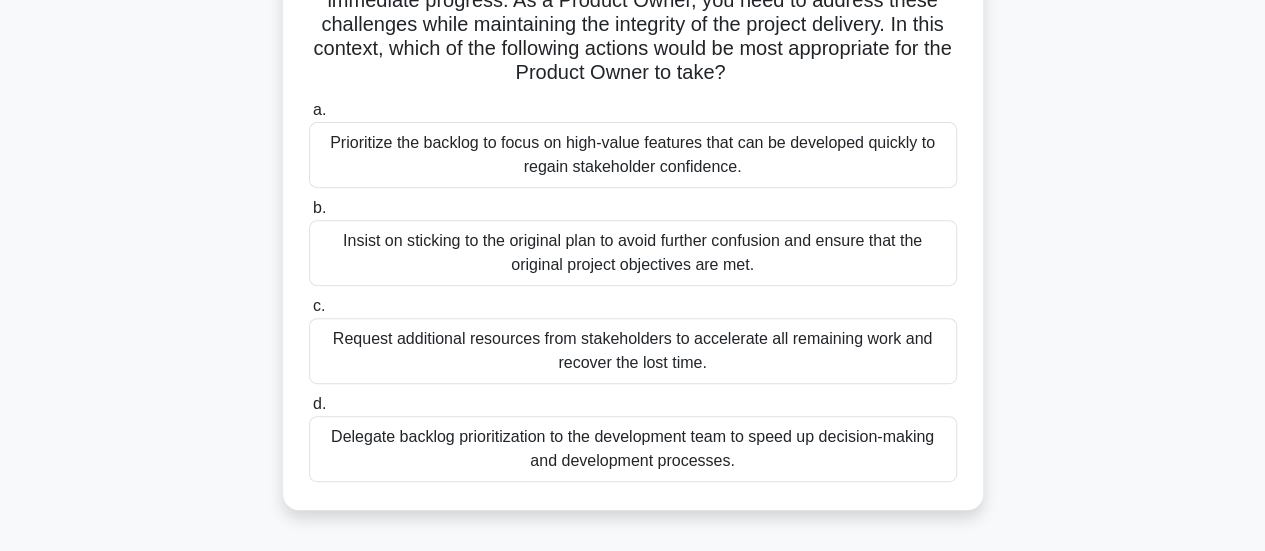 click on "Delegate backlog prioritization to the development team to speed up decision-making and development processes." at bounding box center (633, 449) 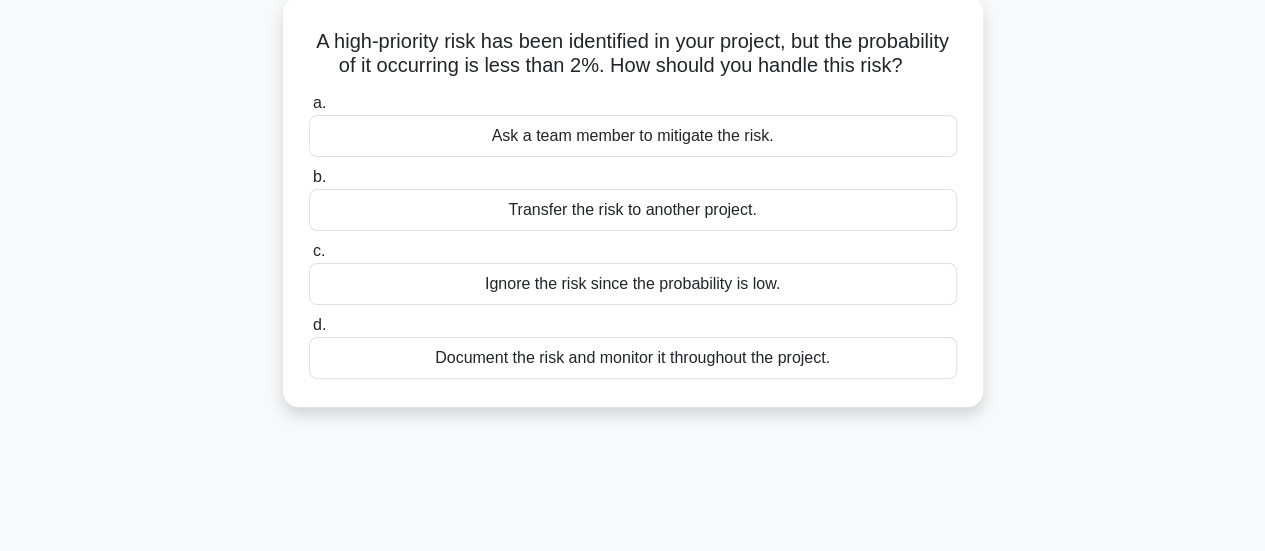 scroll, scrollTop: 0, scrollLeft: 0, axis: both 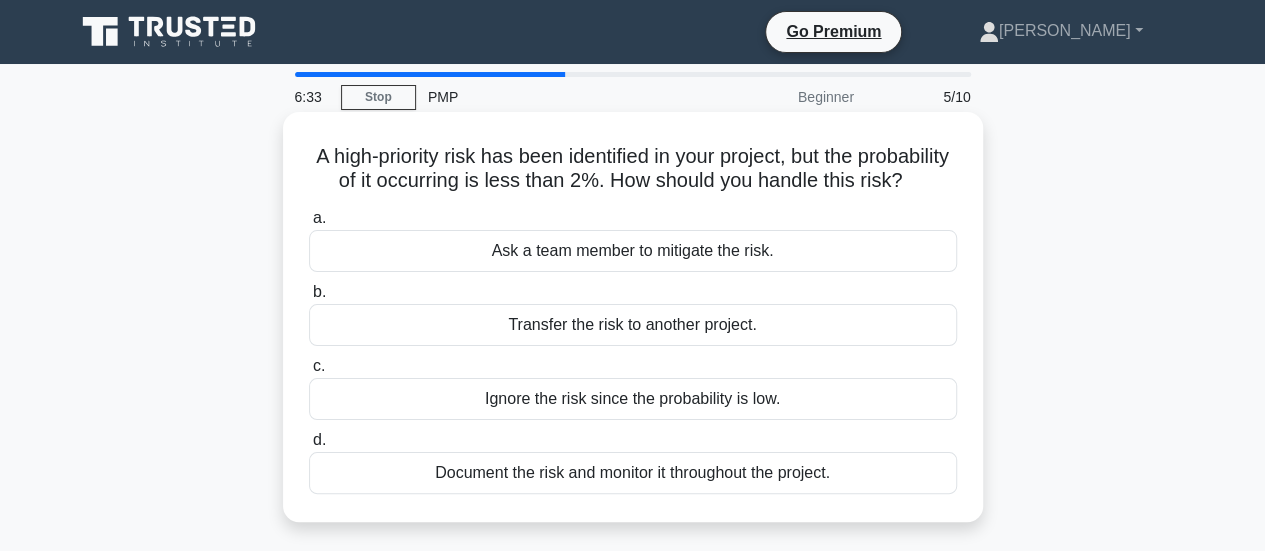 click on "Document the risk and monitor it throughout the project." at bounding box center [633, 473] 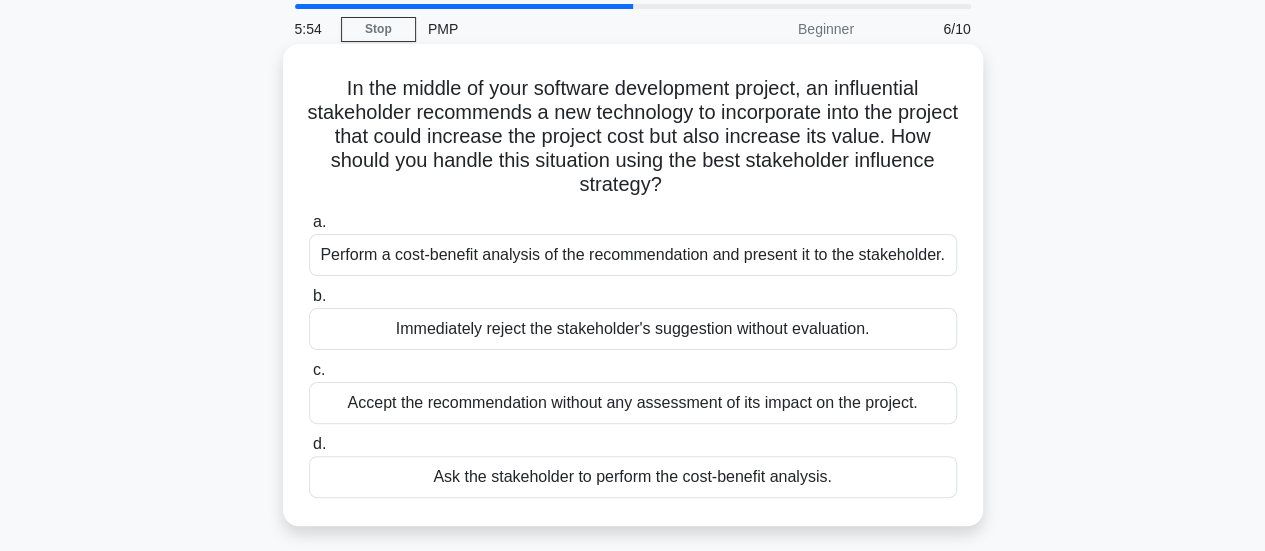 scroll, scrollTop: 100, scrollLeft: 0, axis: vertical 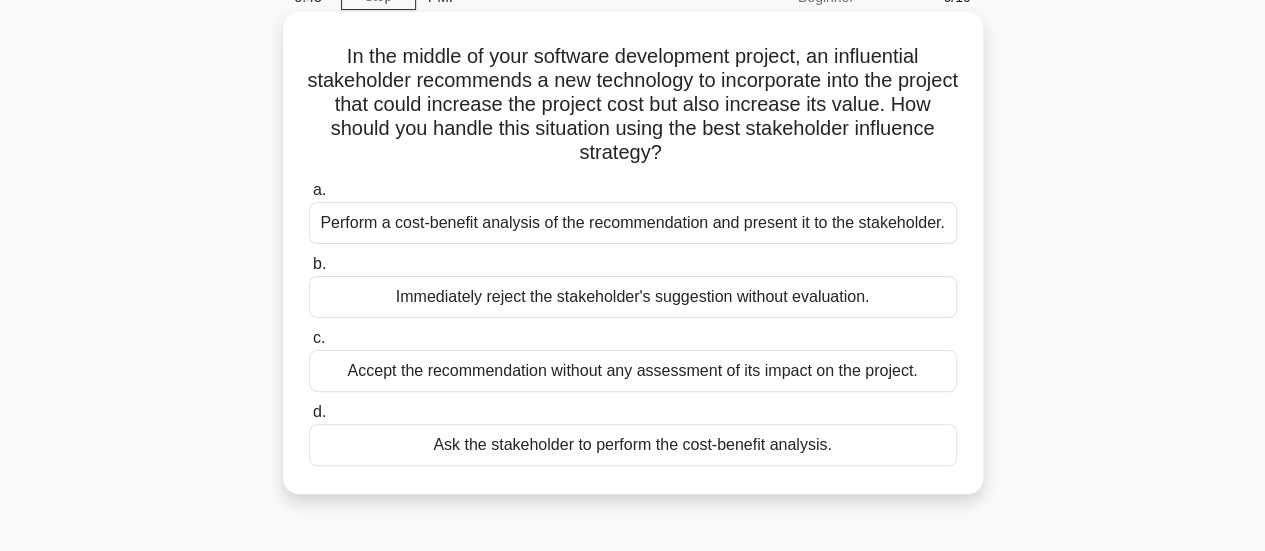 click on "Perform a cost-benefit analysis of the recommendation and present it to the stakeholder." at bounding box center (633, 223) 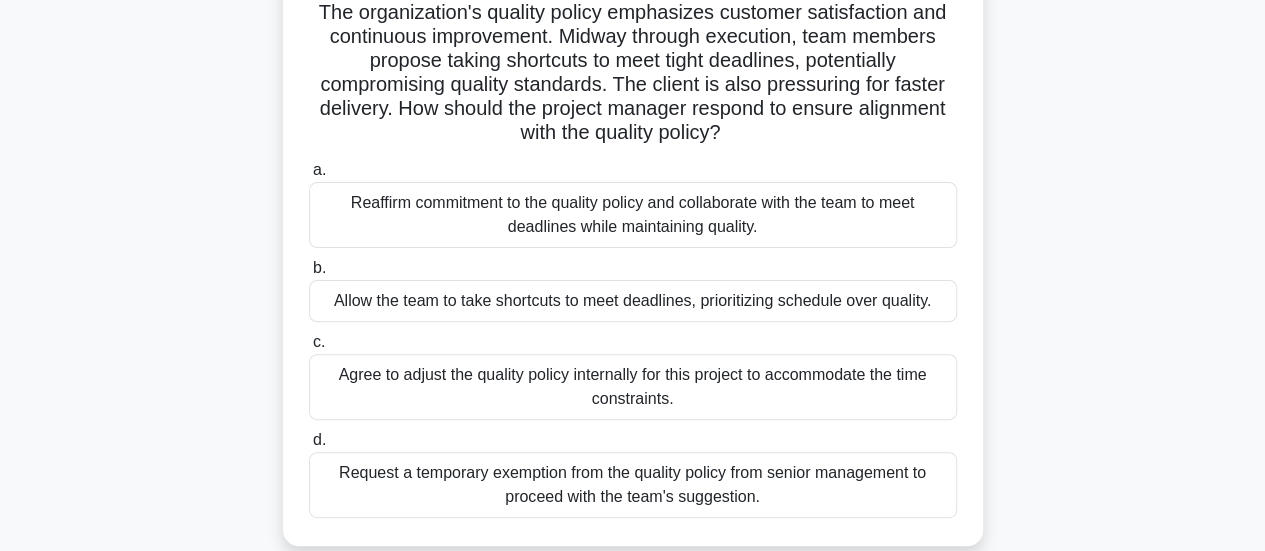 scroll, scrollTop: 200, scrollLeft: 0, axis: vertical 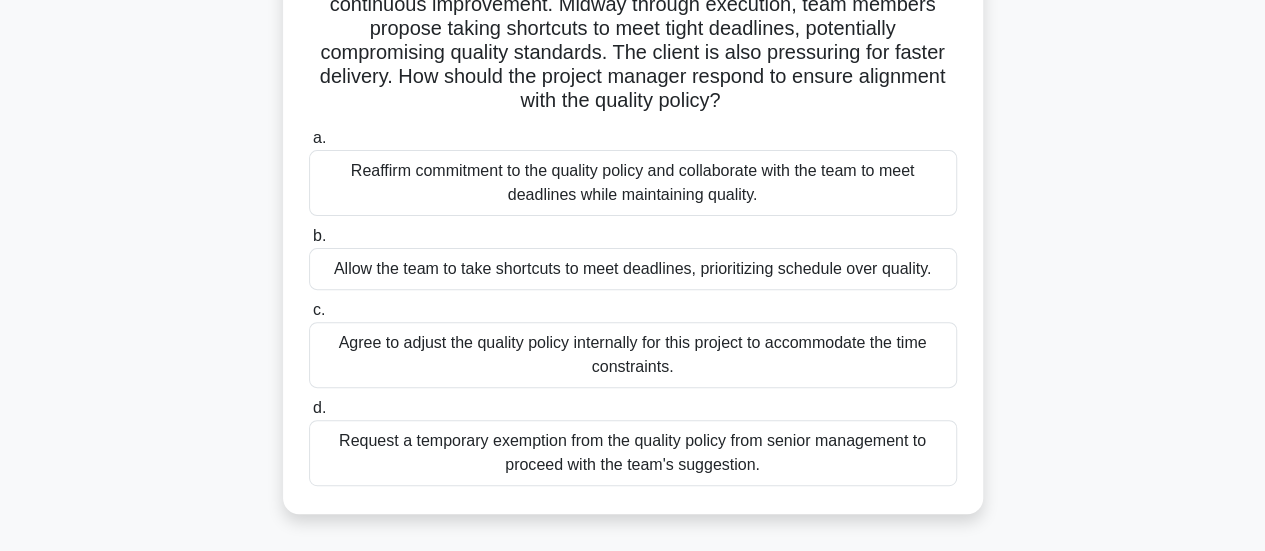 click on "Reaffirm commitment to the quality policy and collaborate with the team to meet deadlines while maintaining quality." at bounding box center [633, 183] 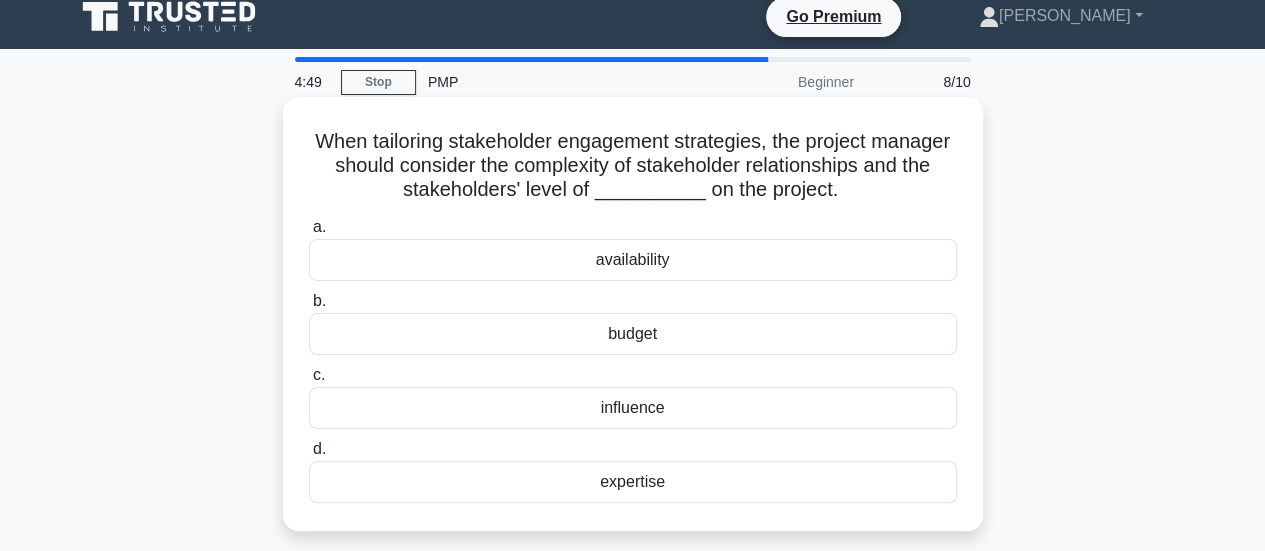 scroll, scrollTop: 0, scrollLeft: 0, axis: both 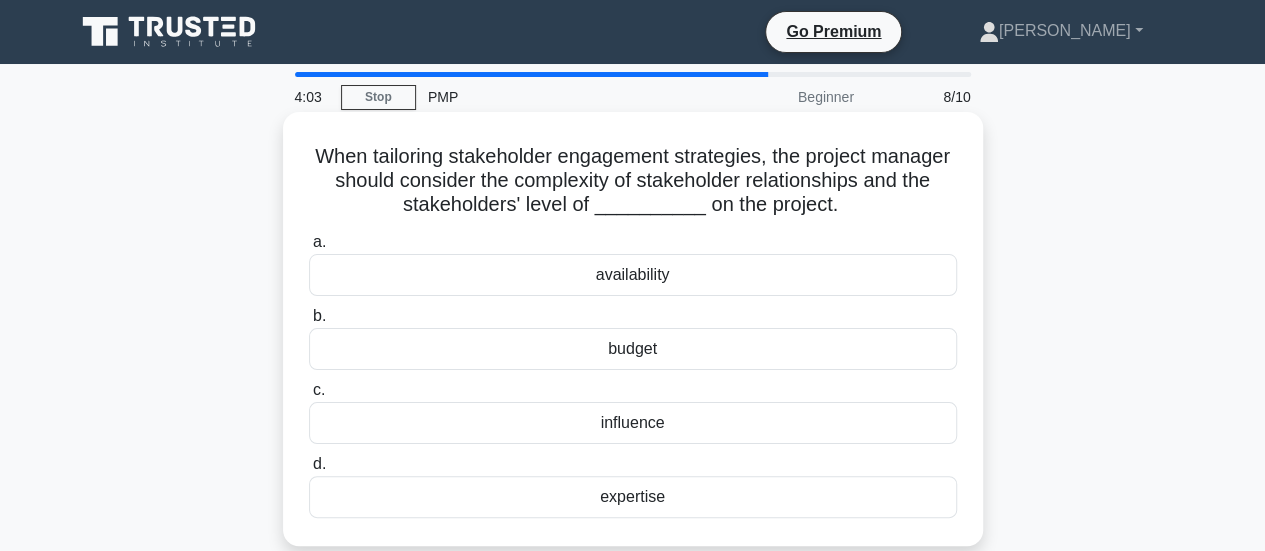 click on "influence" at bounding box center (633, 423) 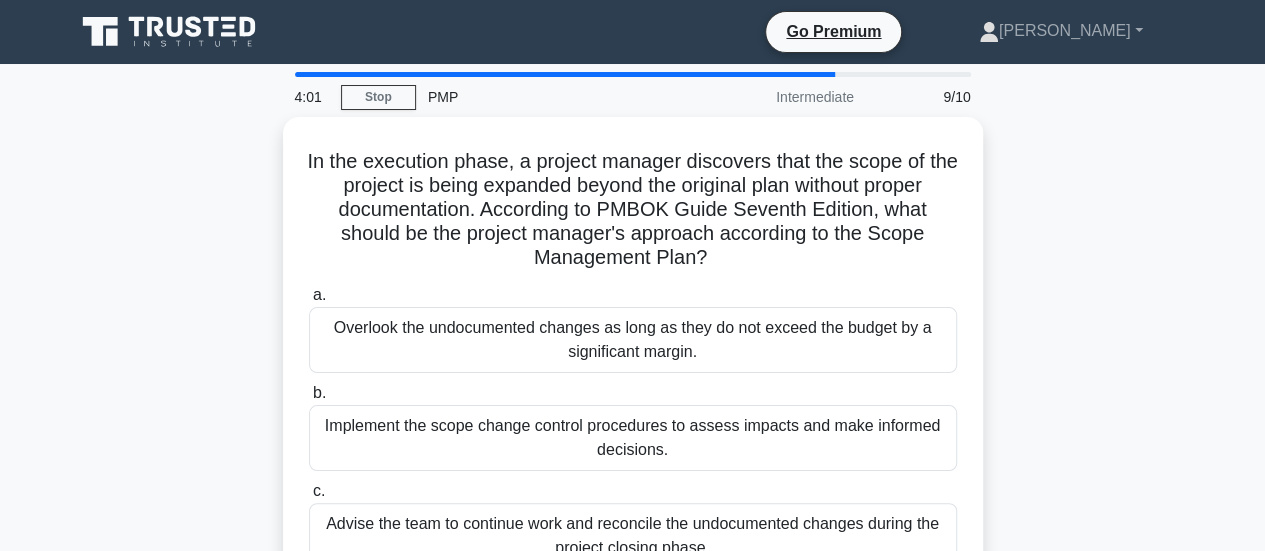 scroll, scrollTop: 100, scrollLeft: 0, axis: vertical 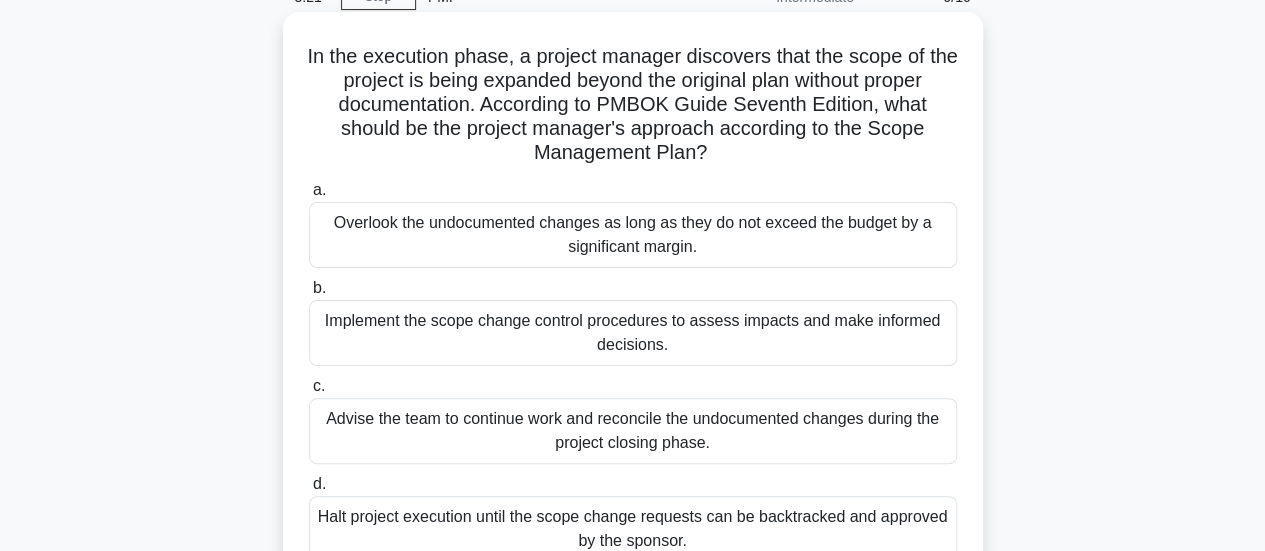 click on "Implement the scope change control procedures to assess impacts and make informed decisions." at bounding box center [633, 333] 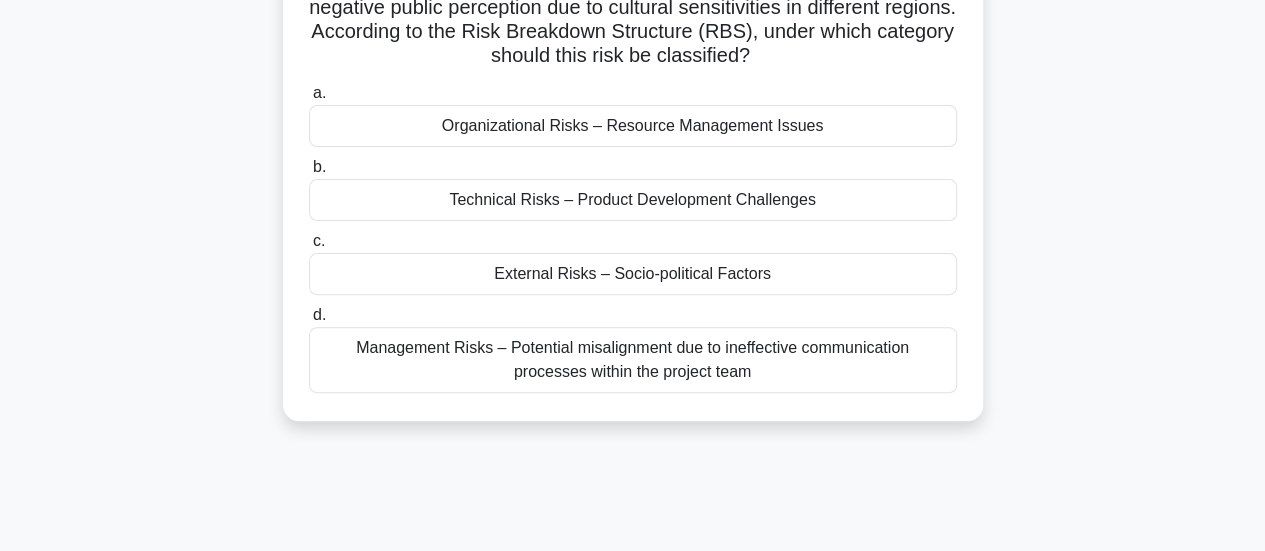 scroll, scrollTop: 100, scrollLeft: 0, axis: vertical 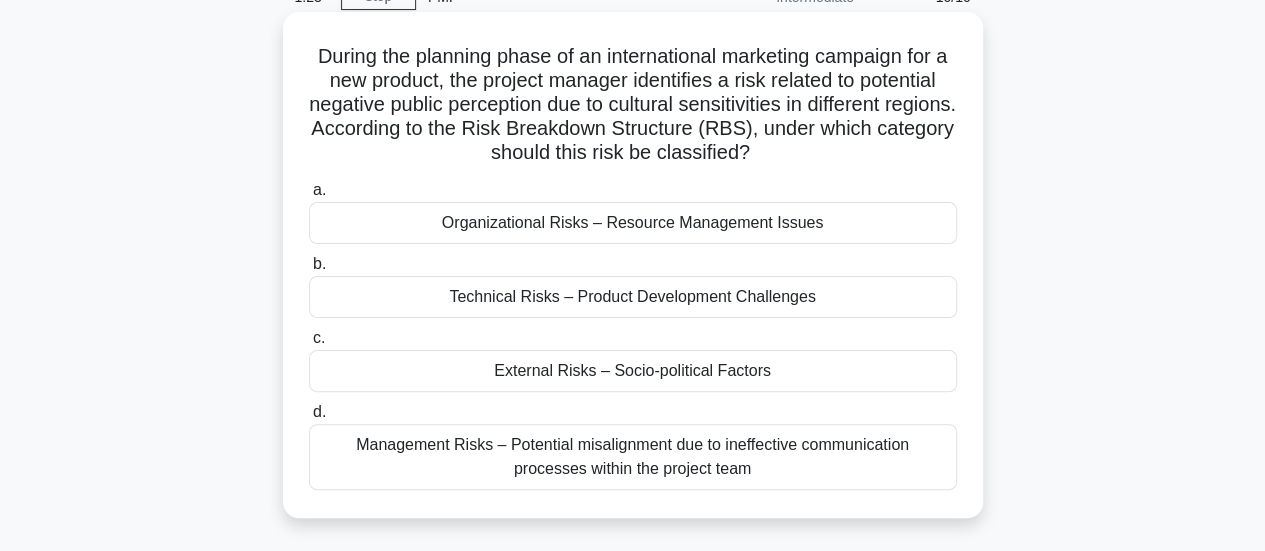 click on "External Risks – Socio-political Factors" at bounding box center [633, 371] 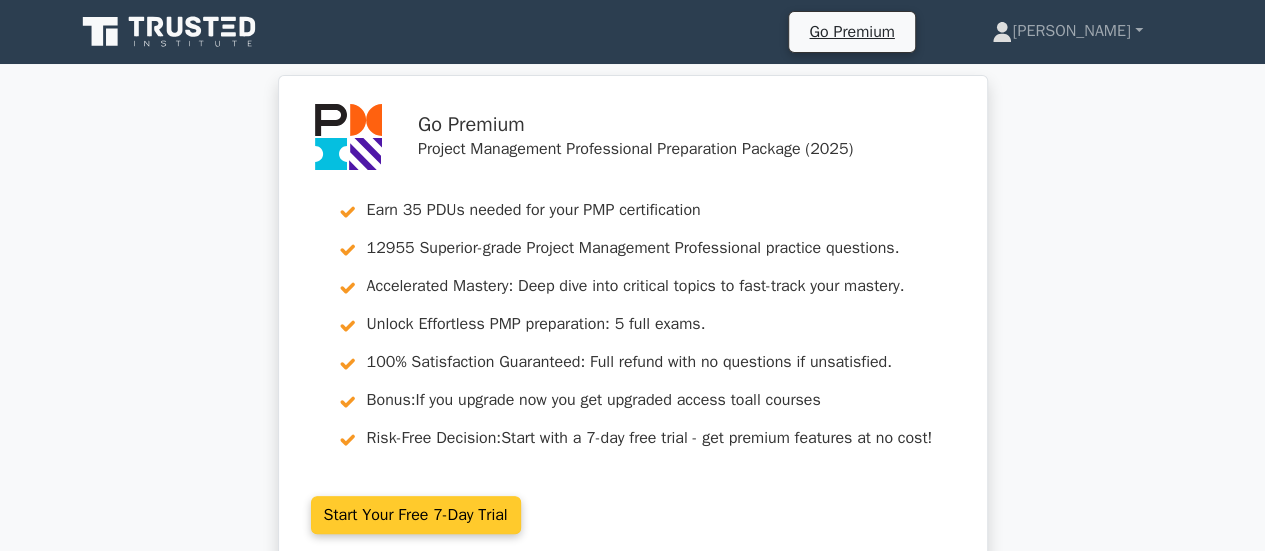 scroll, scrollTop: 351, scrollLeft: 0, axis: vertical 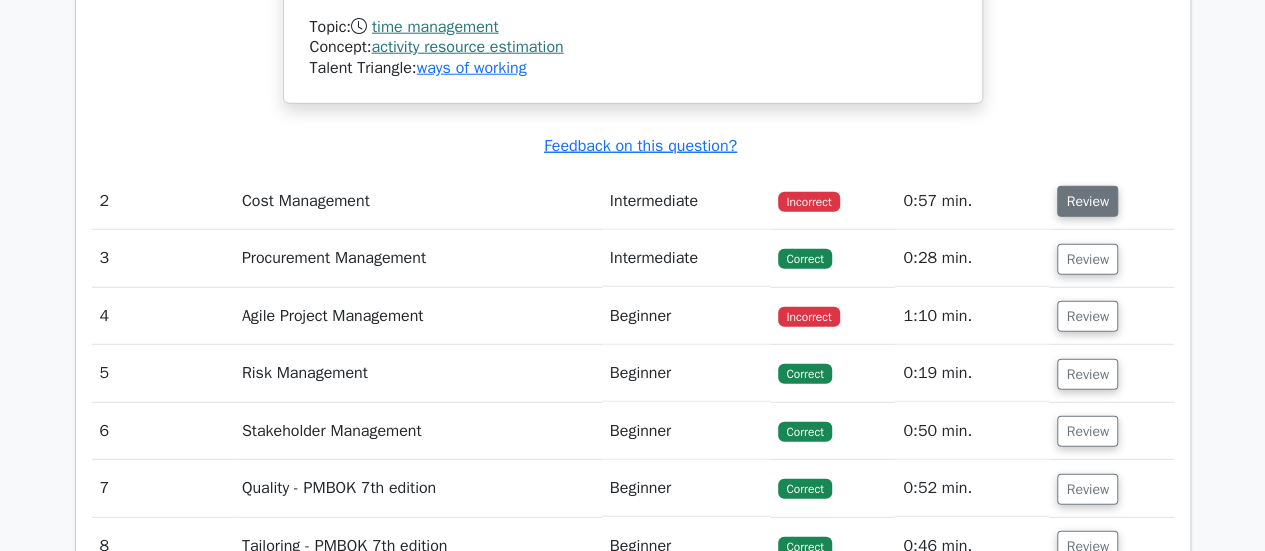 click on "Review" at bounding box center (1087, 201) 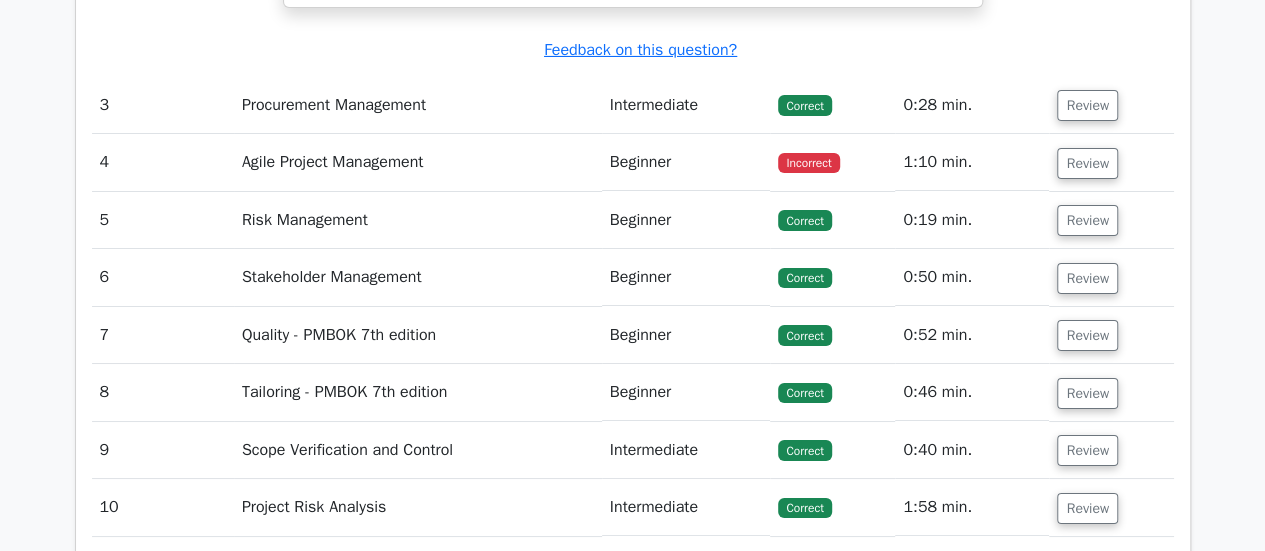 scroll, scrollTop: 3600, scrollLeft: 0, axis: vertical 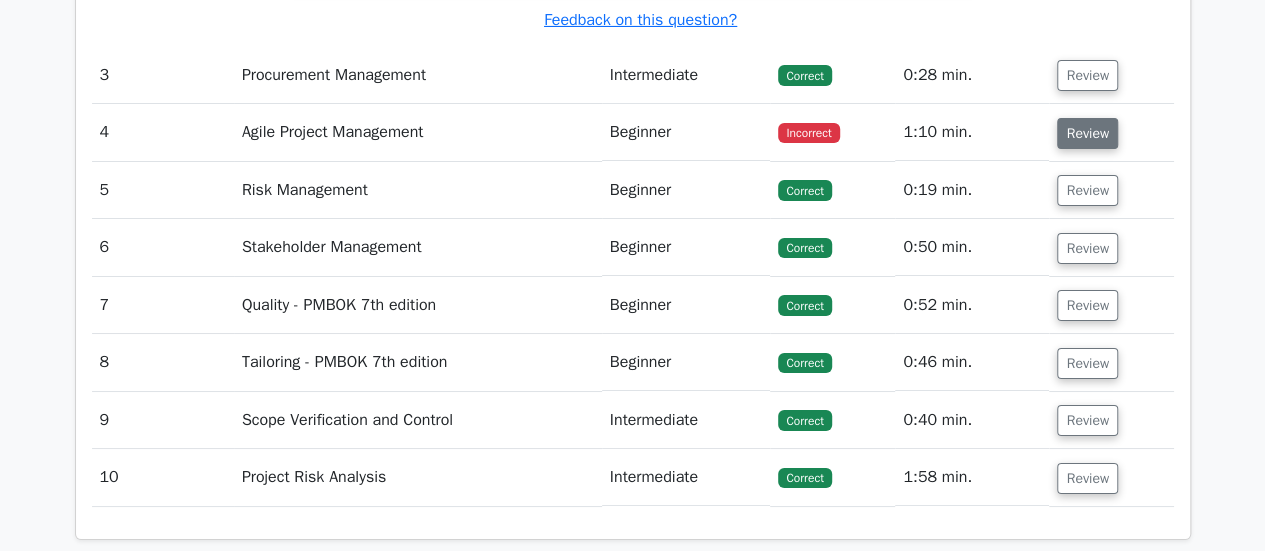 click on "Review" at bounding box center (1087, 133) 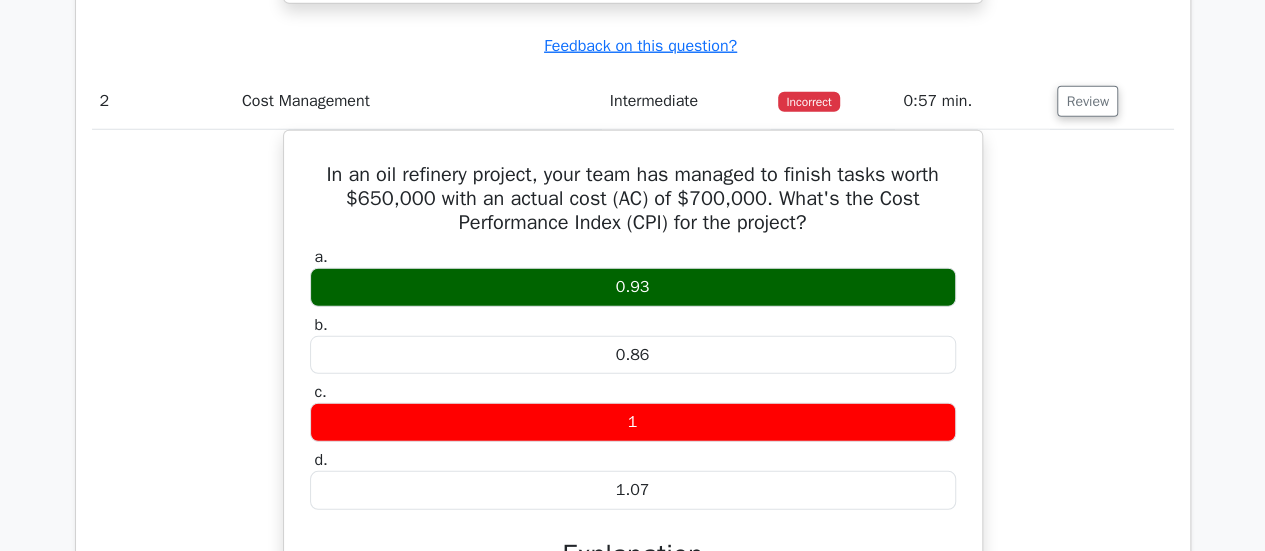 scroll, scrollTop: 2700, scrollLeft: 0, axis: vertical 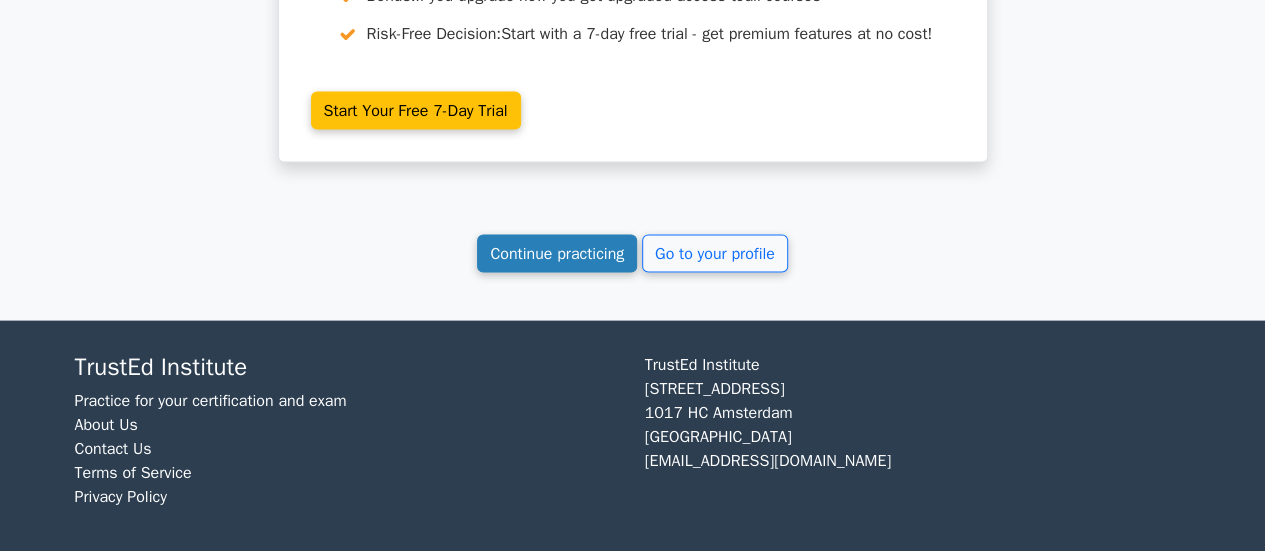 click on "Continue practicing" at bounding box center (557, 254) 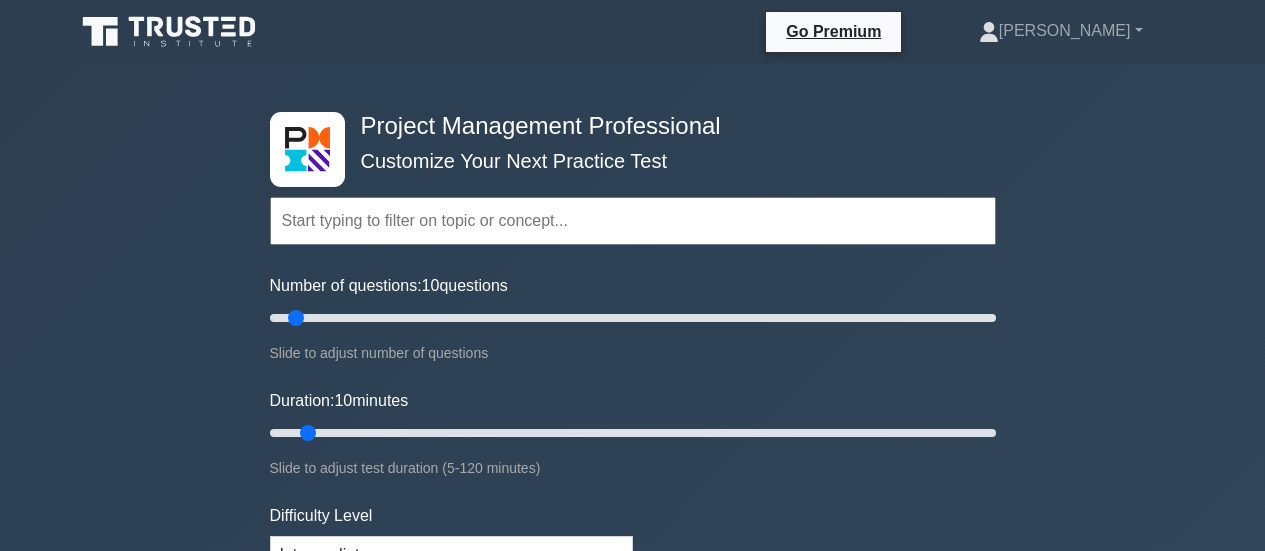 scroll, scrollTop: 0, scrollLeft: 0, axis: both 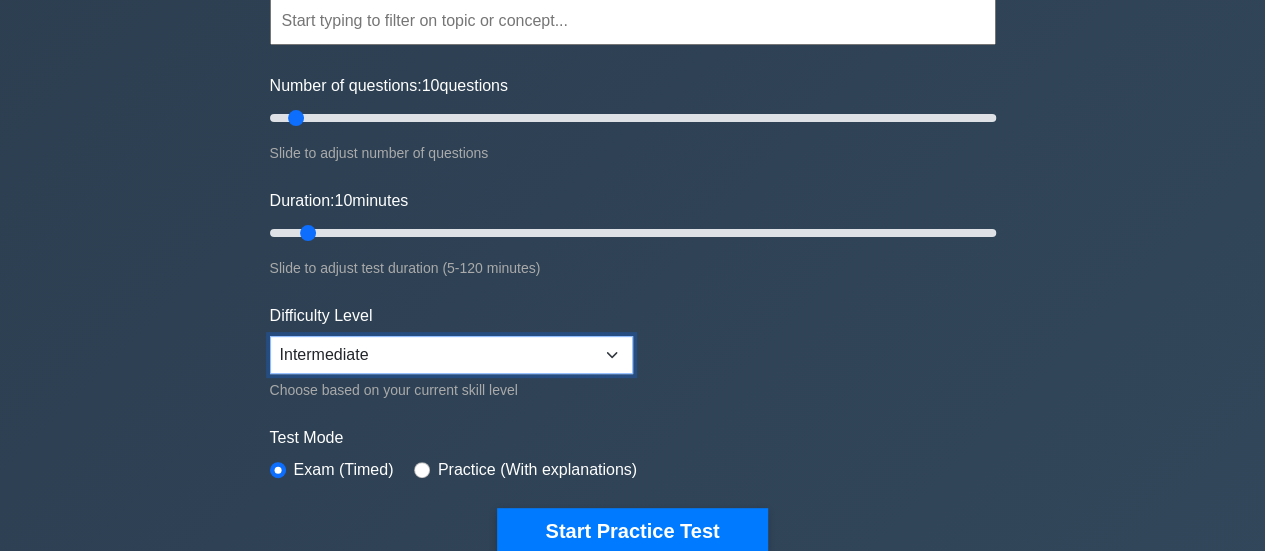 click on "Beginner
Intermediate
Expert" at bounding box center [451, 355] 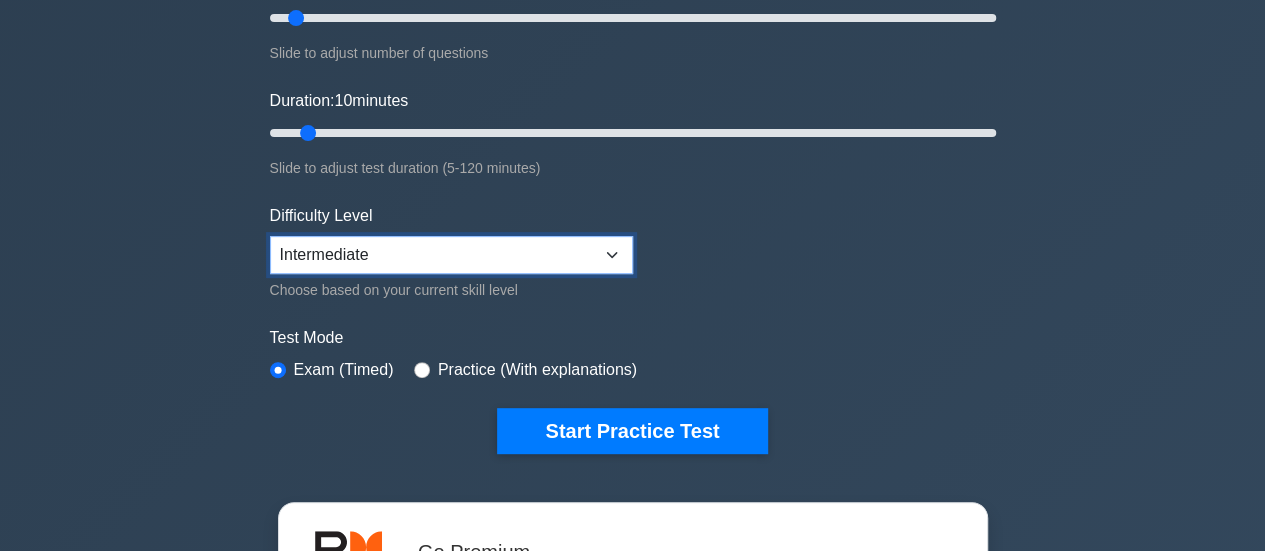 scroll, scrollTop: 400, scrollLeft: 0, axis: vertical 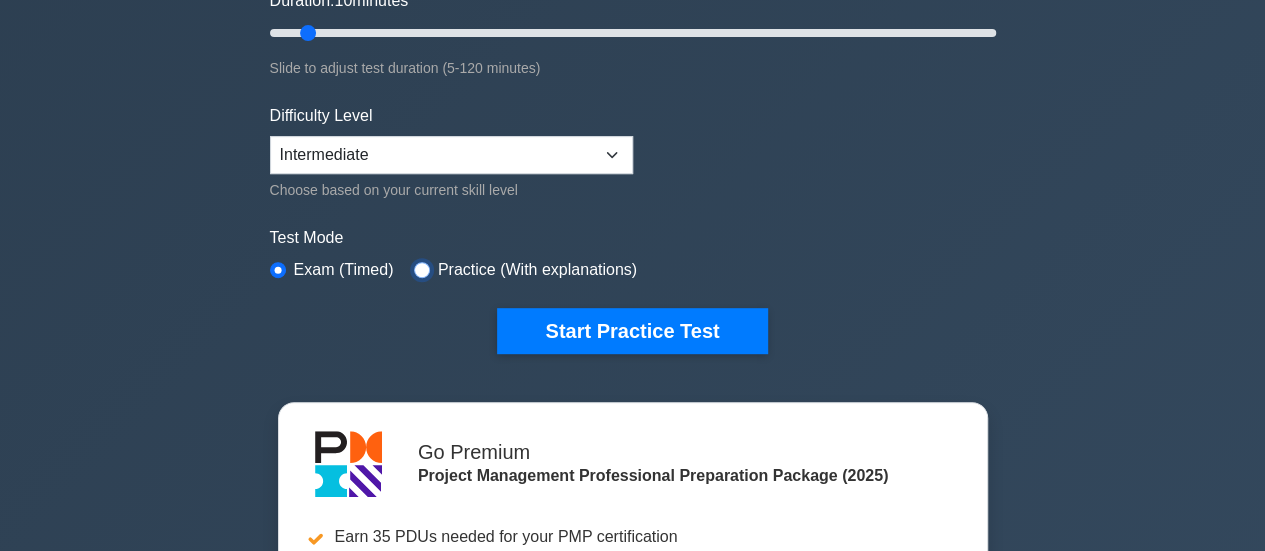 click 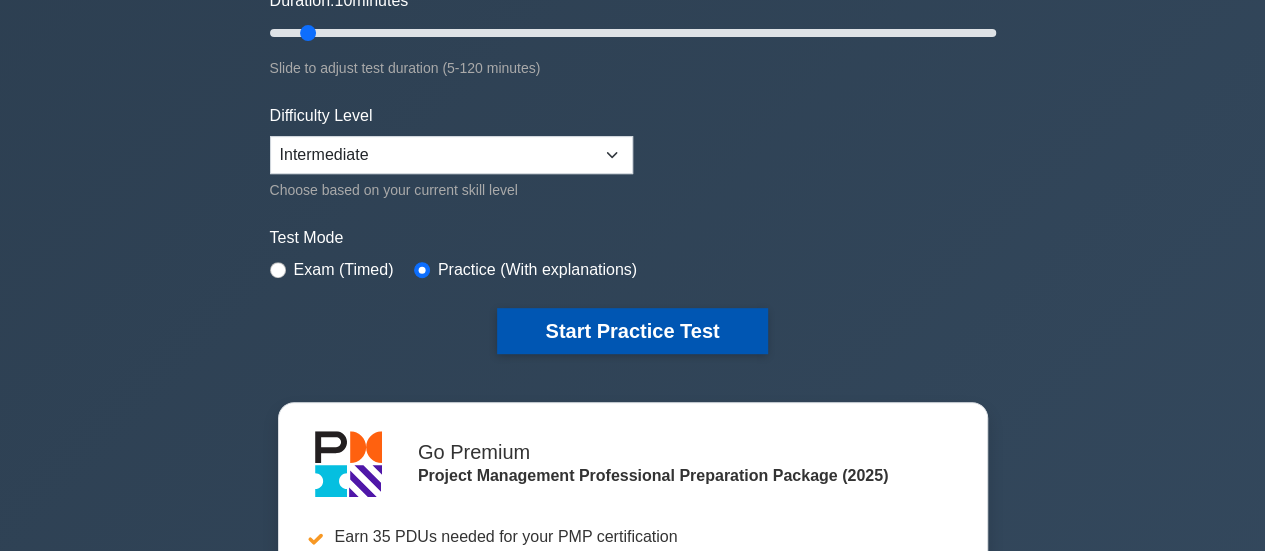 click on "Start Practice Test" 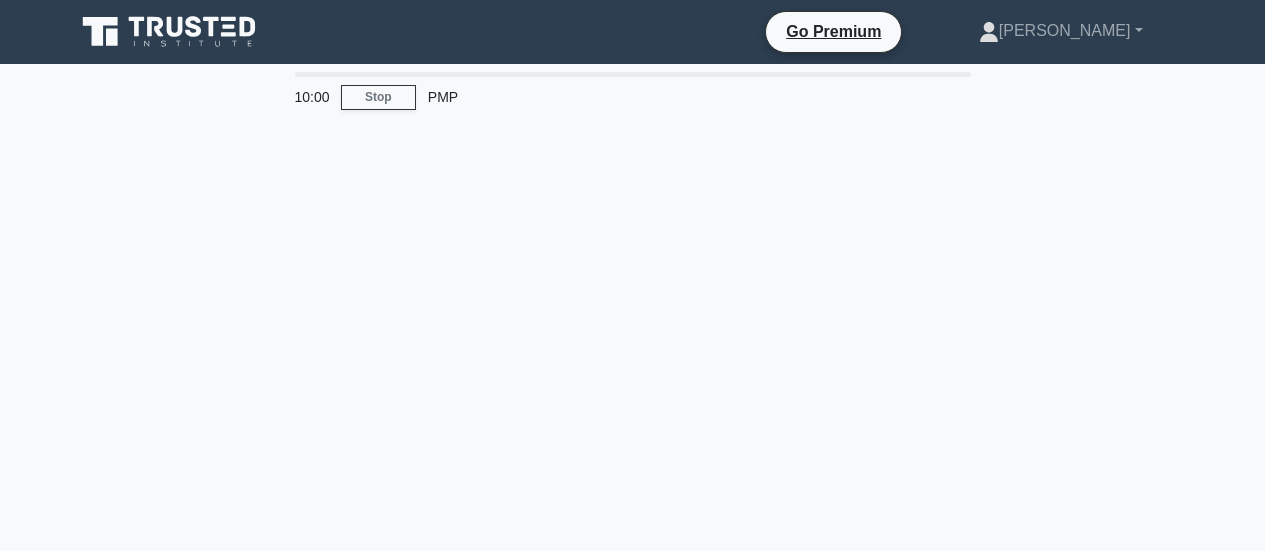scroll, scrollTop: 0, scrollLeft: 0, axis: both 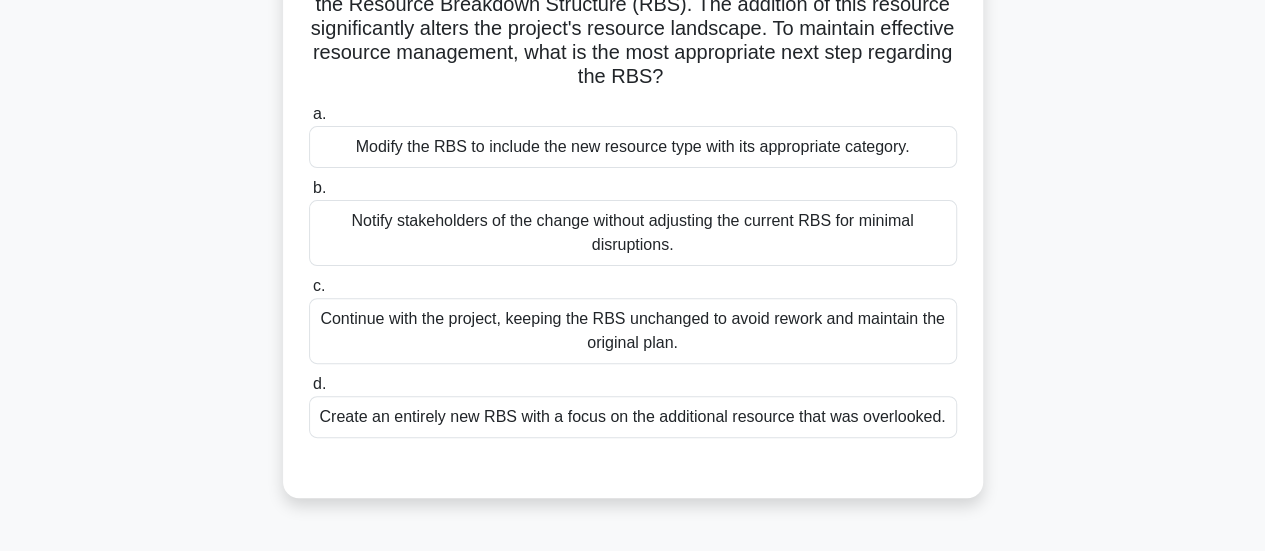 click on "Notify stakeholders of the change without adjusting the current RBS for minimal disruptions." at bounding box center [633, 233] 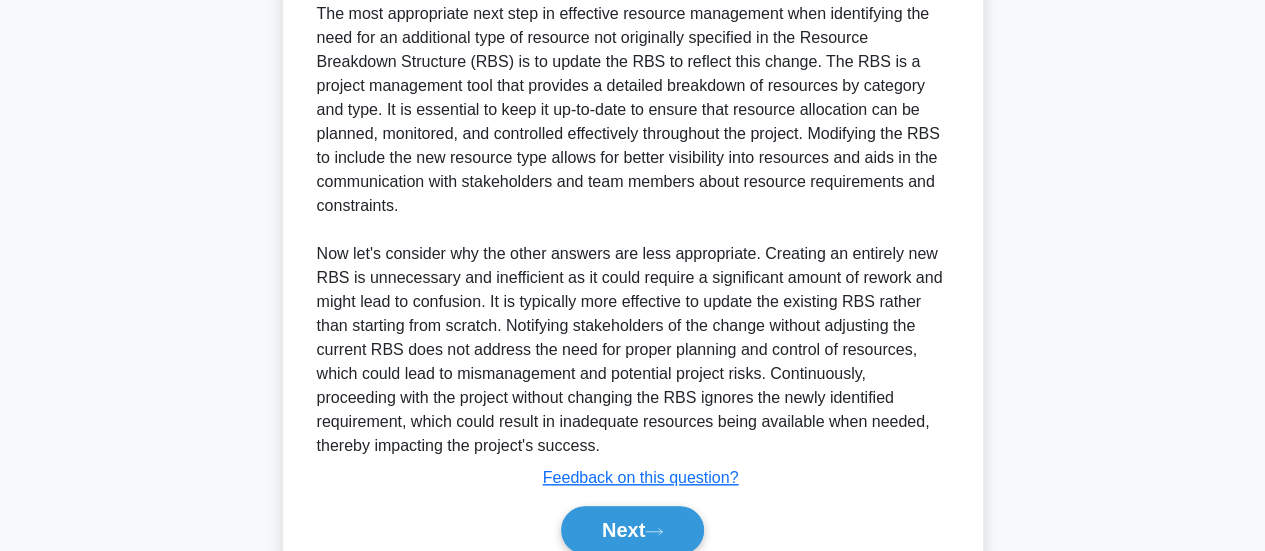 scroll, scrollTop: 802, scrollLeft: 0, axis: vertical 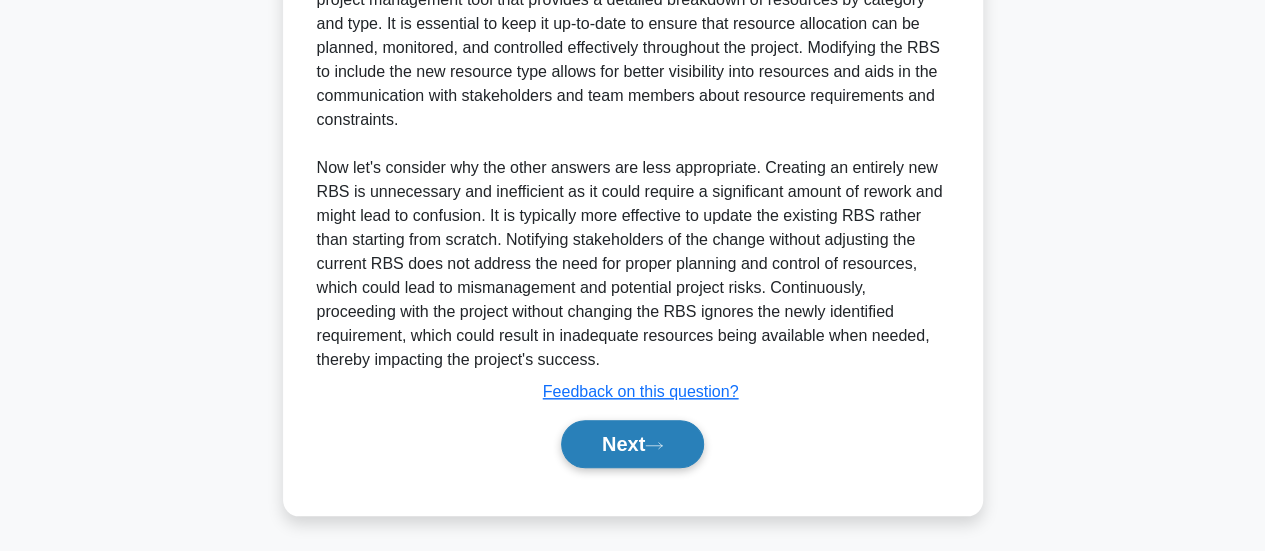click on "Next" at bounding box center (632, 444) 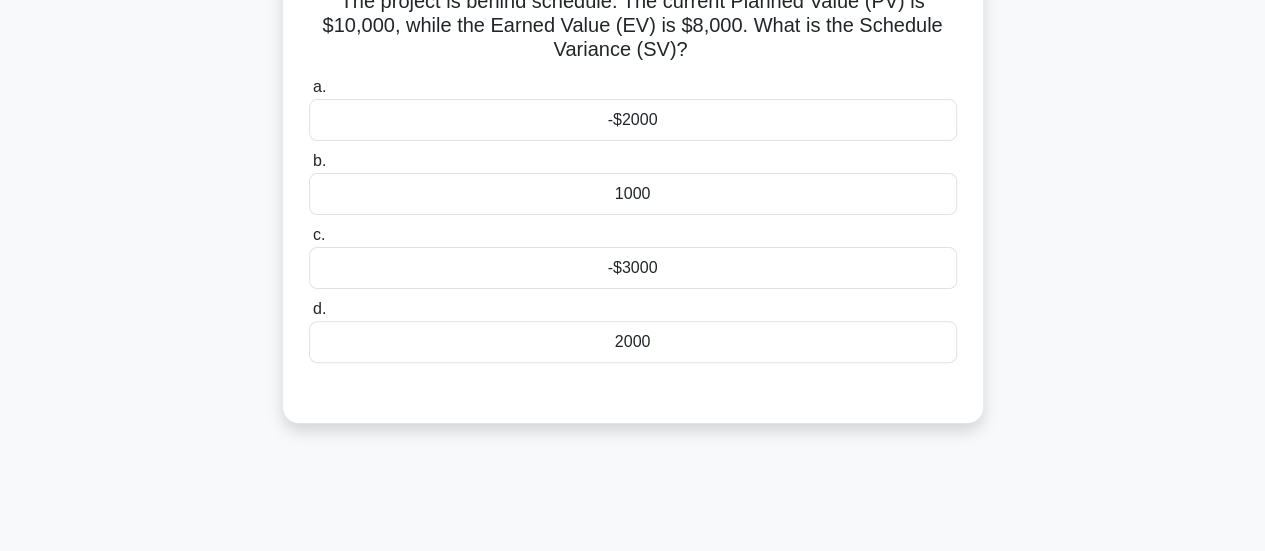 scroll, scrollTop: 29, scrollLeft: 0, axis: vertical 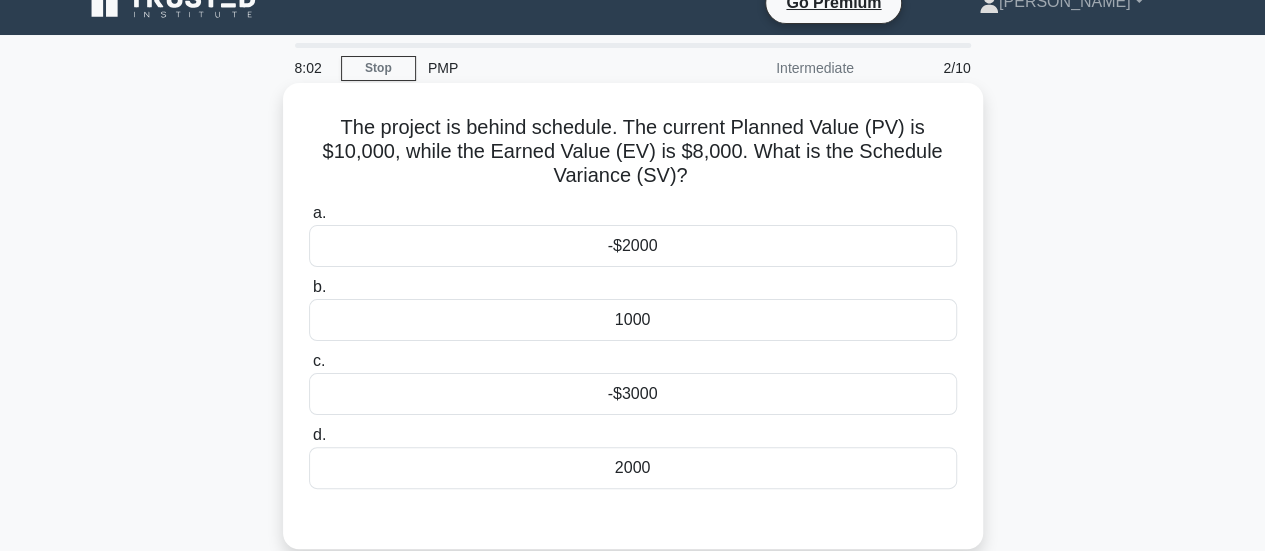 click on "-$2000" at bounding box center [633, 246] 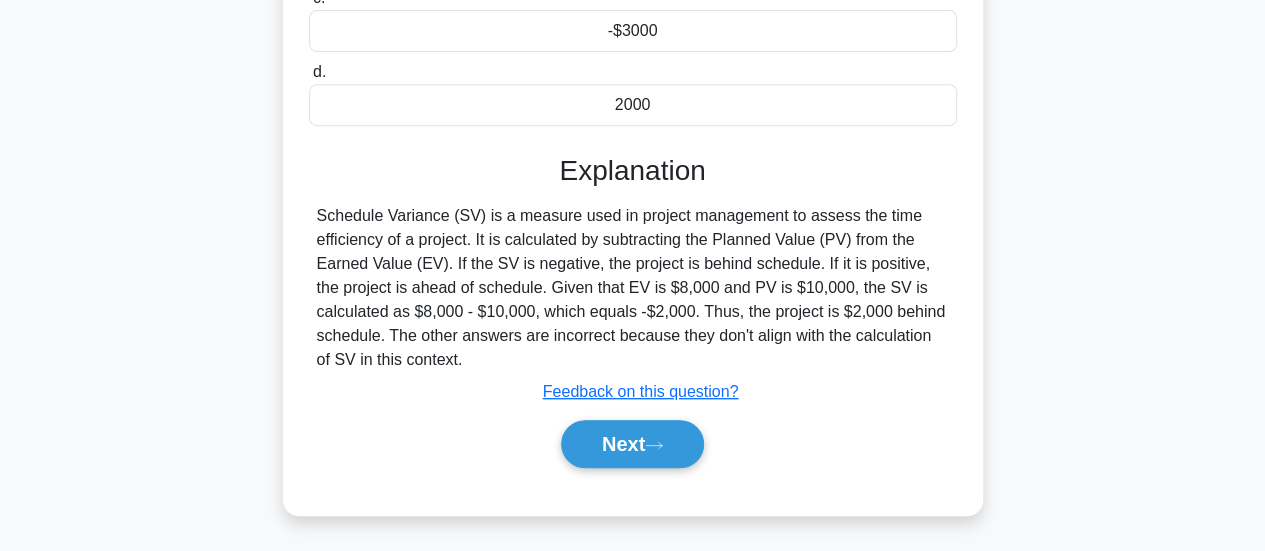 scroll, scrollTop: 429, scrollLeft: 0, axis: vertical 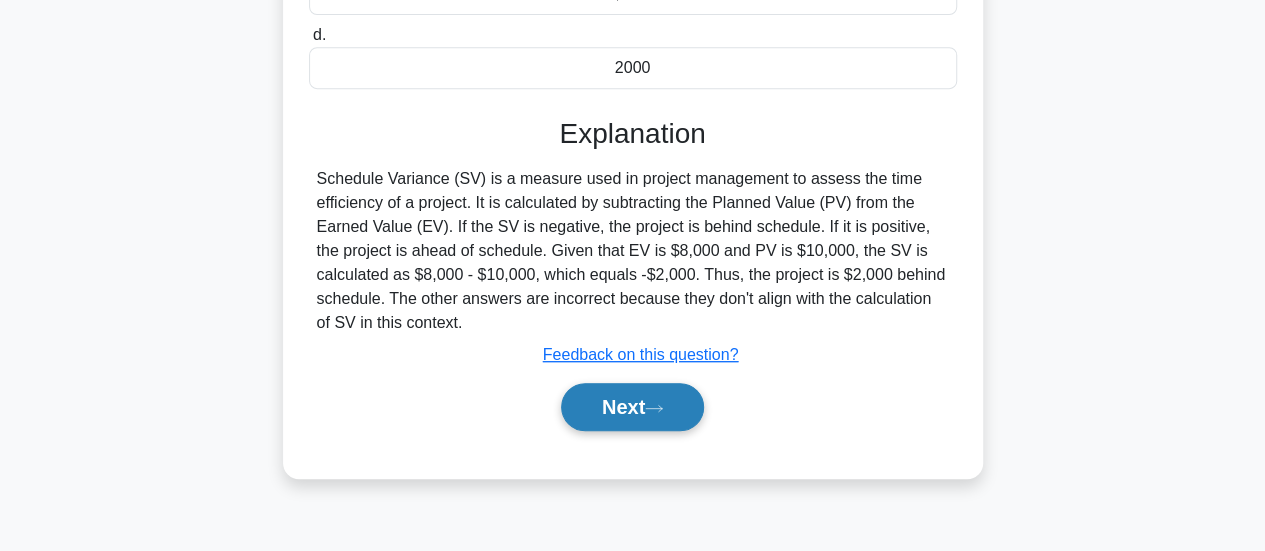 click on "Next" at bounding box center (632, 407) 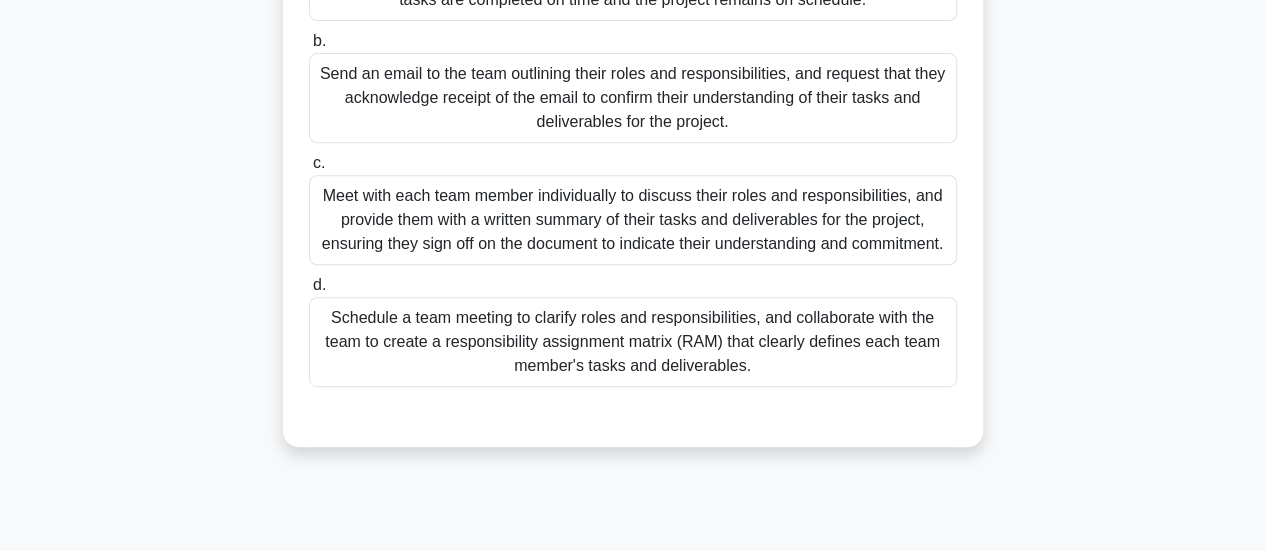 scroll, scrollTop: 300, scrollLeft: 0, axis: vertical 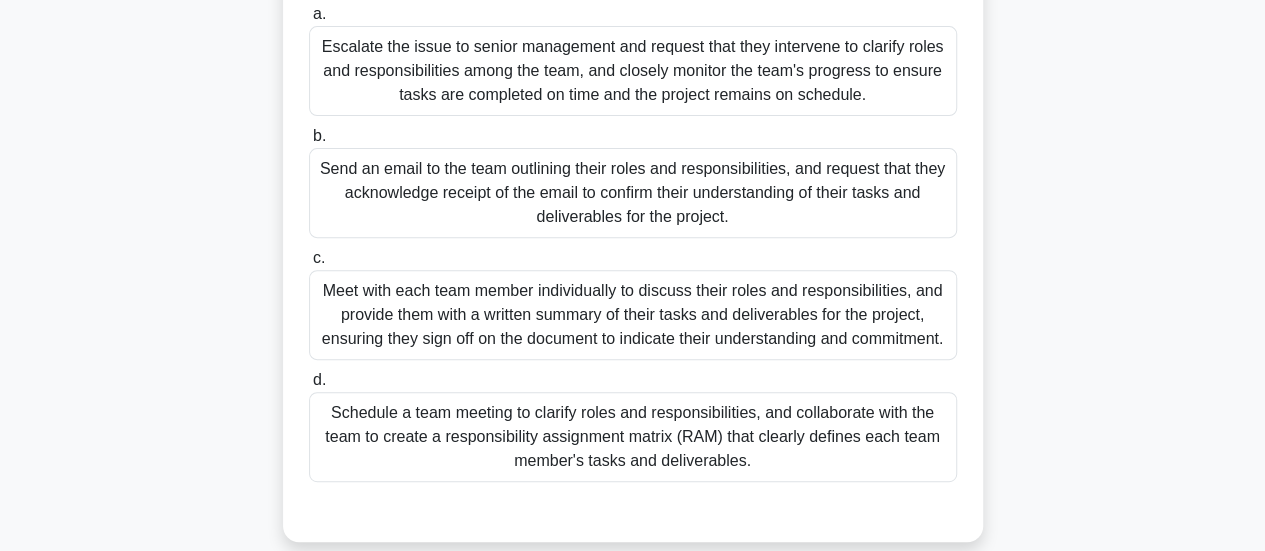 click on "Schedule a team meeting to clarify roles and responsibilities, and collaborate with the team to create a responsibility assignment matrix (RAM) that clearly defines each team member's tasks and deliverables." at bounding box center [633, 437] 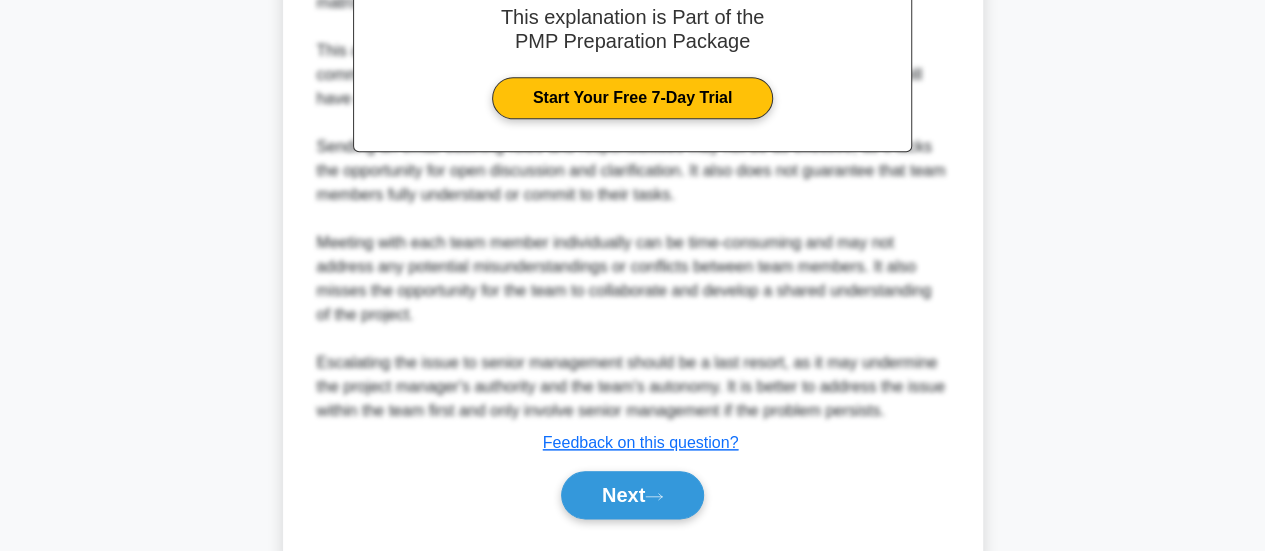 scroll, scrollTop: 991, scrollLeft: 0, axis: vertical 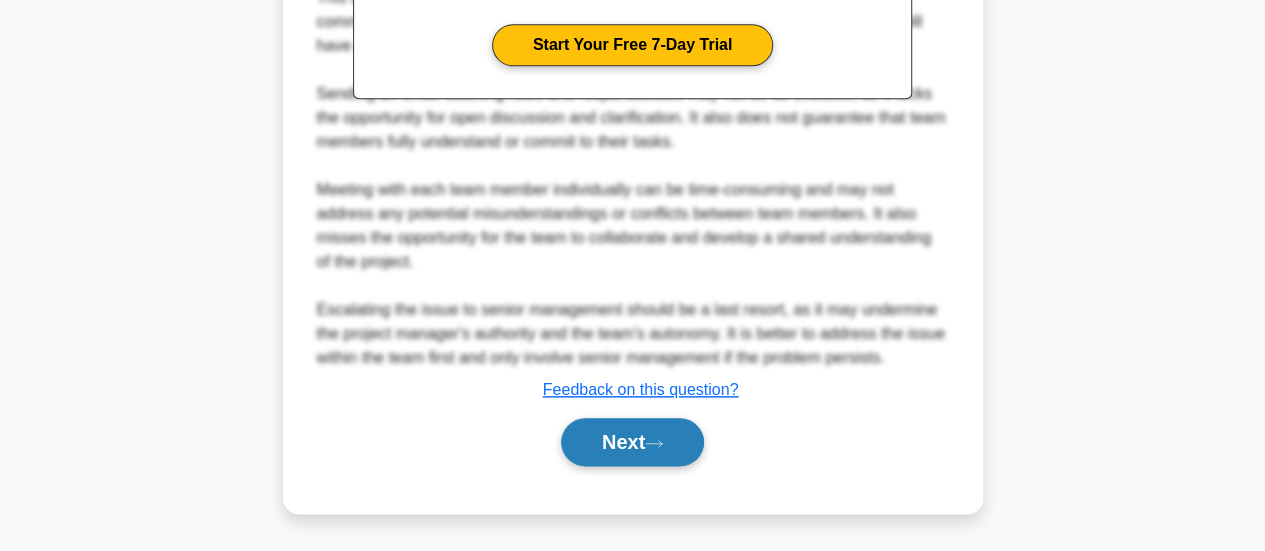 drag, startPoint x: 635, startPoint y: 418, endPoint x: 626, endPoint y: 430, distance: 15 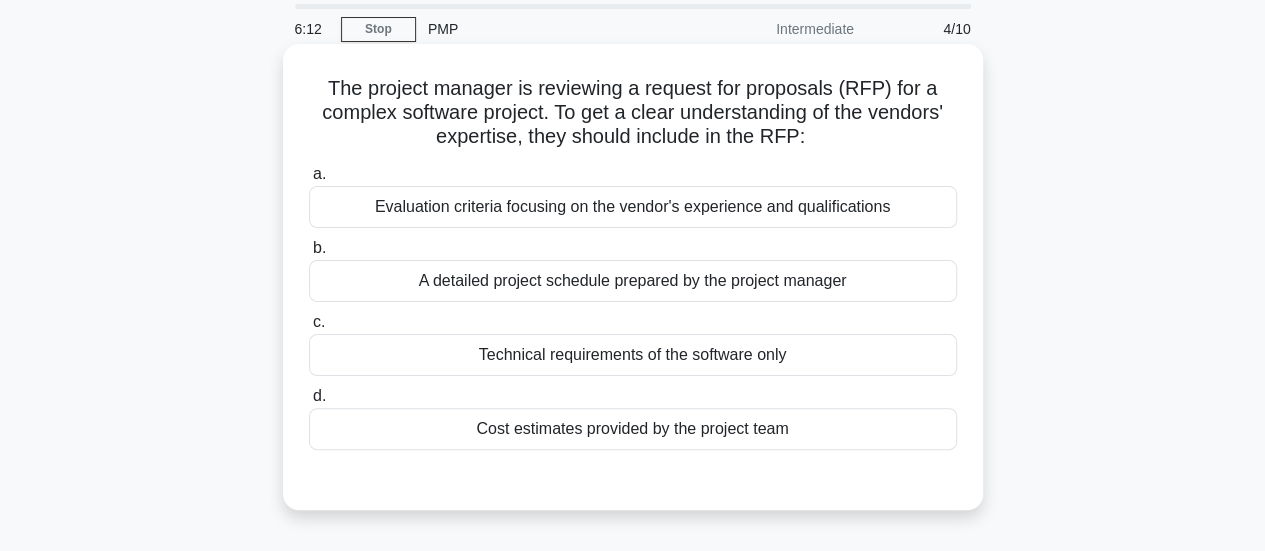 scroll, scrollTop: 100, scrollLeft: 0, axis: vertical 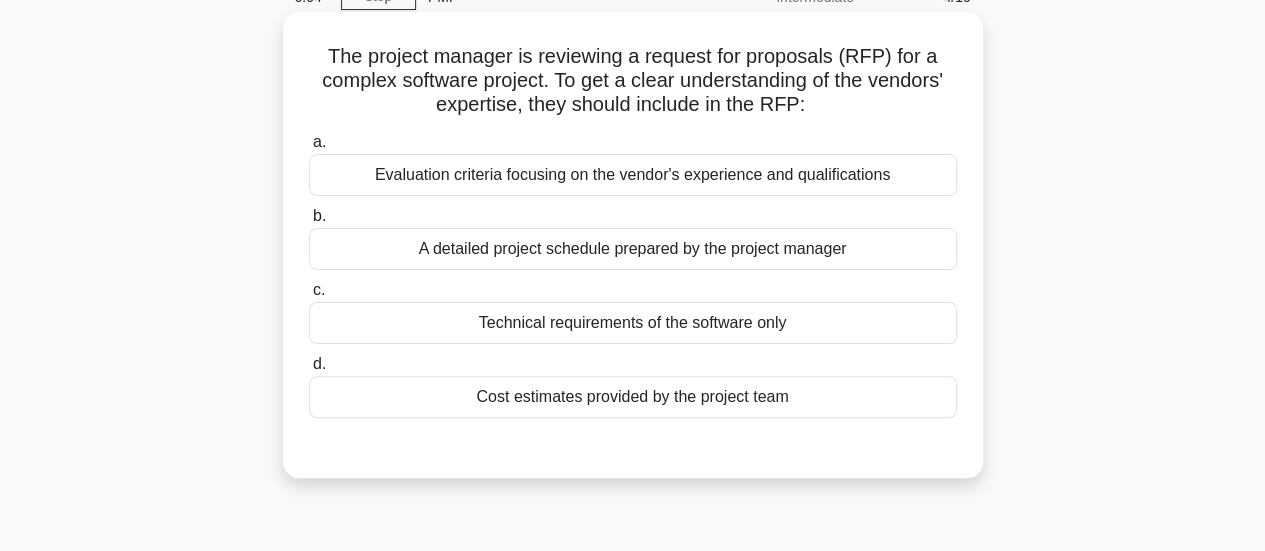 click on "A detailed project schedule prepared by the project manager" at bounding box center (633, 249) 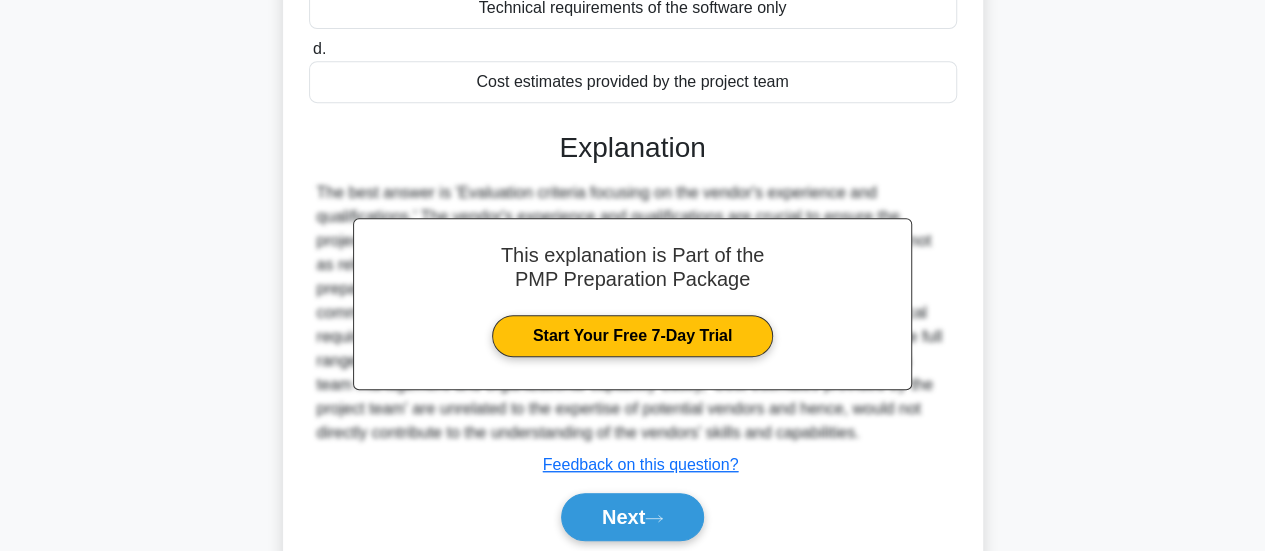 scroll, scrollTop: 529, scrollLeft: 0, axis: vertical 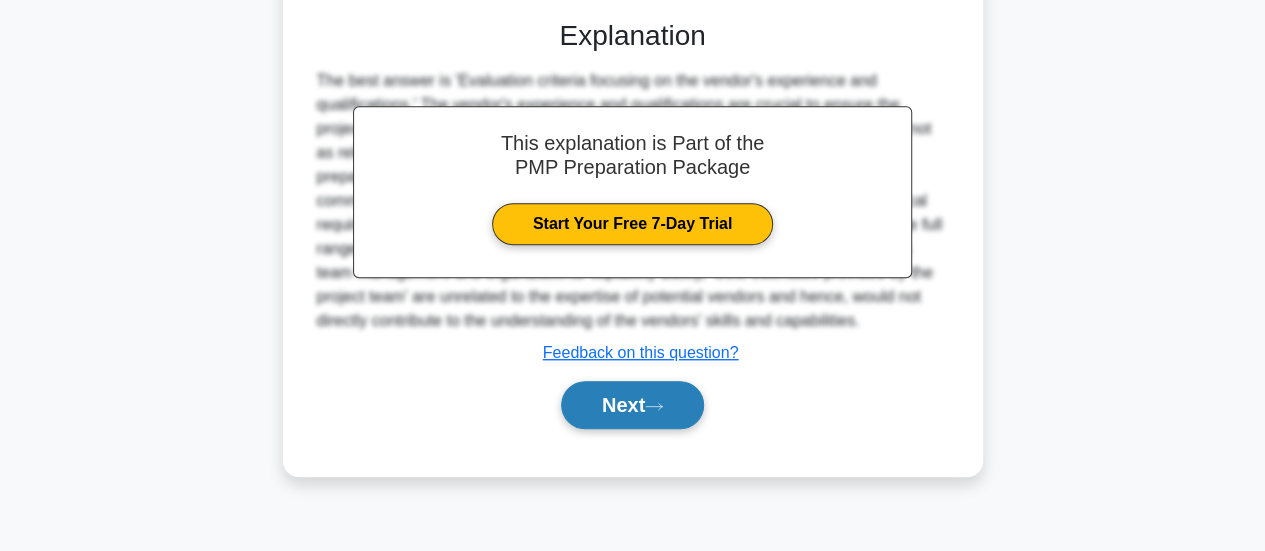 click on "Next" at bounding box center [632, 405] 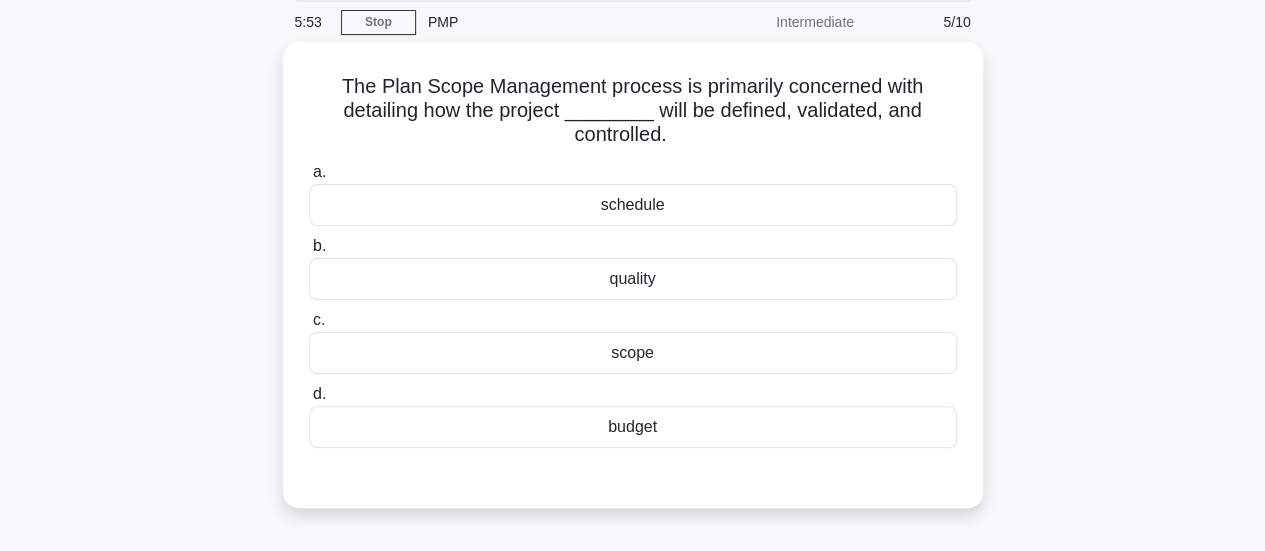 scroll, scrollTop: 29, scrollLeft: 0, axis: vertical 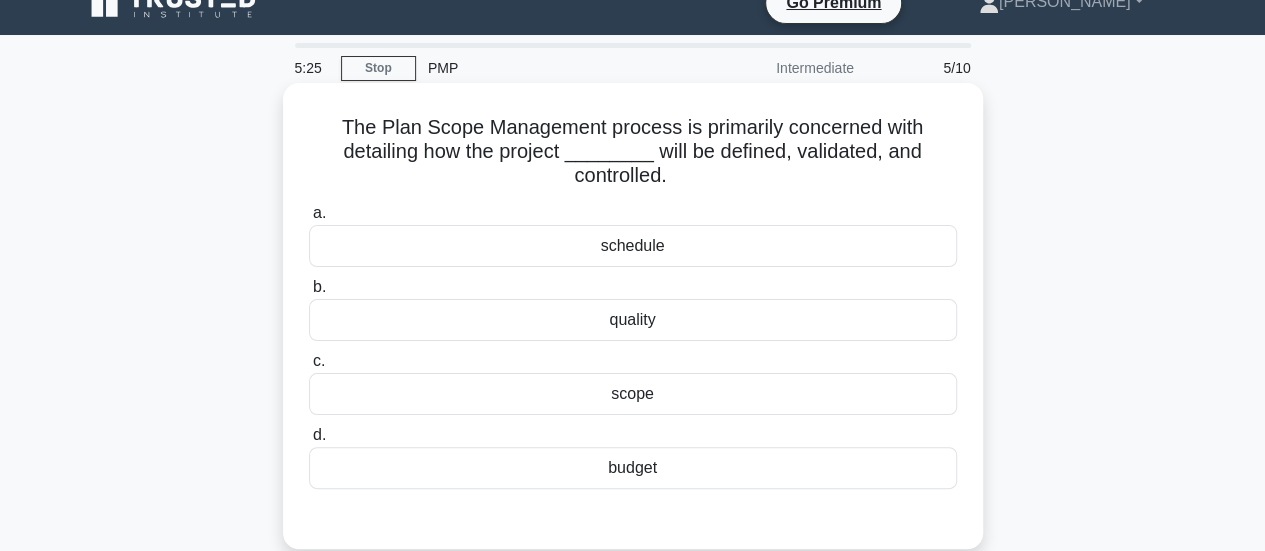 click on "scope" at bounding box center (633, 394) 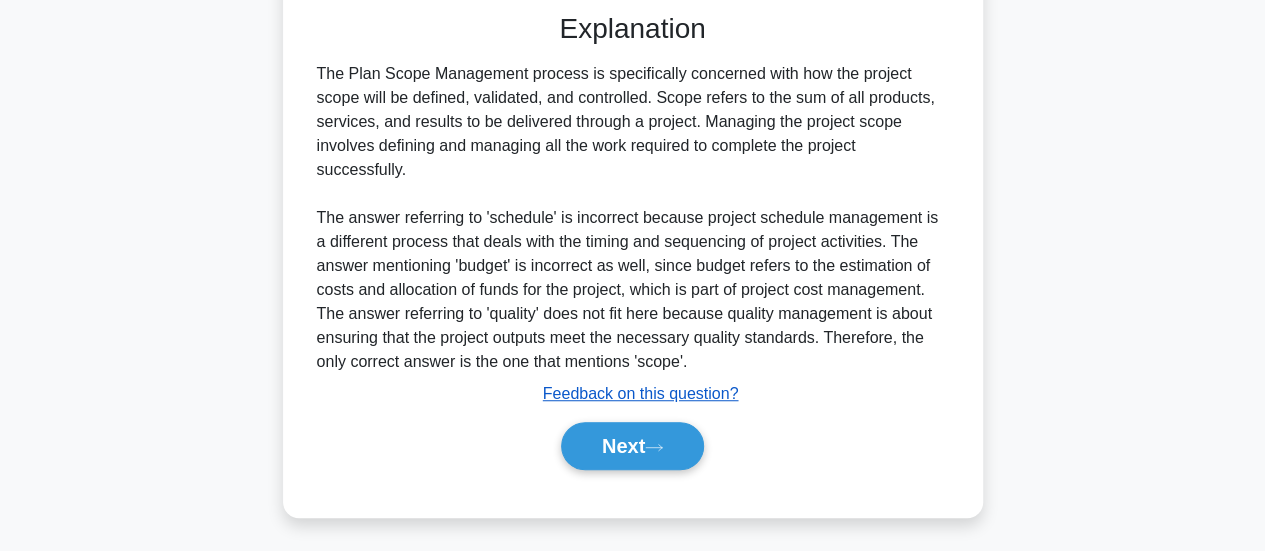 scroll, scrollTop: 535, scrollLeft: 0, axis: vertical 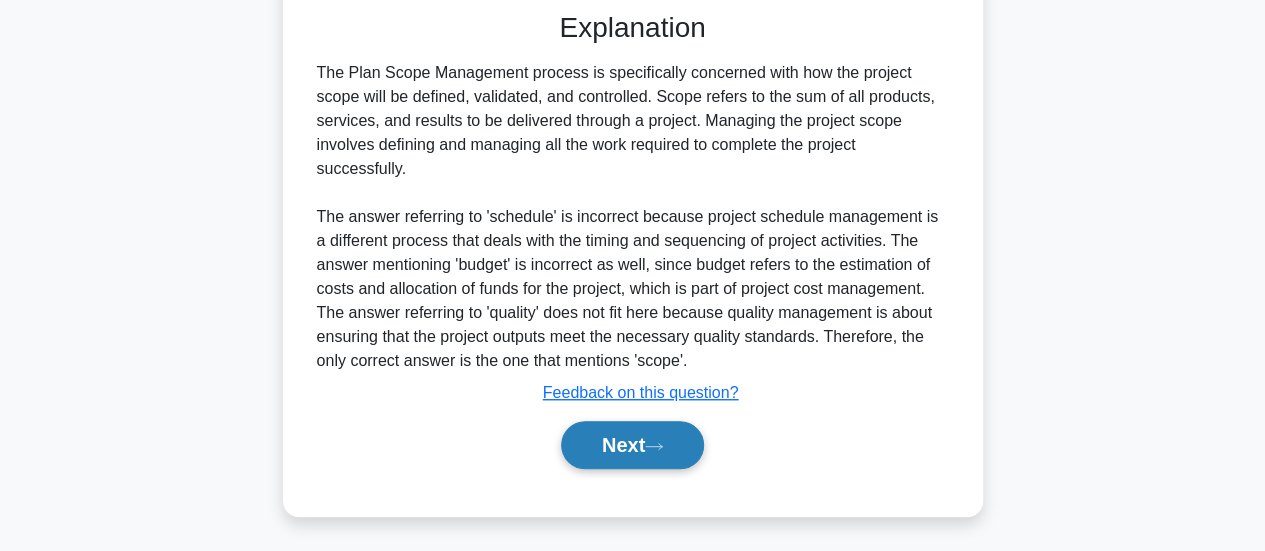click on "Next" at bounding box center [632, 445] 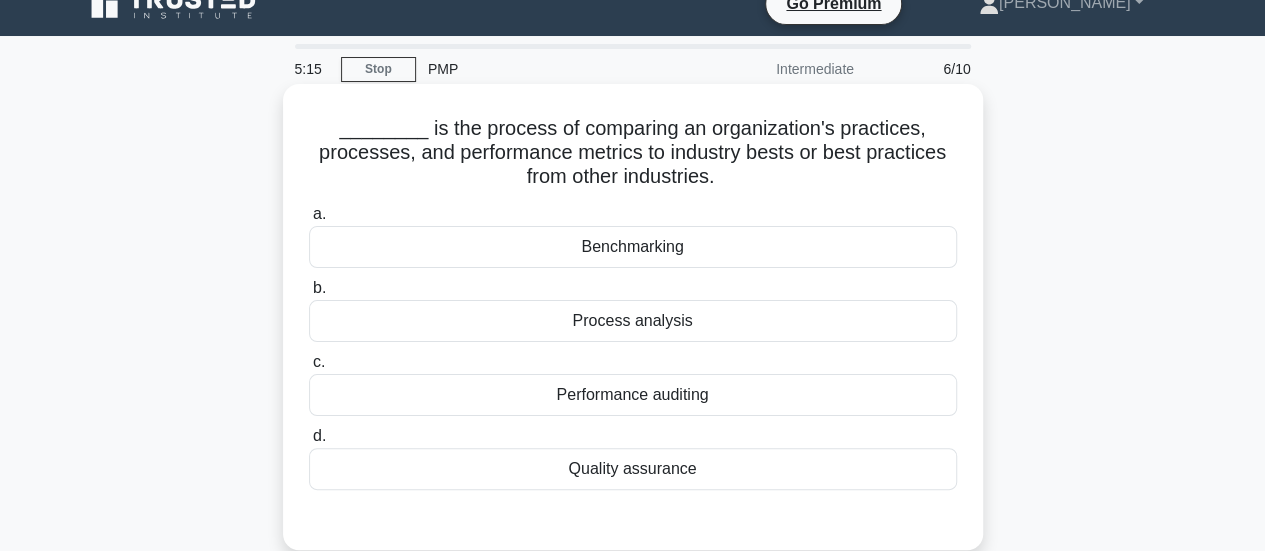 scroll, scrollTop: 0, scrollLeft: 0, axis: both 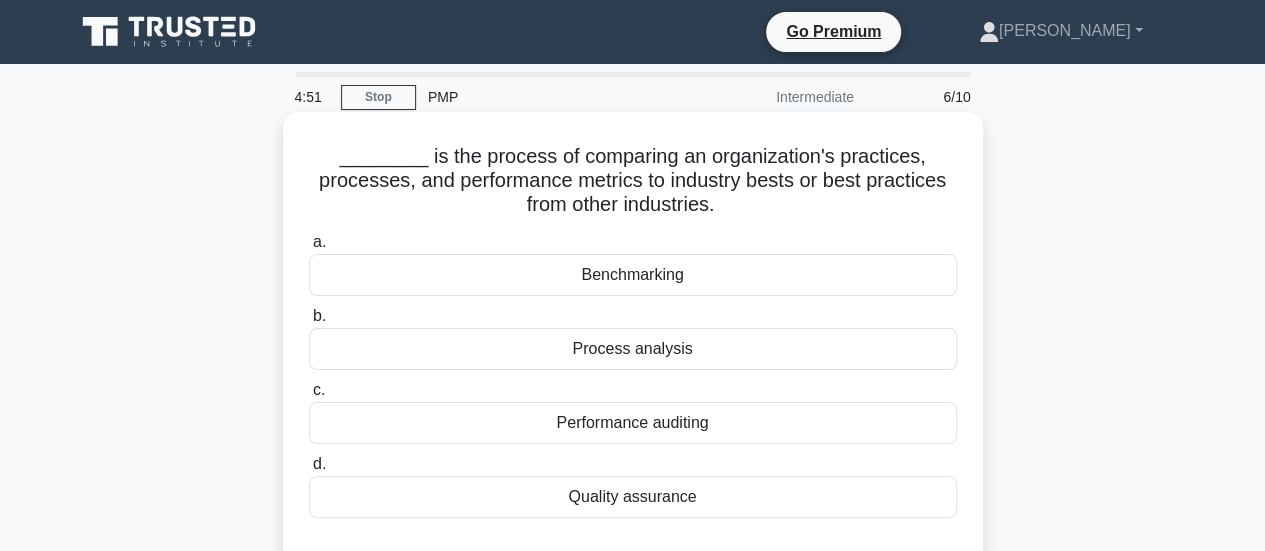 click on "Benchmarking" at bounding box center [633, 275] 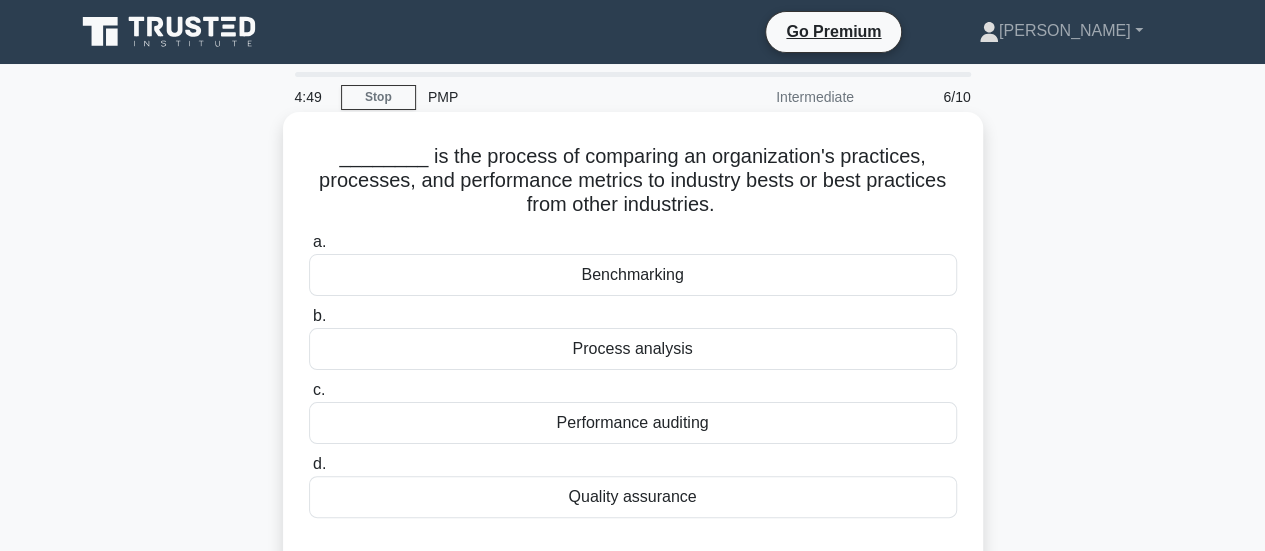 click on "Benchmarking" at bounding box center (633, 275) 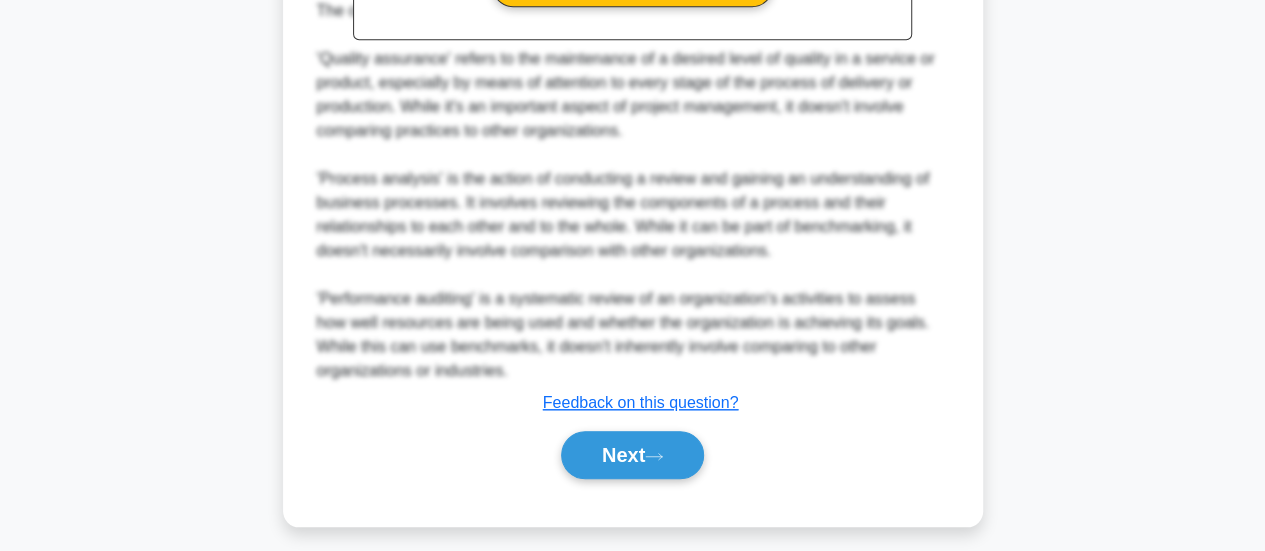 scroll, scrollTop: 775, scrollLeft: 0, axis: vertical 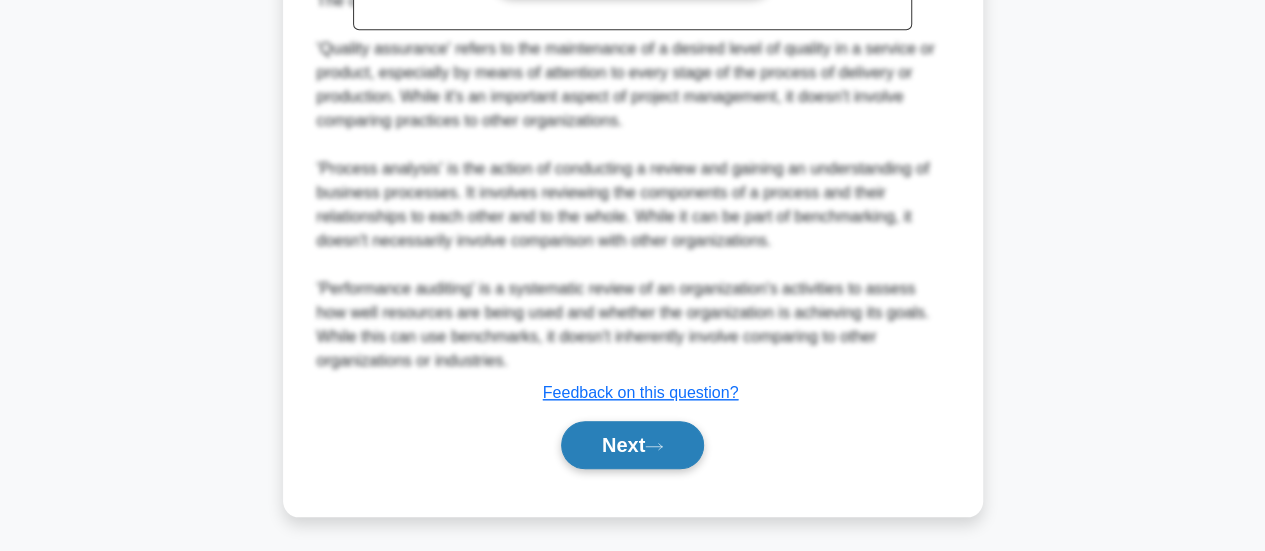 click on "Next" at bounding box center [632, 445] 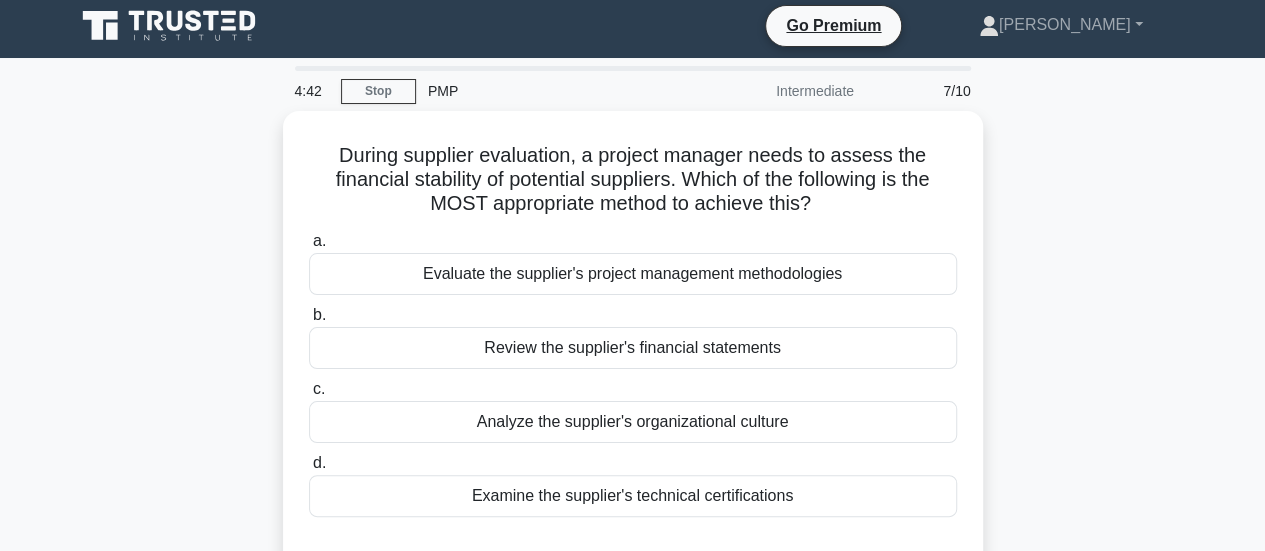 scroll, scrollTop: 0, scrollLeft: 0, axis: both 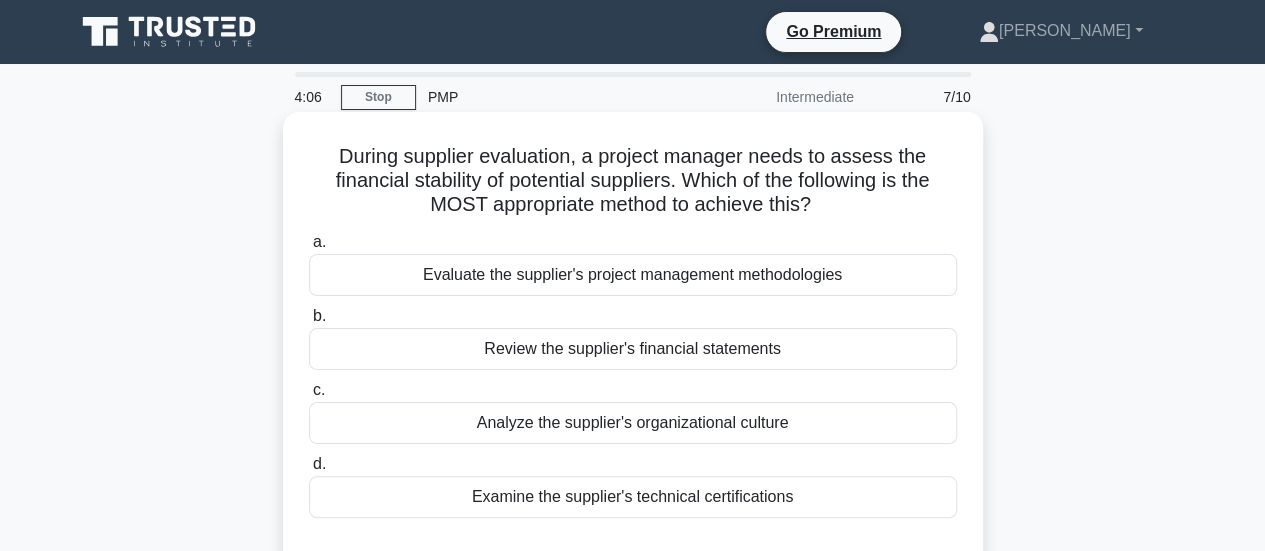 click on "Review the supplier's financial statements" at bounding box center (633, 349) 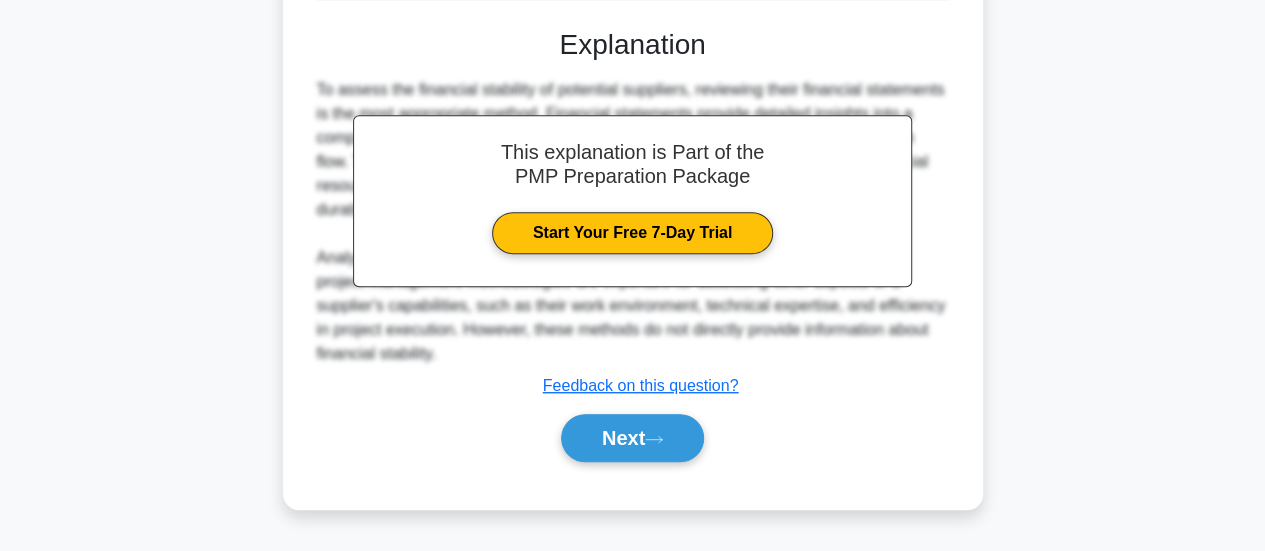 scroll, scrollTop: 529, scrollLeft: 0, axis: vertical 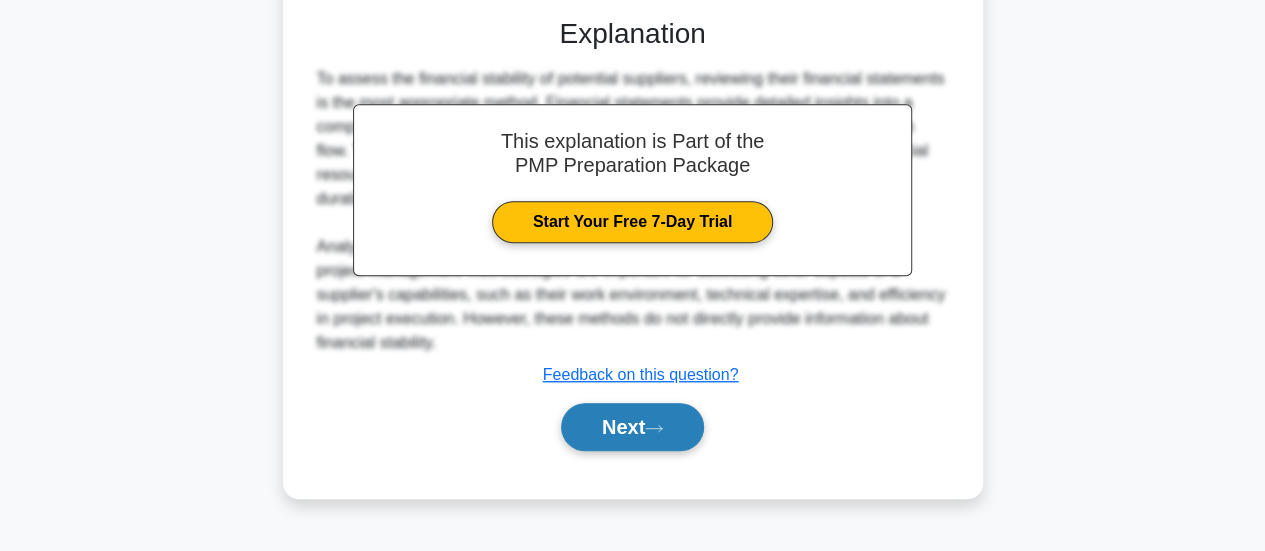 click on "Next" at bounding box center [632, 427] 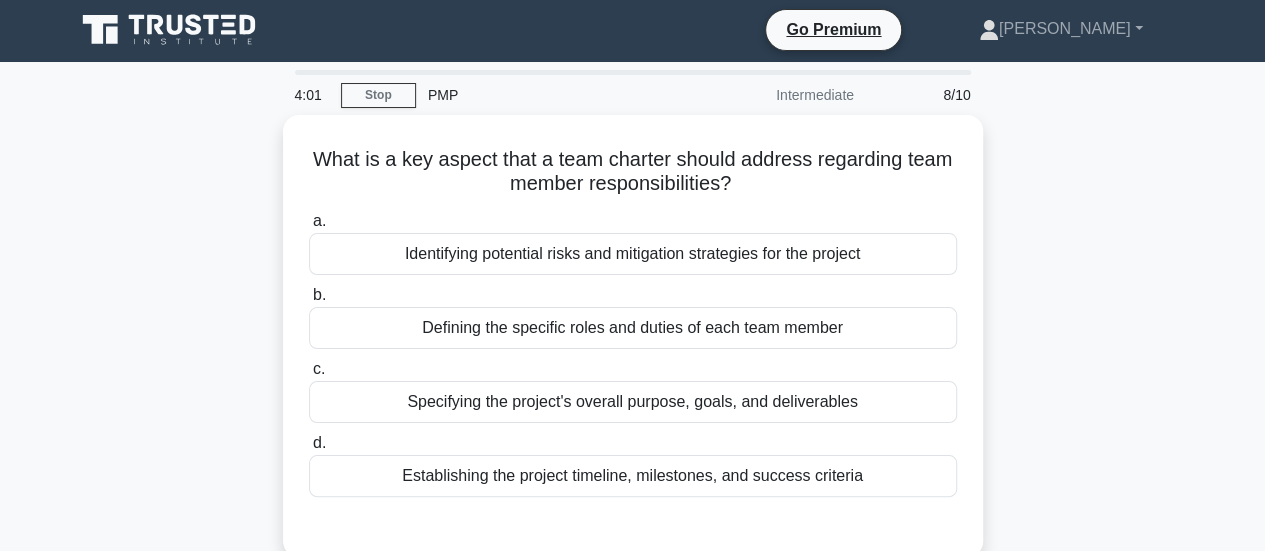 scroll, scrollTop: 0, scrollLeft: 0, axis: both 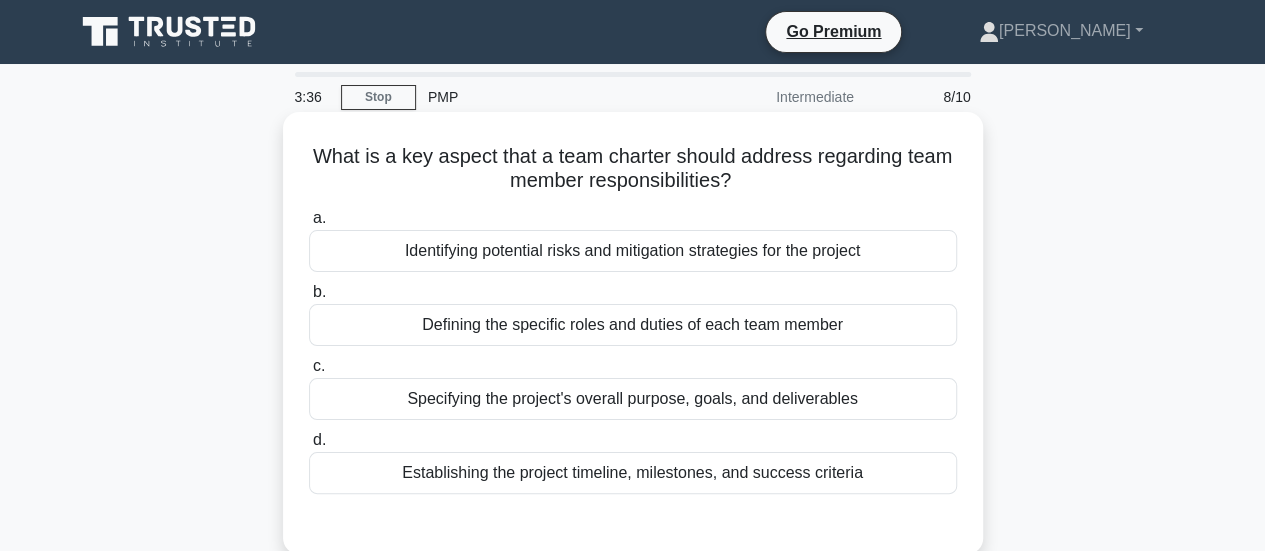 click on "Specifying the project's overall purpose, goals, and deliverables" at bounding box center (633, 399) 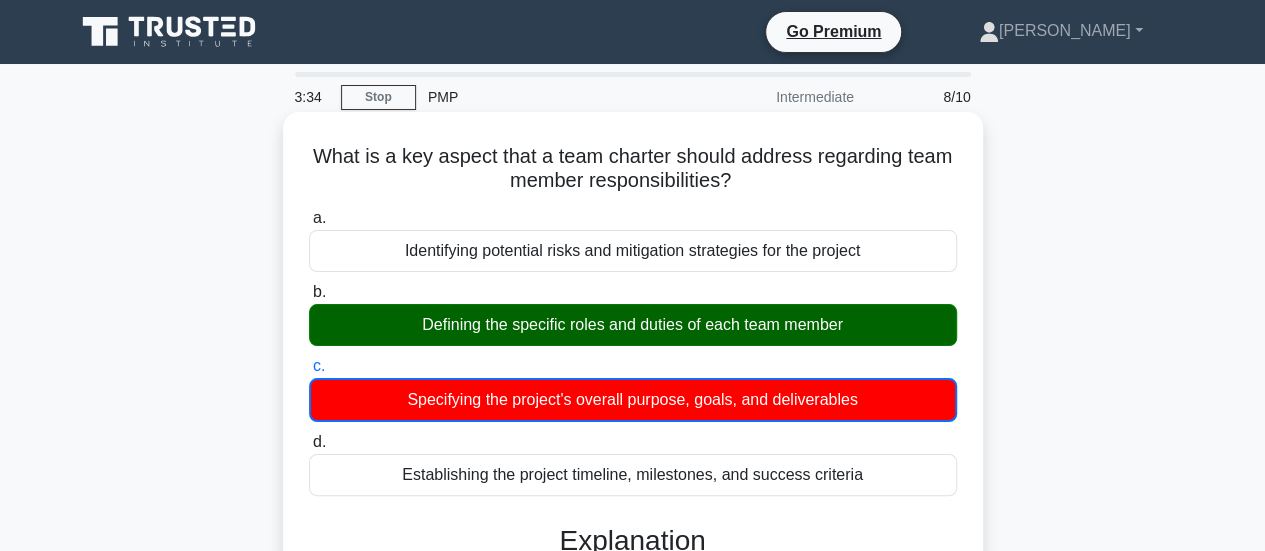 click on "Defining the specific roles and duties of each team member" at bounding box center [633, 325] 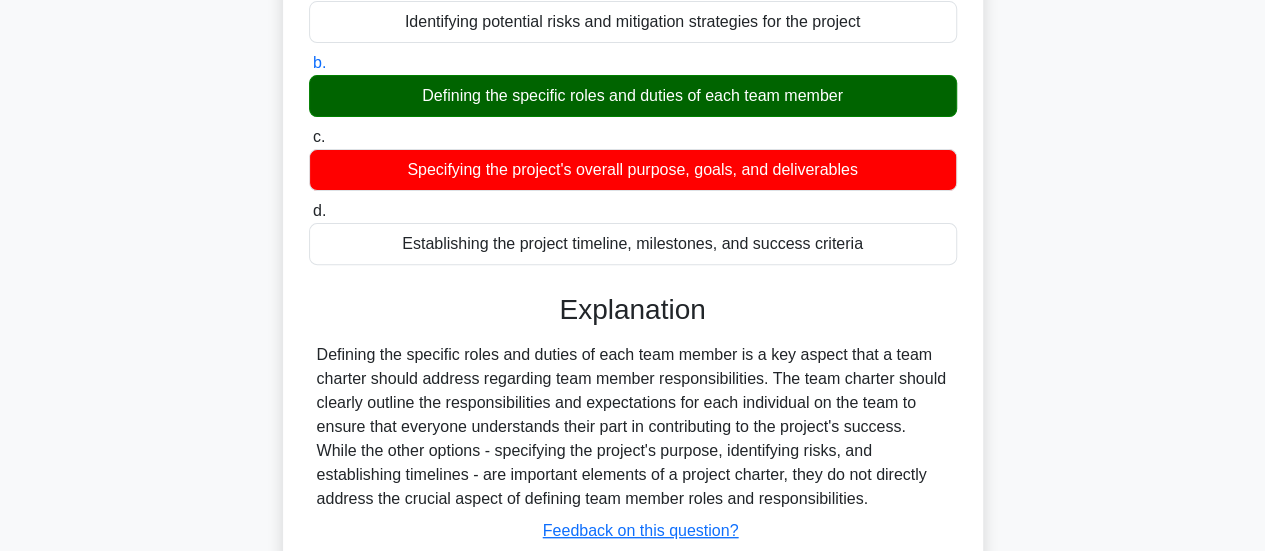 scroll, scrollTop: 429, scrollLeft: 0, axis: vertical 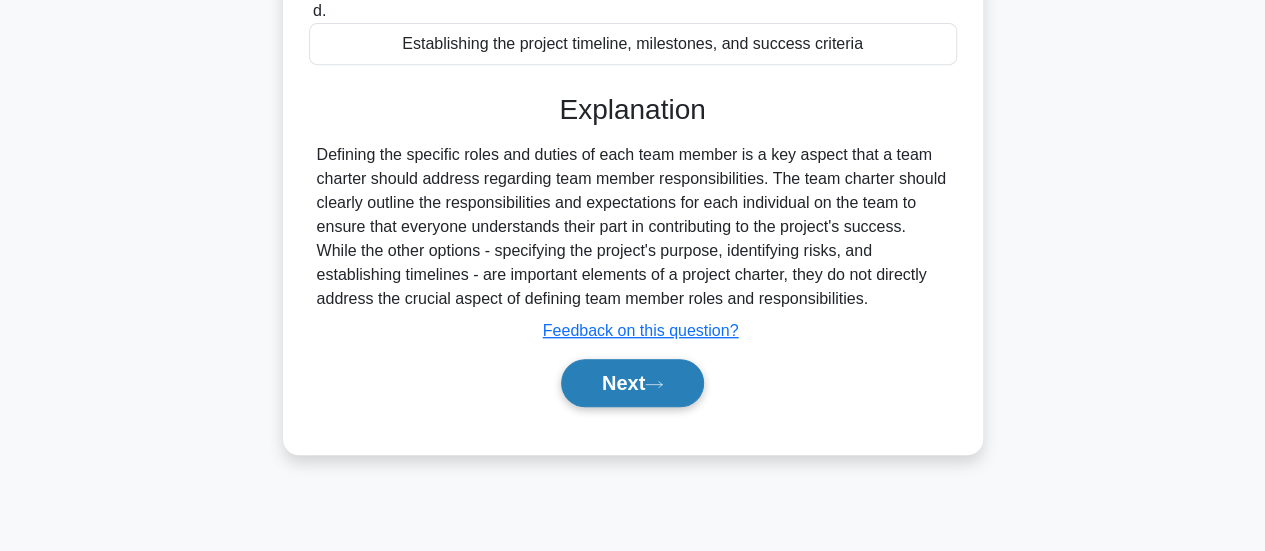 click on "Next" at bounding box center (632, 383) 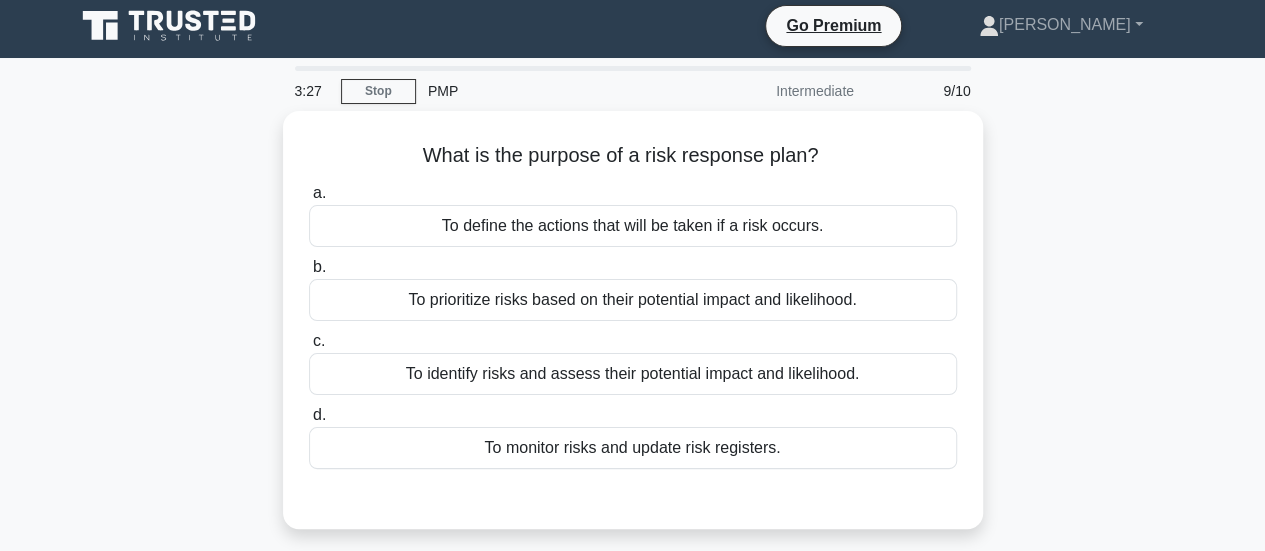 scroll, scrollTop: 0, scrollLeft: 0, axis: both 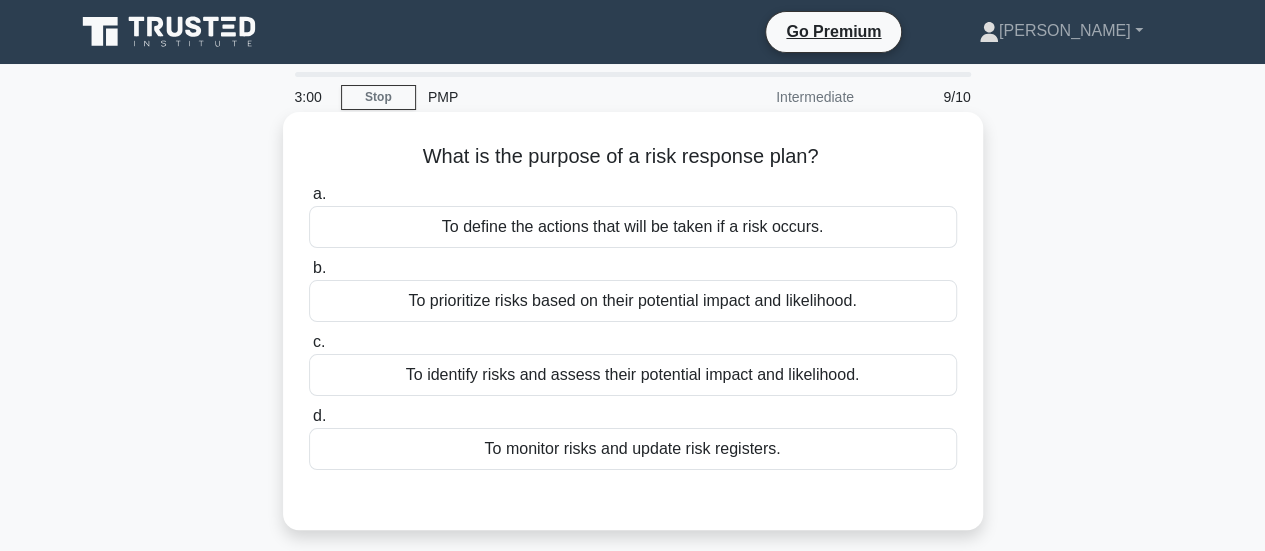 click on "To prioritize risks based on their potential impact and likelihood." at bounding box center (633, 301) 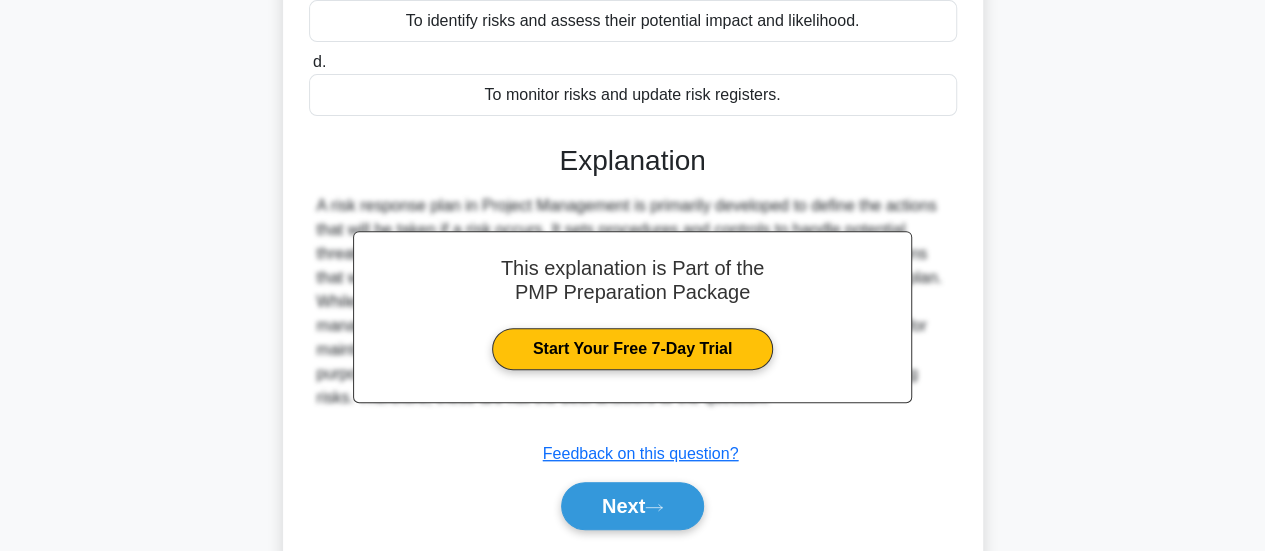 scroll, scrollTop: 400, scrollLeft: 0, axis: vertical 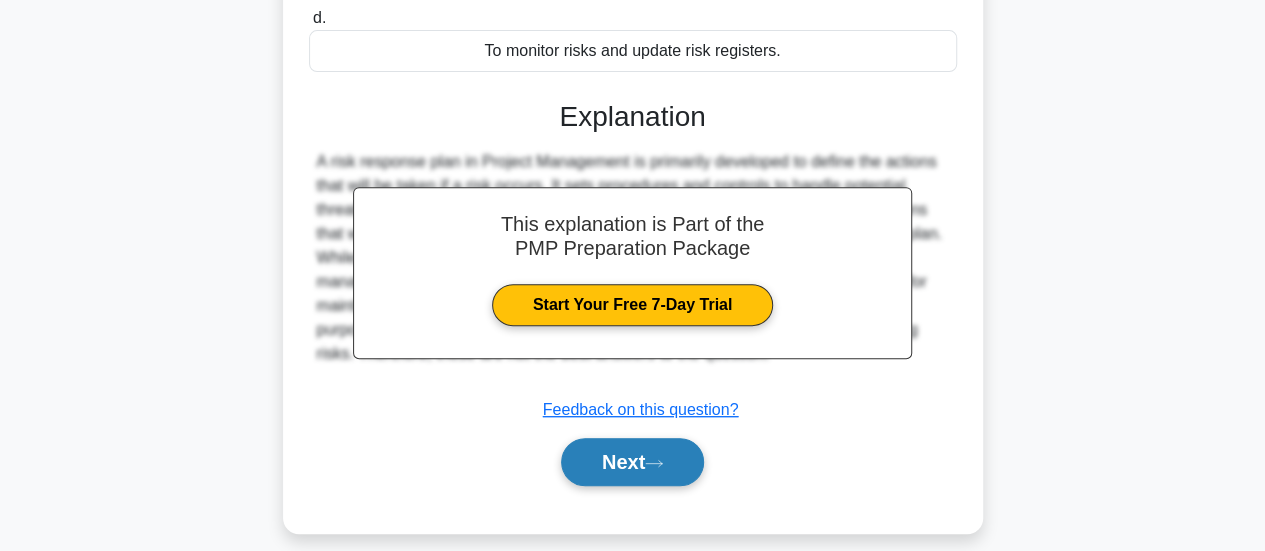 click on "Next" at bounding box center (632, 462) 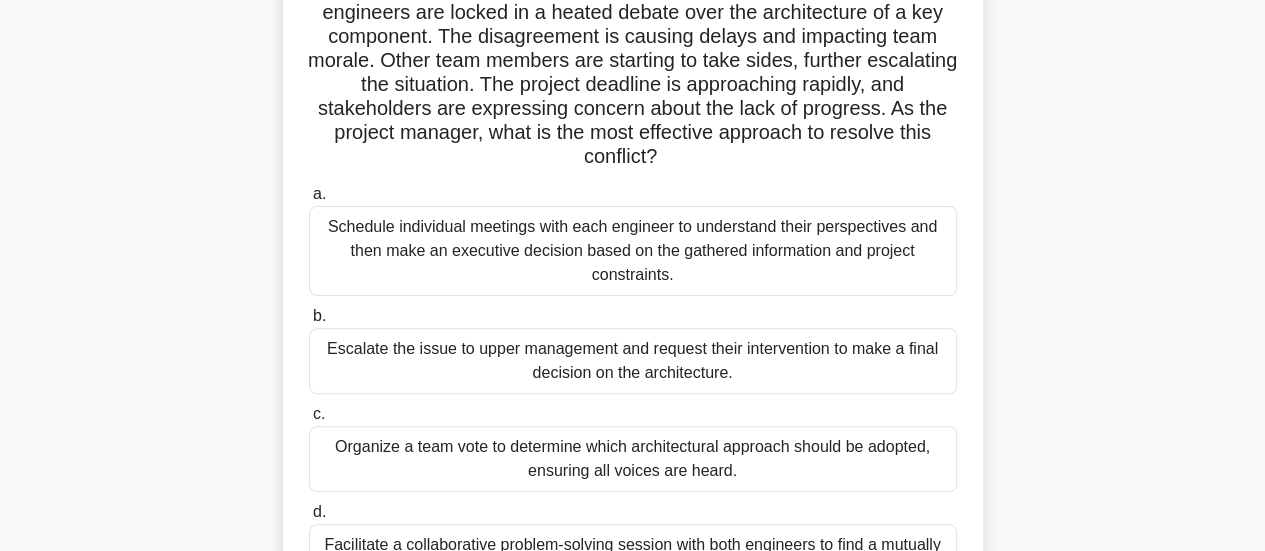 scroll, scrollTop: 200, scrollLeft: 0, axis: vertical 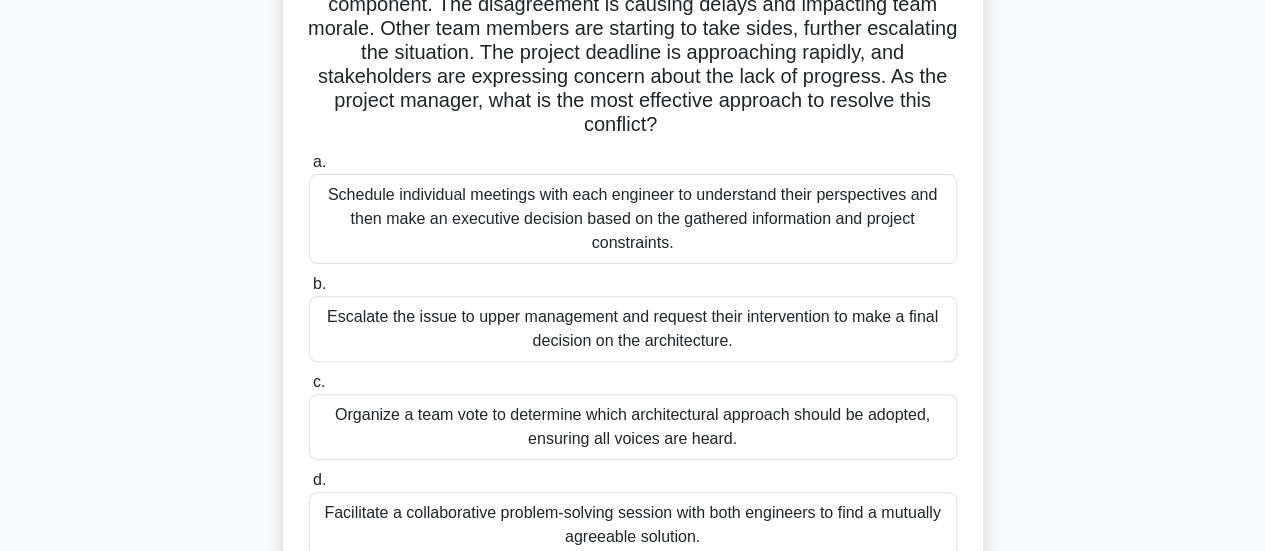 click on "Facilitate a collaborative problem-solving session with both engineers to find a mutually agreeable solution." at bounding box center [633, 525] 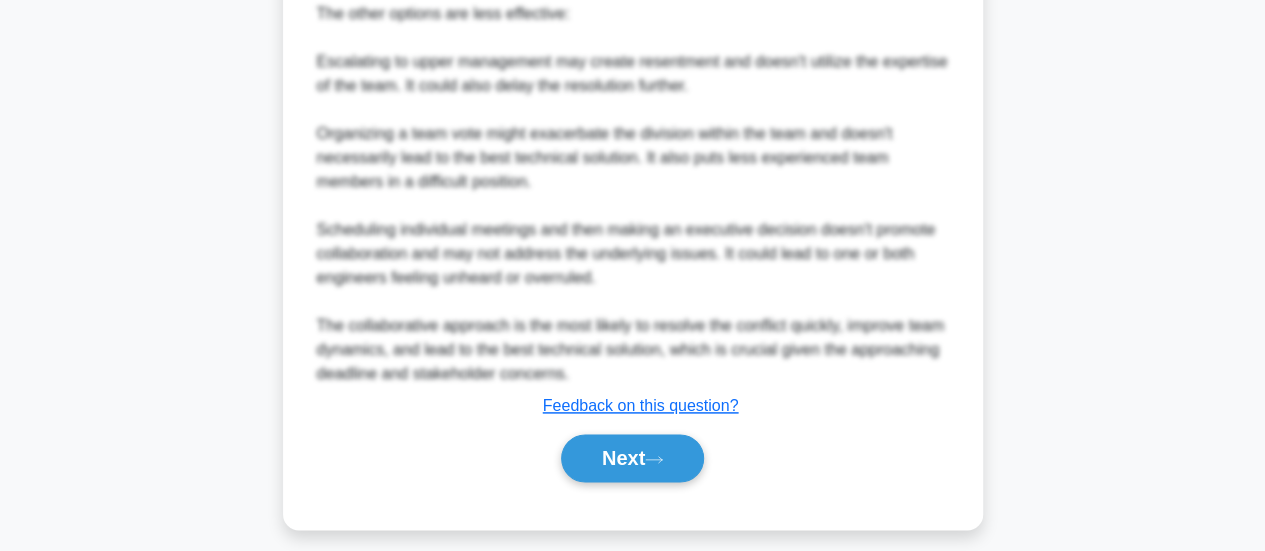 scroll, scrollTop: 1135, scrollLeft: 0, axis: vertical 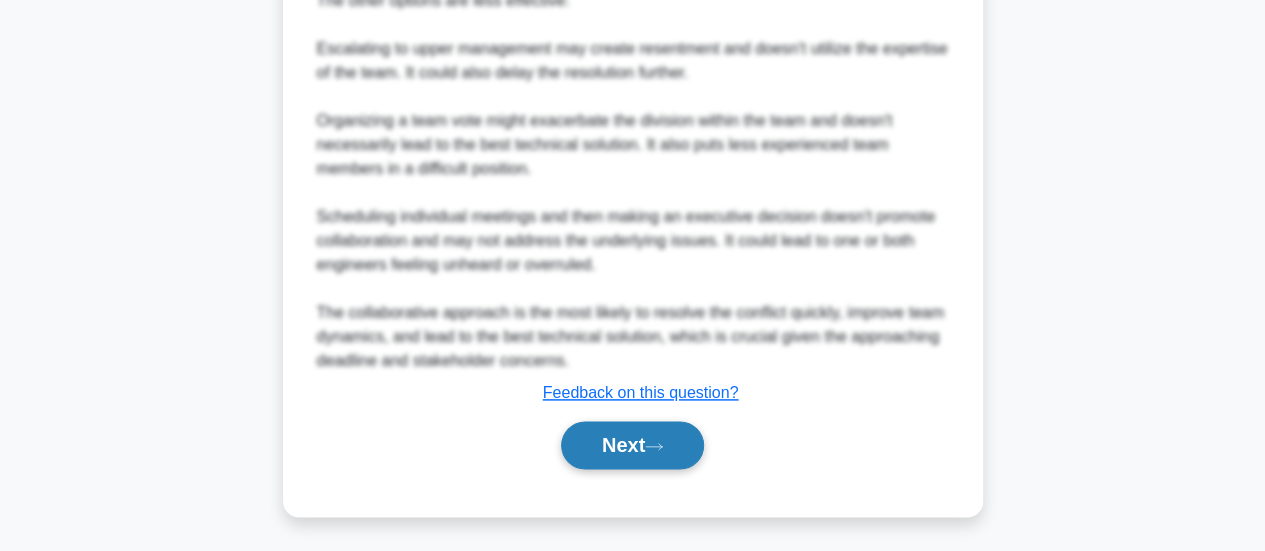 click on "Next" at bounding box center [632, 445] 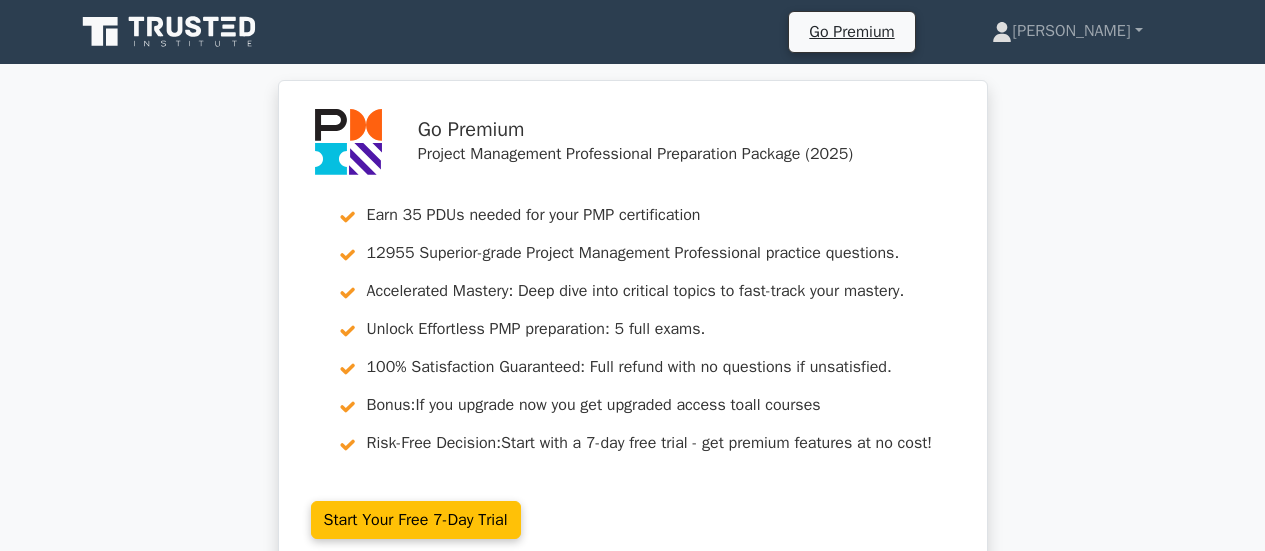 scroll, scrollTop: 0, scrollLeft: 0, axis: both 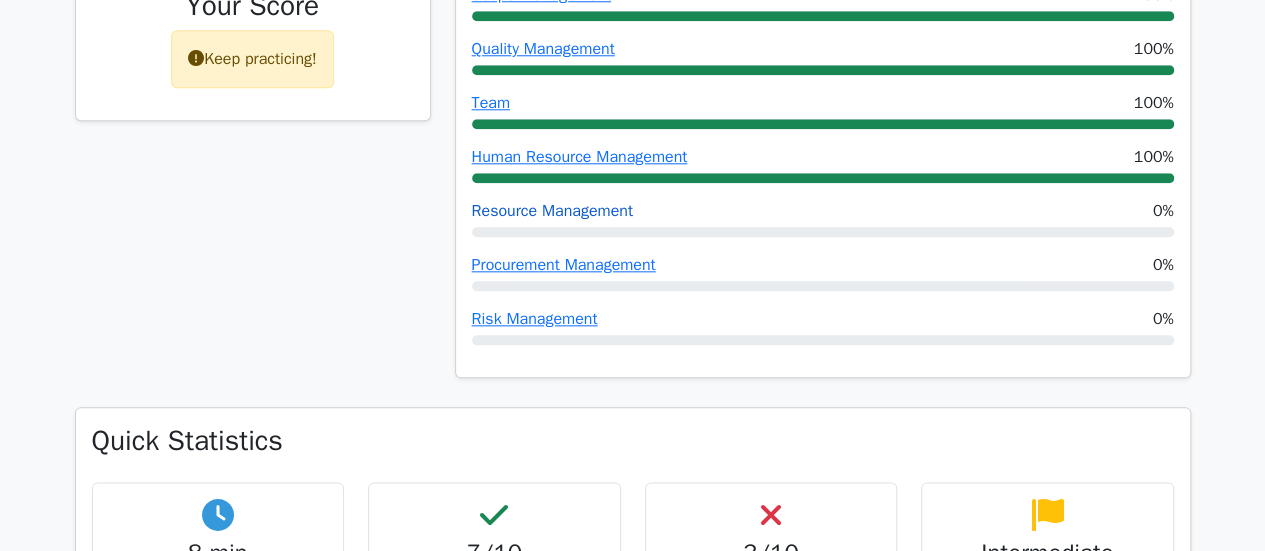 click on "Resource Management" at bounding box center (552, 211) 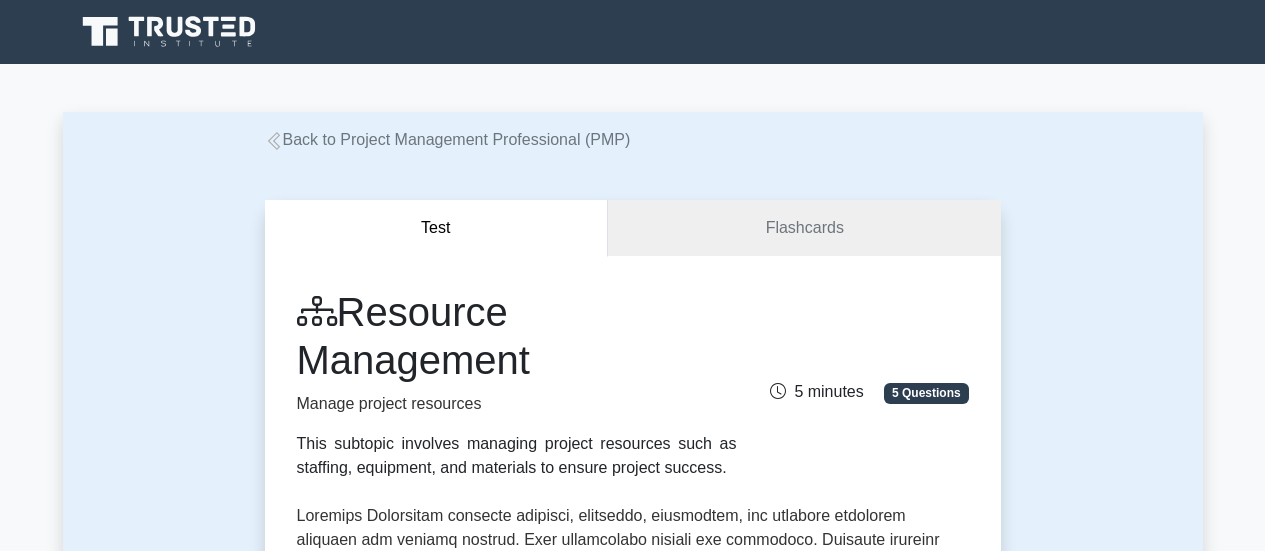 scroll, scrollTop: 0, scrollLeft: 0, axis: both 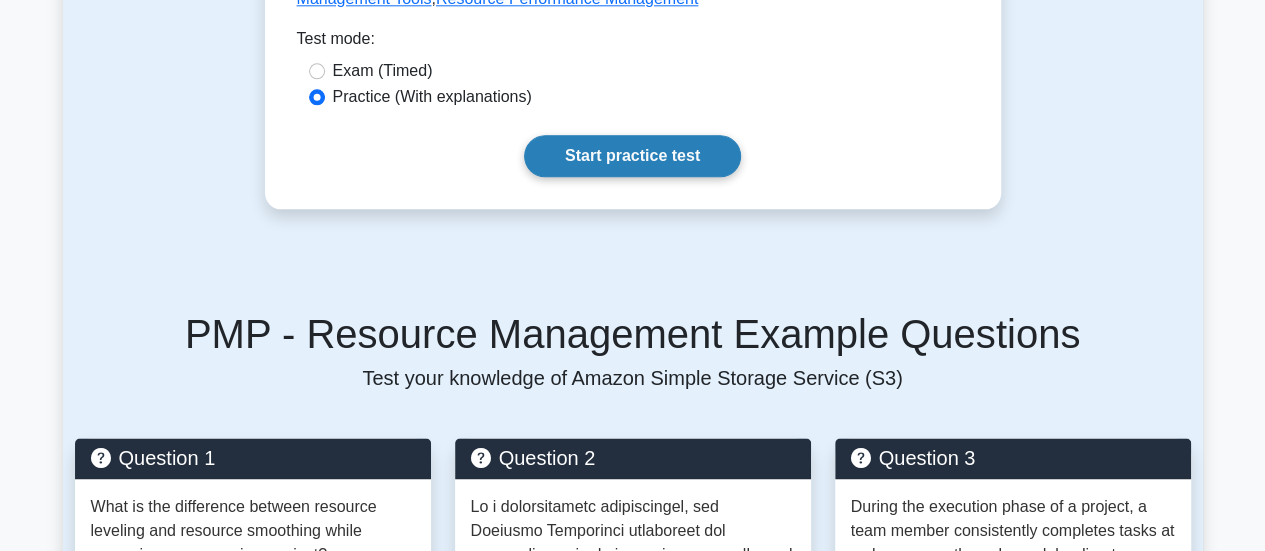 click on "Start practice test" at bounding box center [632, 156] 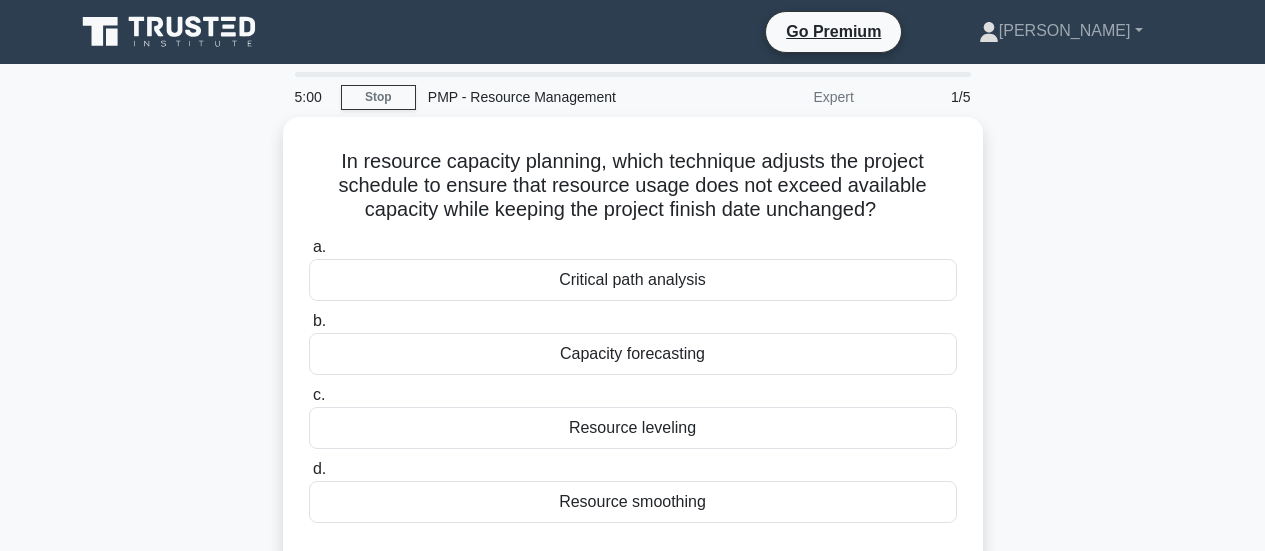 scroll, scrollTop: 0, scrollLeft: 0, axis: both 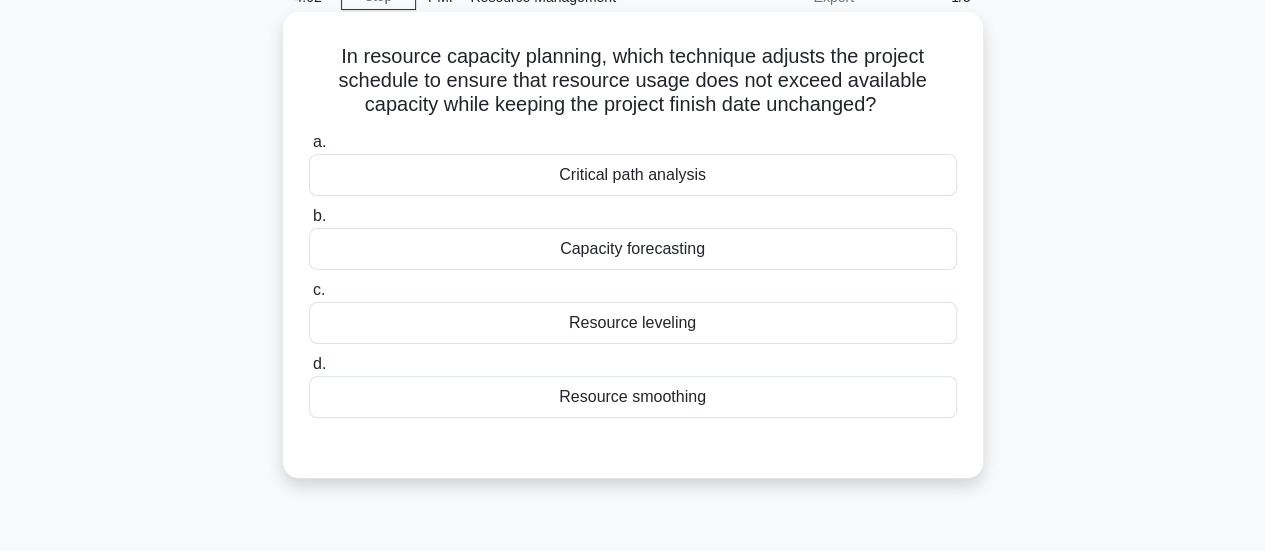 click on "Resource leveling" at bounding box center (633, 323) 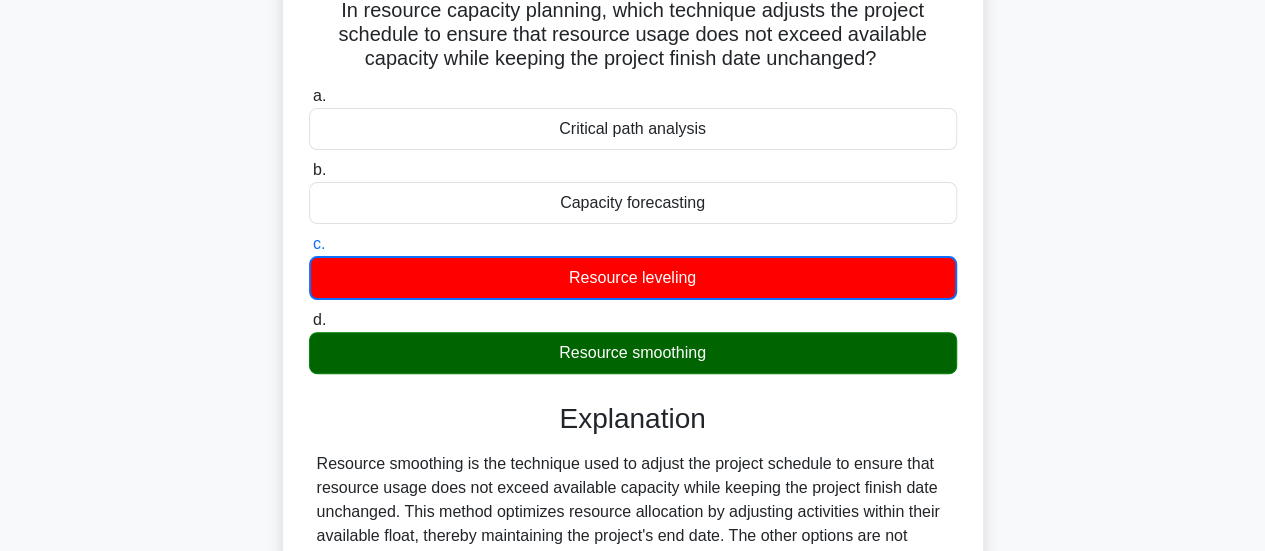scroll, scrollTop: 500, scrollLeft: 0, axis: vertical 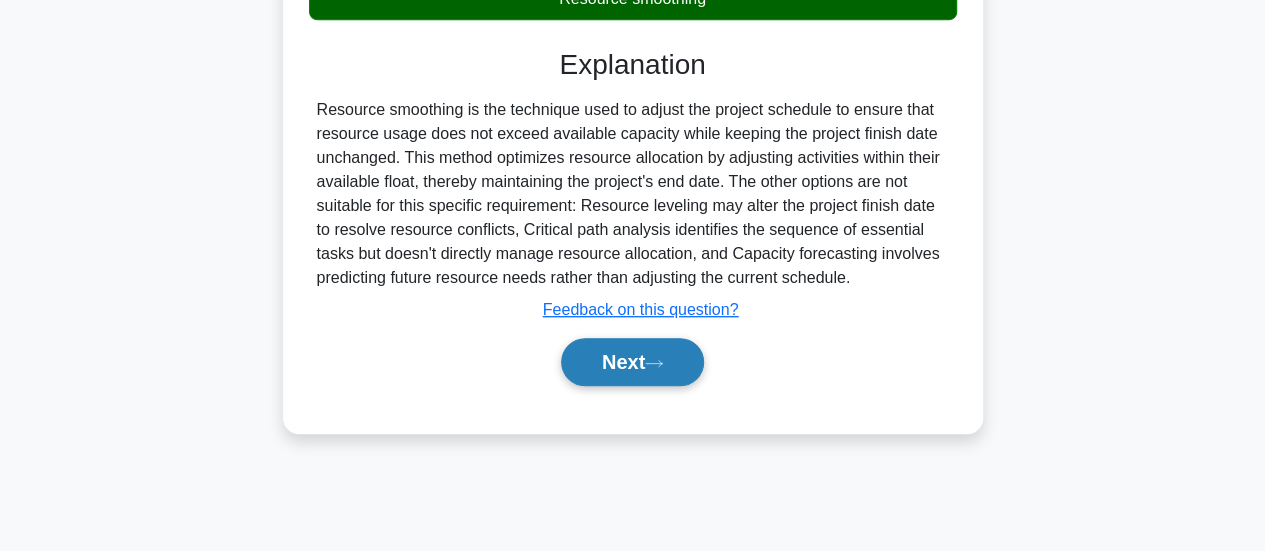 click on "Next" at bounding box center [632, 362] 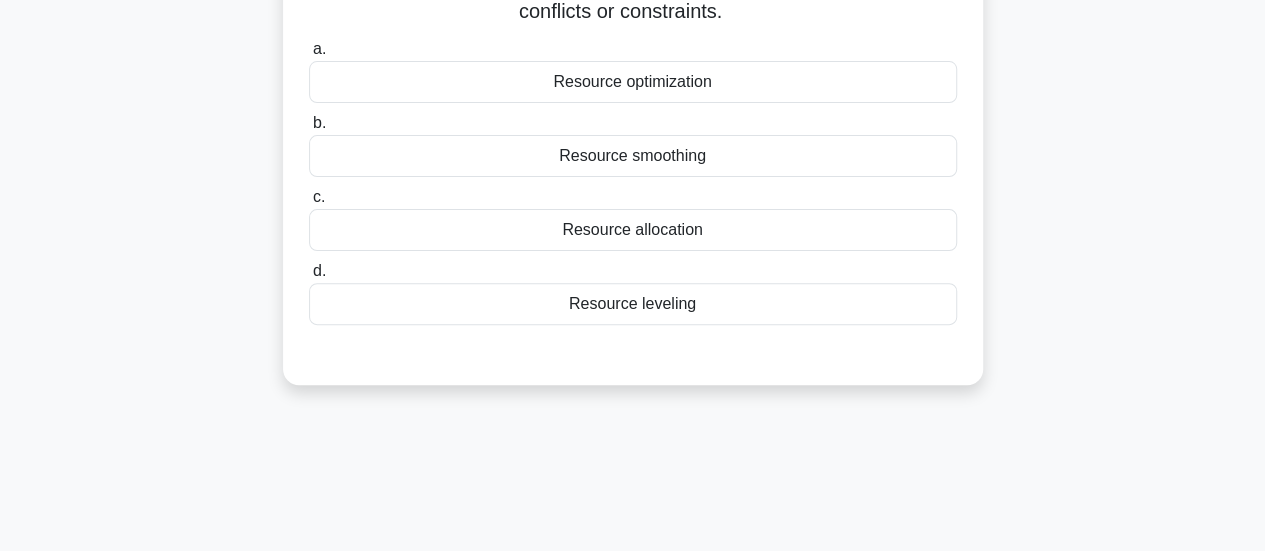 scroll, scrollTop: 0, scrollLeft: 0, axis: both 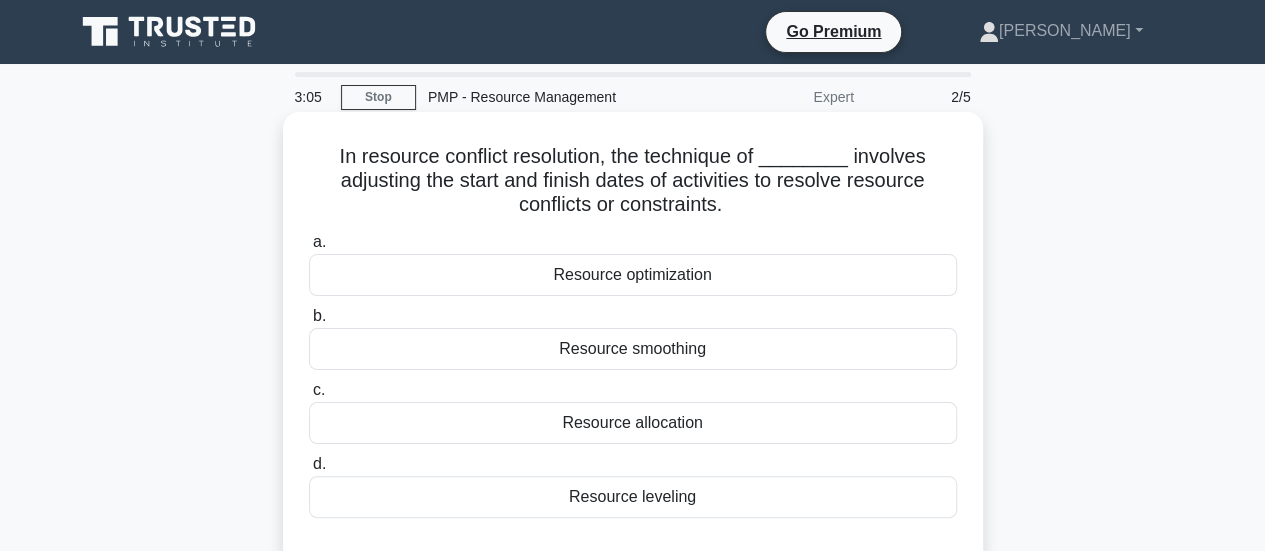 click on "Resource optimization" at bounding box center [633, 275] 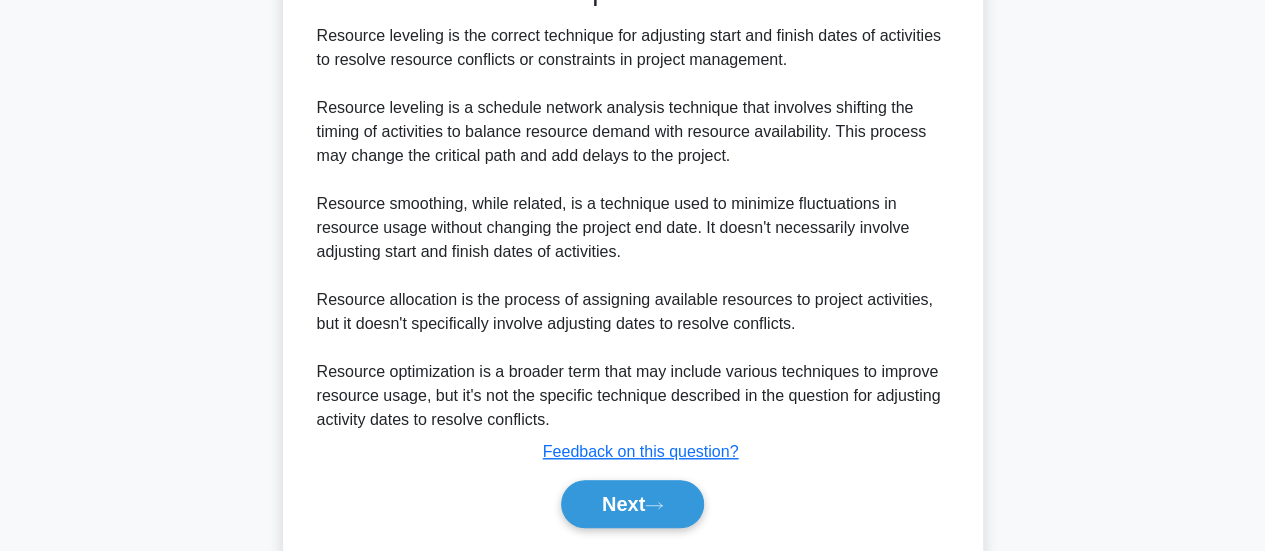 scroll, scrollTop: 634, scrollLeft: 0, axis: vertical 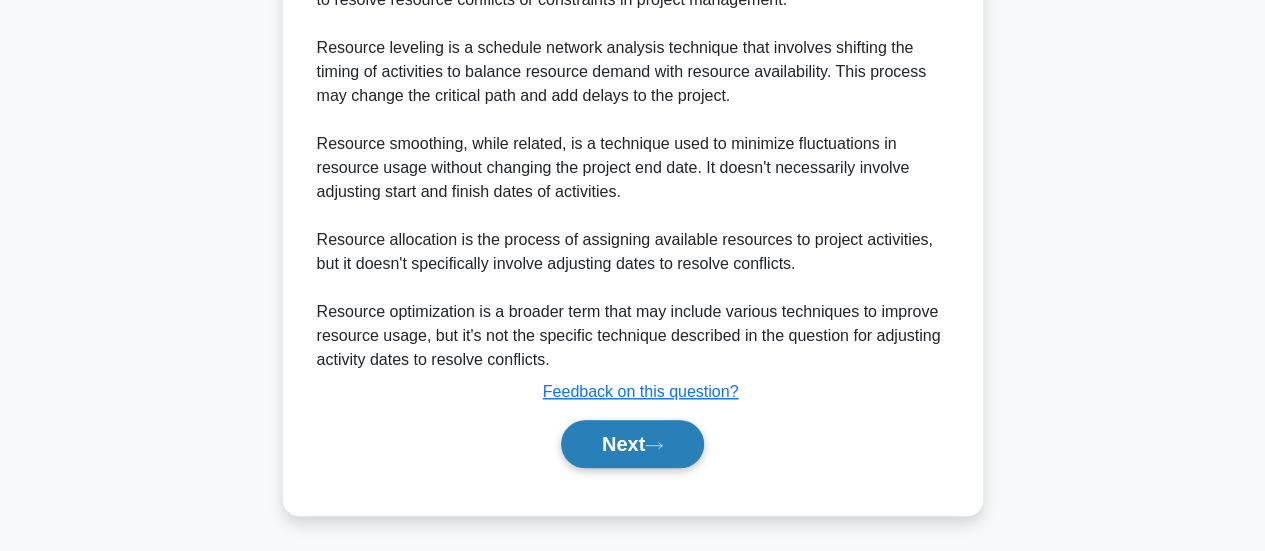click on "Next" at bounding box center (632, 444) 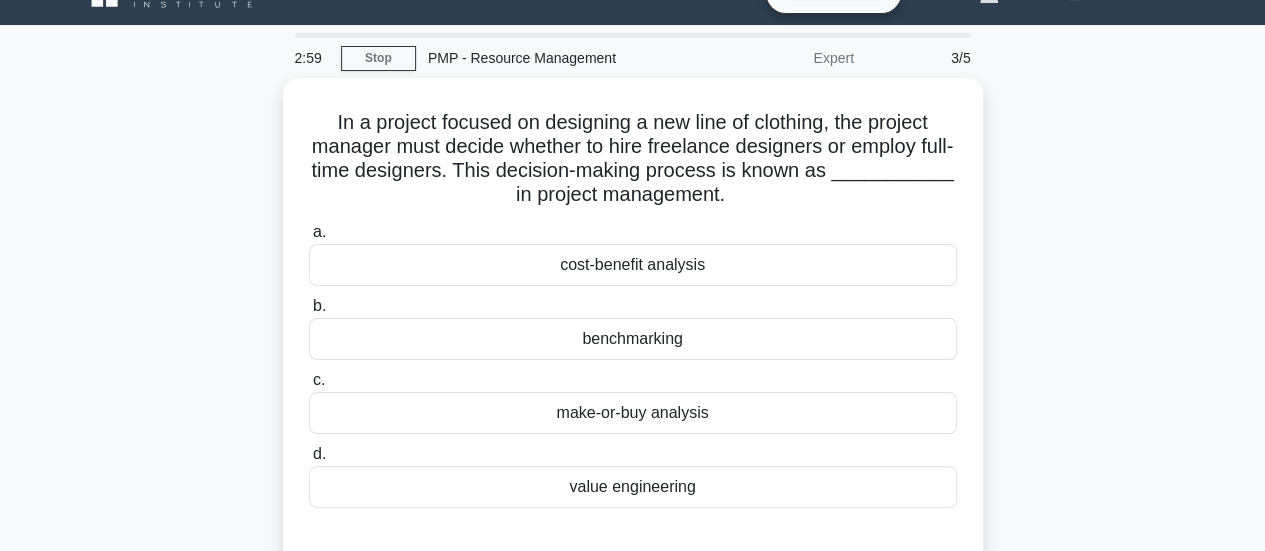 scroll, scrollTop: 29, scrollLeft: 0, axis: vertical 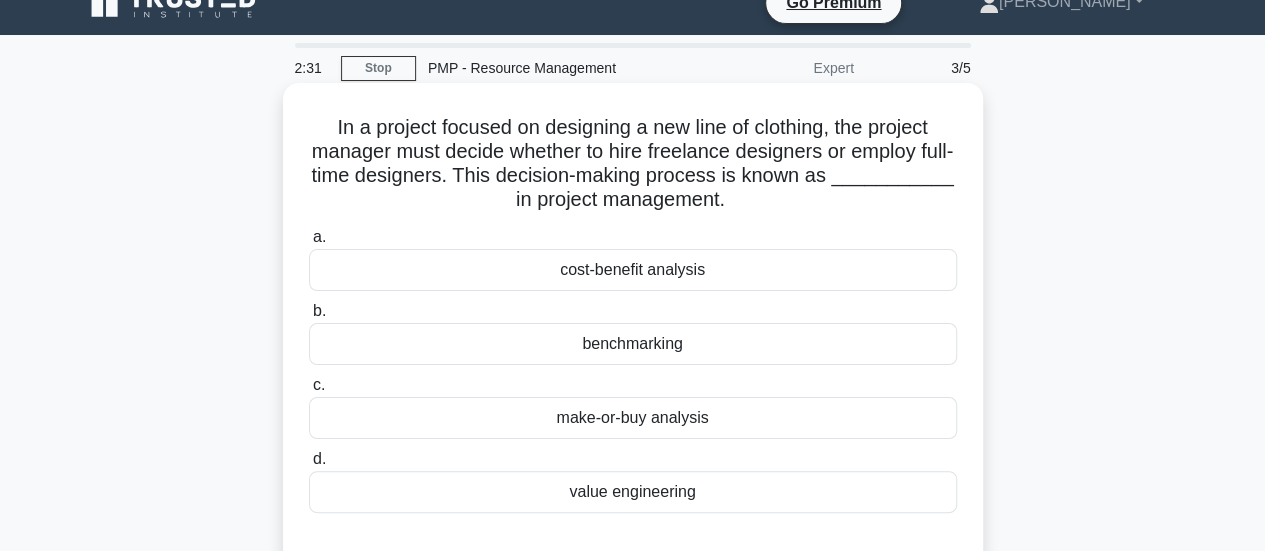 click on "make-or-buy analysis" at bounding box center [633, 418] 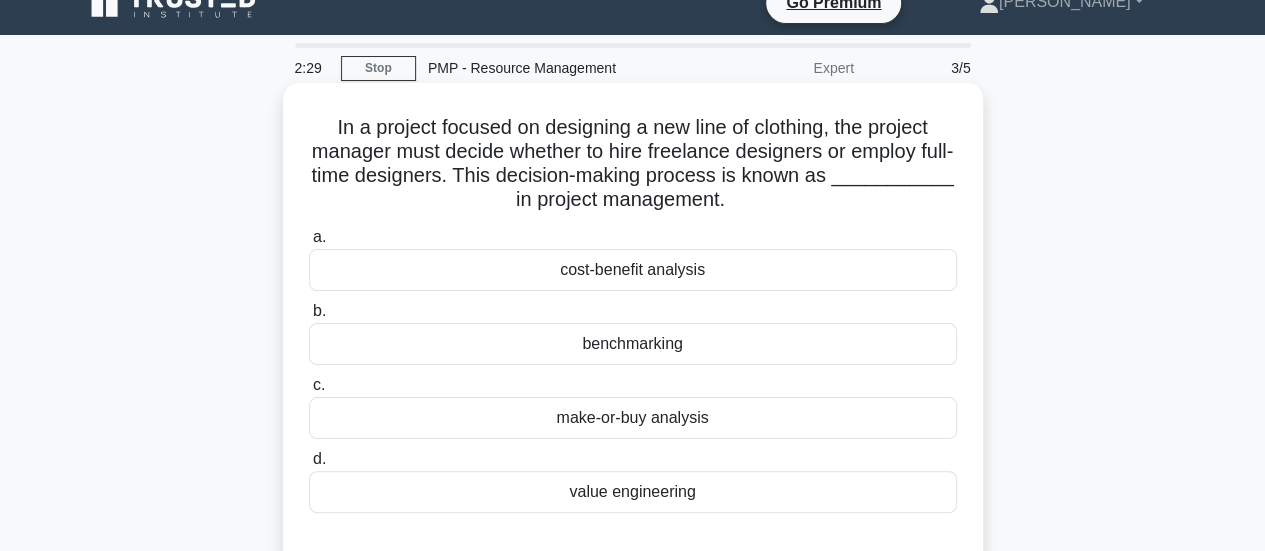 click on "make-or-buy analysis" at bounding box center [633, 418] 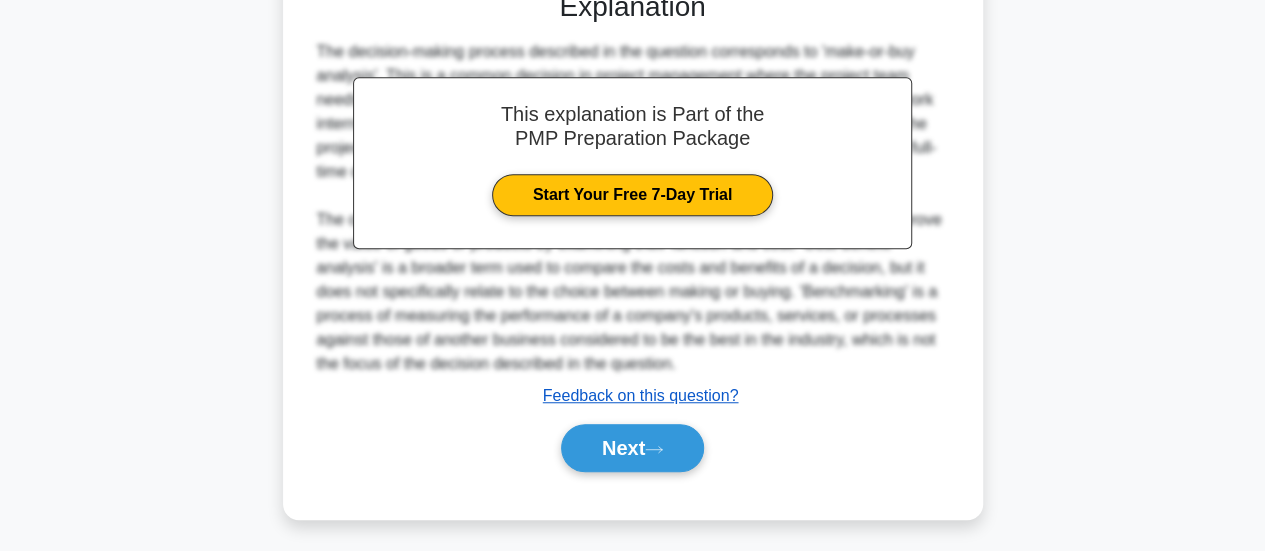 scroll, scrollTop: 583, scrollLeft: 0, axis: vertical 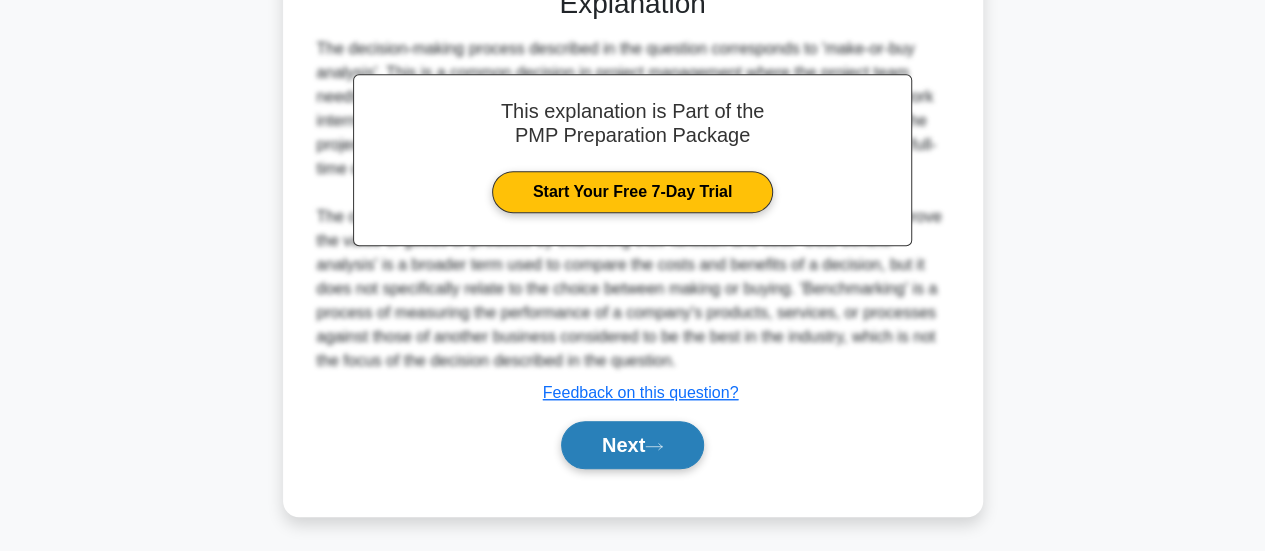 click on "Next" at bounding box center [632, 445] 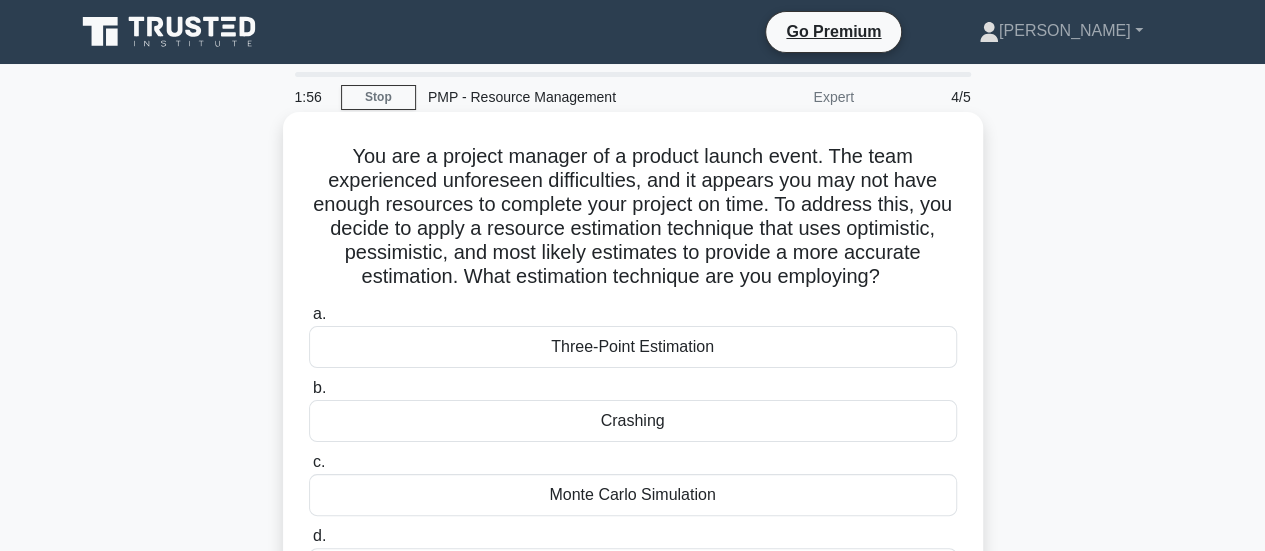 scroll, scrollTop: 100, scrollLeft: 0, axis: vertical 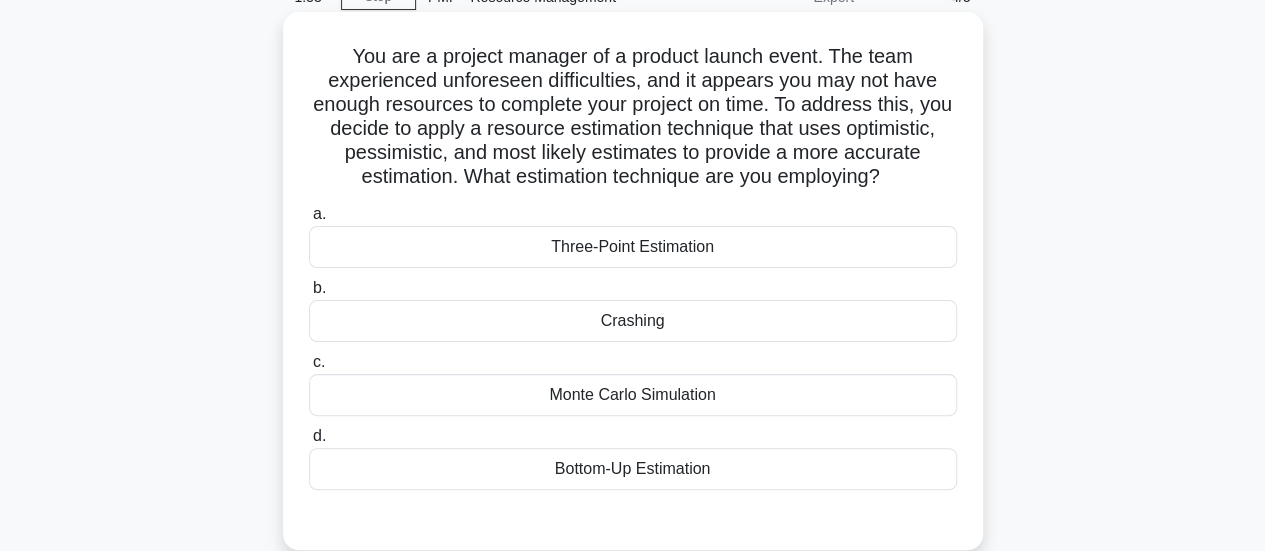 click on "Monte Carlo Simulation" at bounding box center (633, 395) 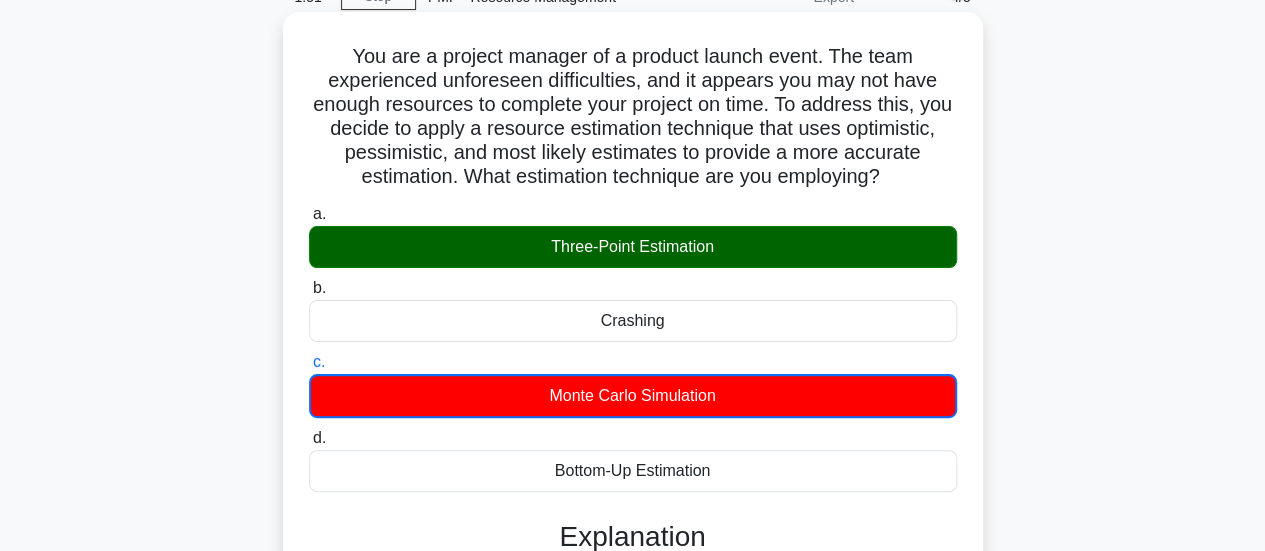 click on "Three-Point Estimation" at bounding box center [633, 247] 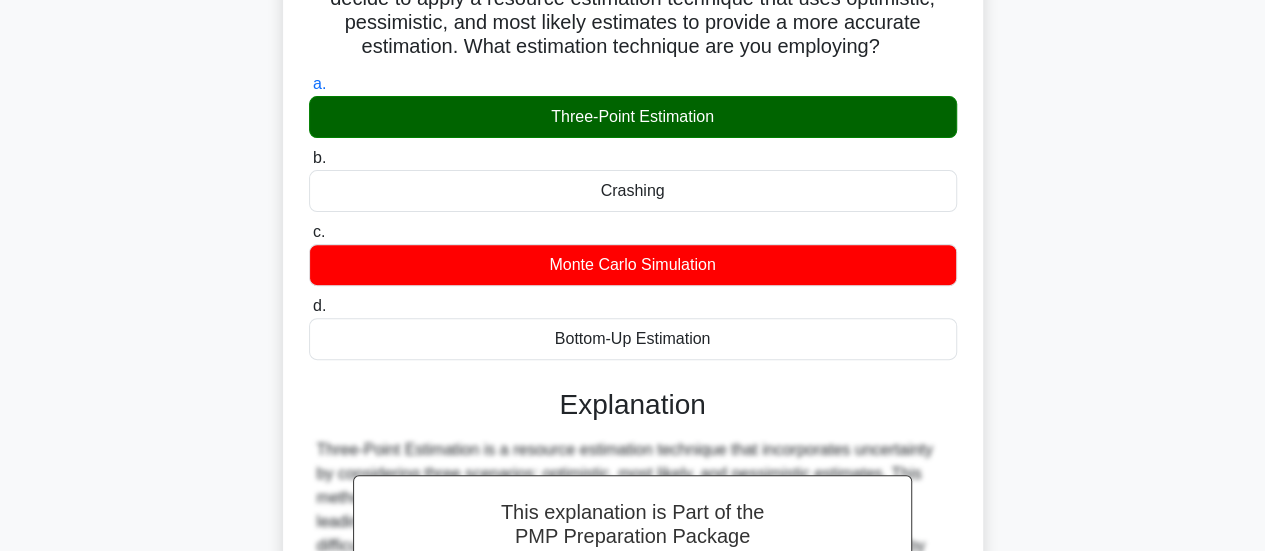 scroll, scrollTop: 0, scrollLeft: 0, axis: both 